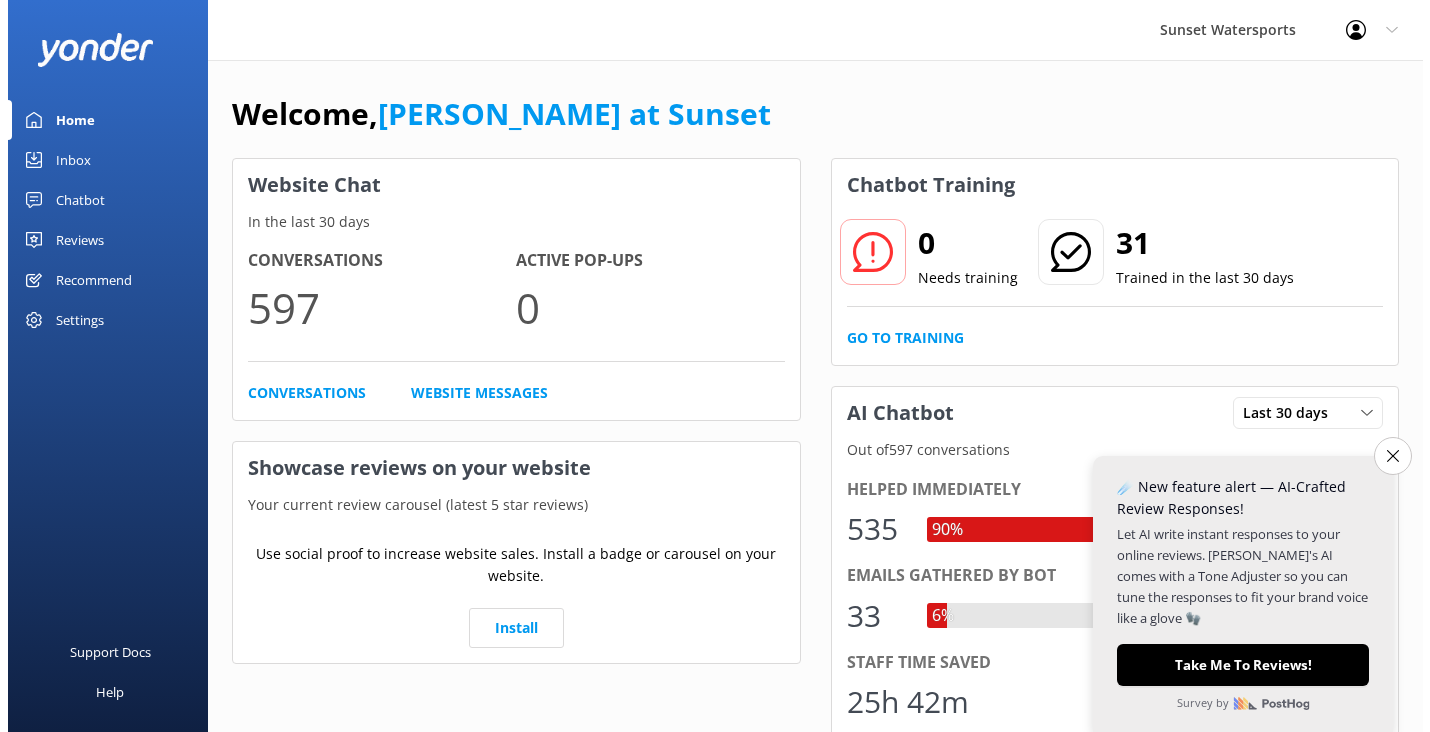 scroll, scrollTop: 0, scrollLeft: 0, axis: both 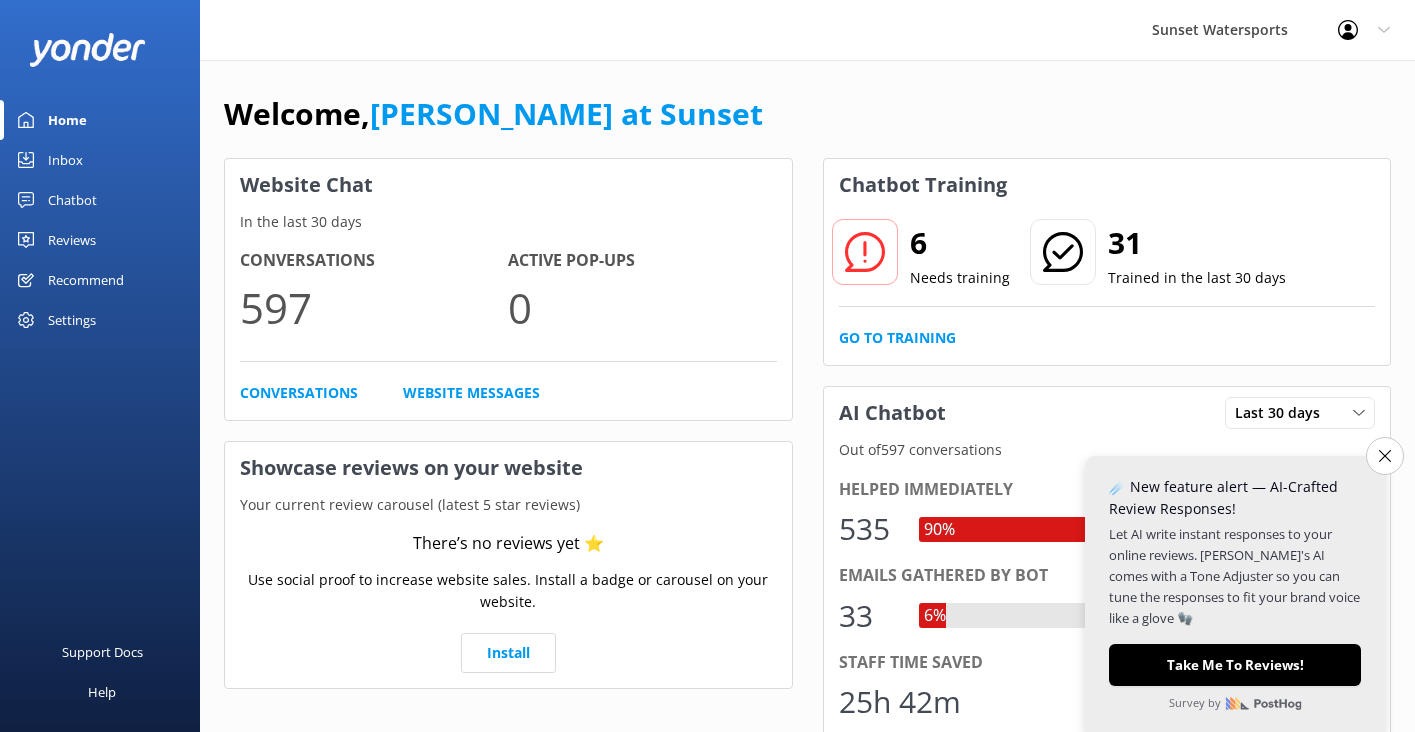 click on "Inbox" at bounding box center [65, 160] 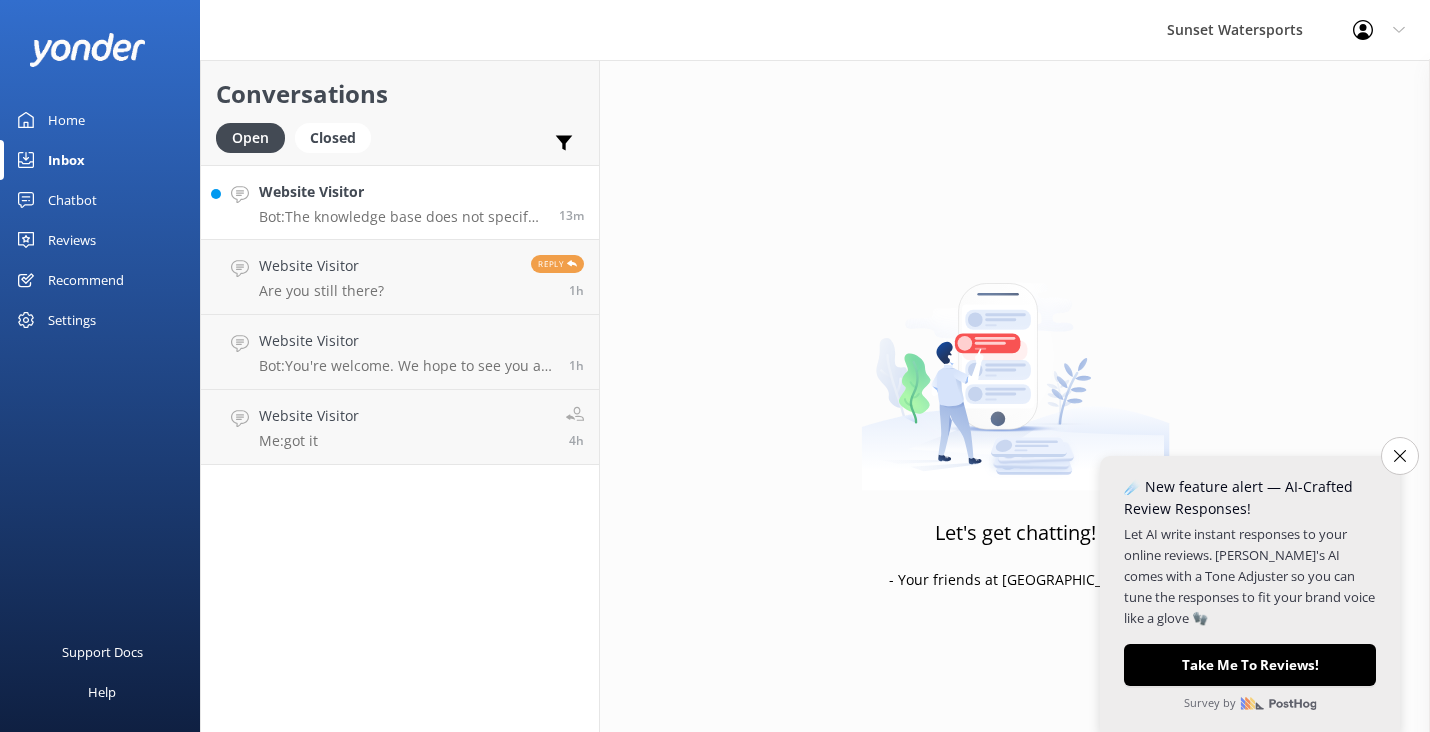 click on "Website Visitor Bot:  The knowledge base does not specify a minimum weight requirement for parasailing. If you have specific concerns, please reach out to our team for further assistance." at bounding box center [401, 202] 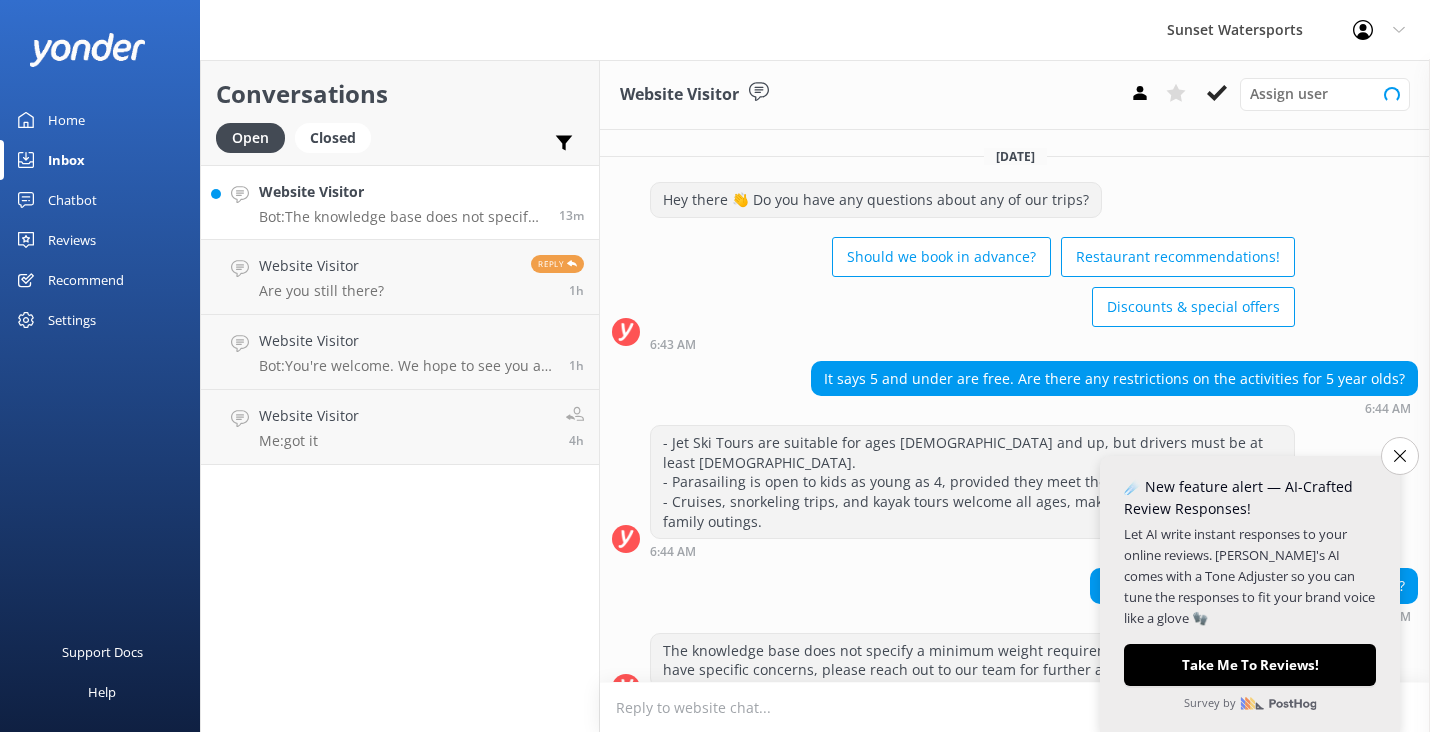 scroll, scrollTop: 14, scrollLeft: 0, axis: vertical 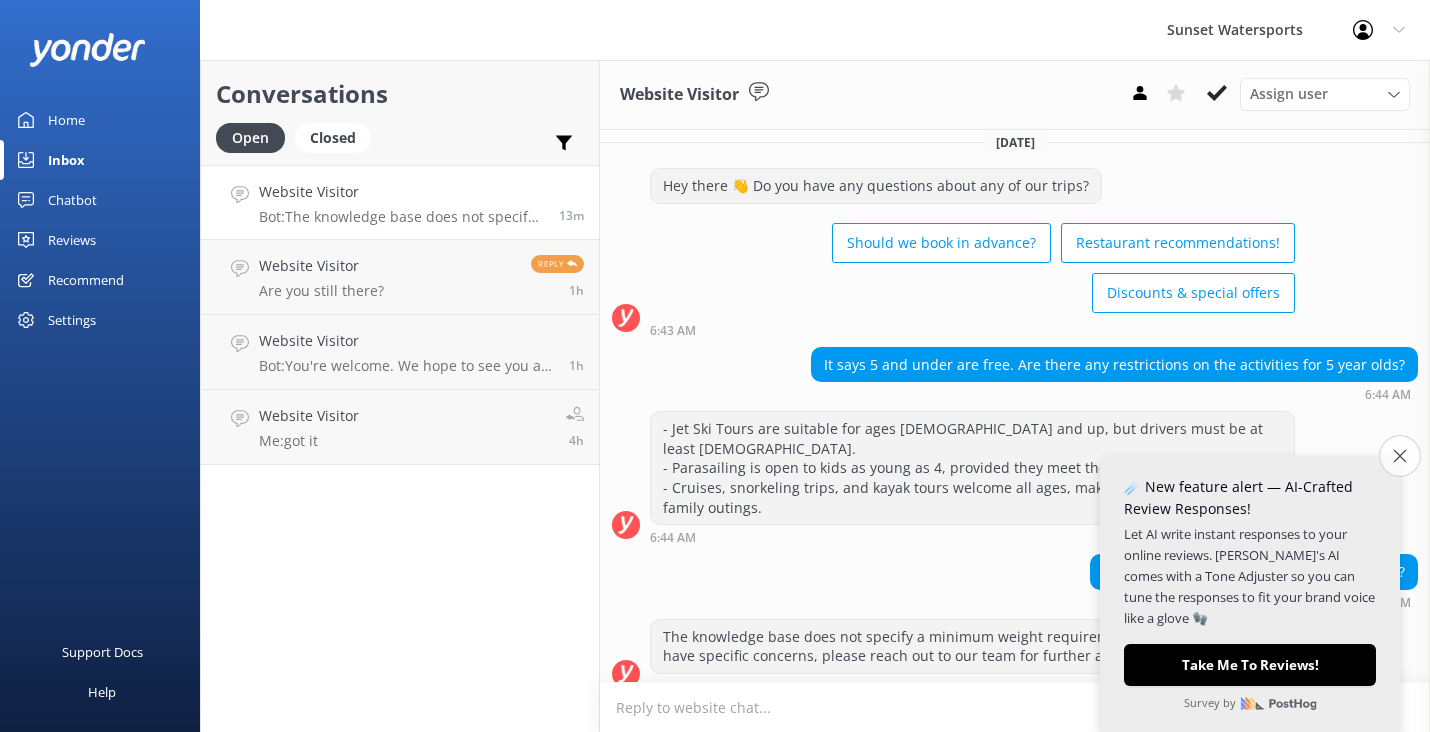 click on "Close survey" at bounding box center [1400, 456] 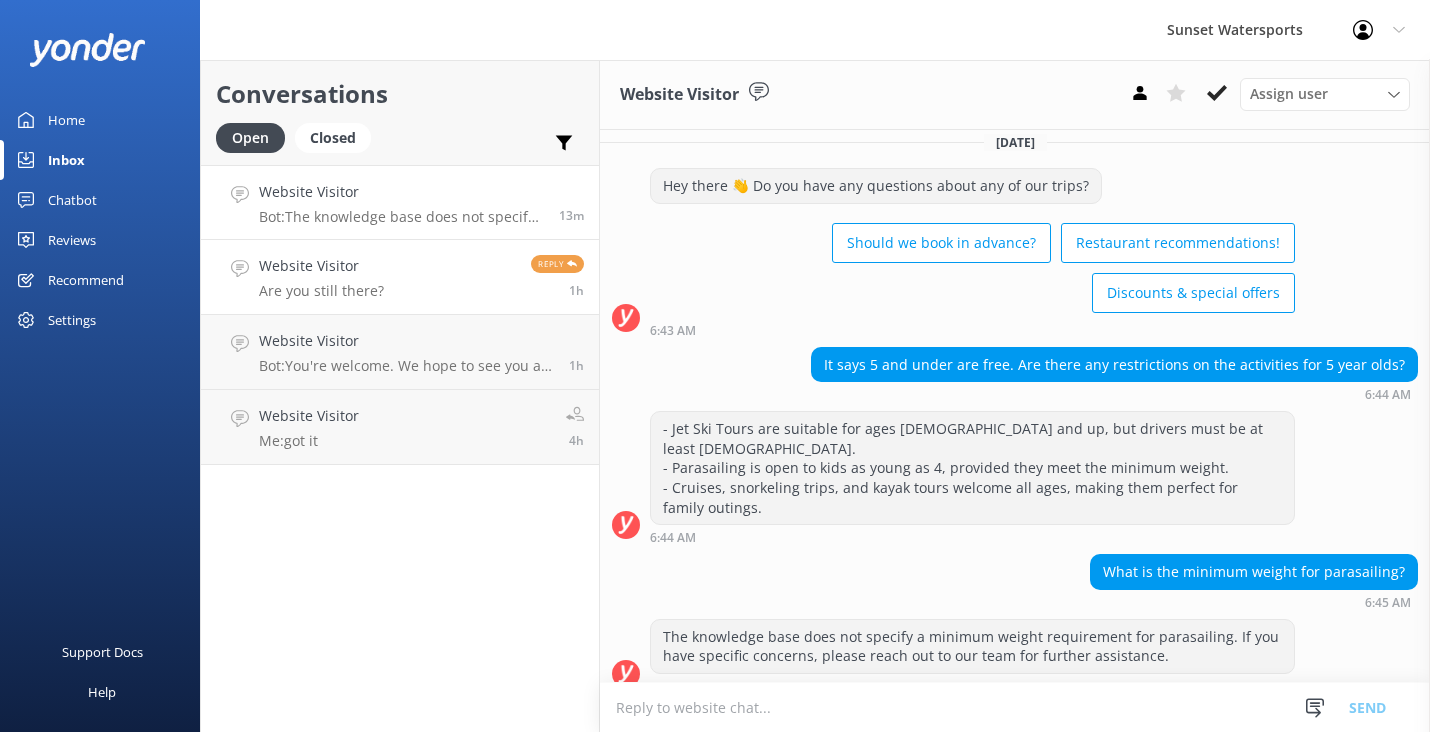 click on "Website Visitor" at bounding box center [321, 266] 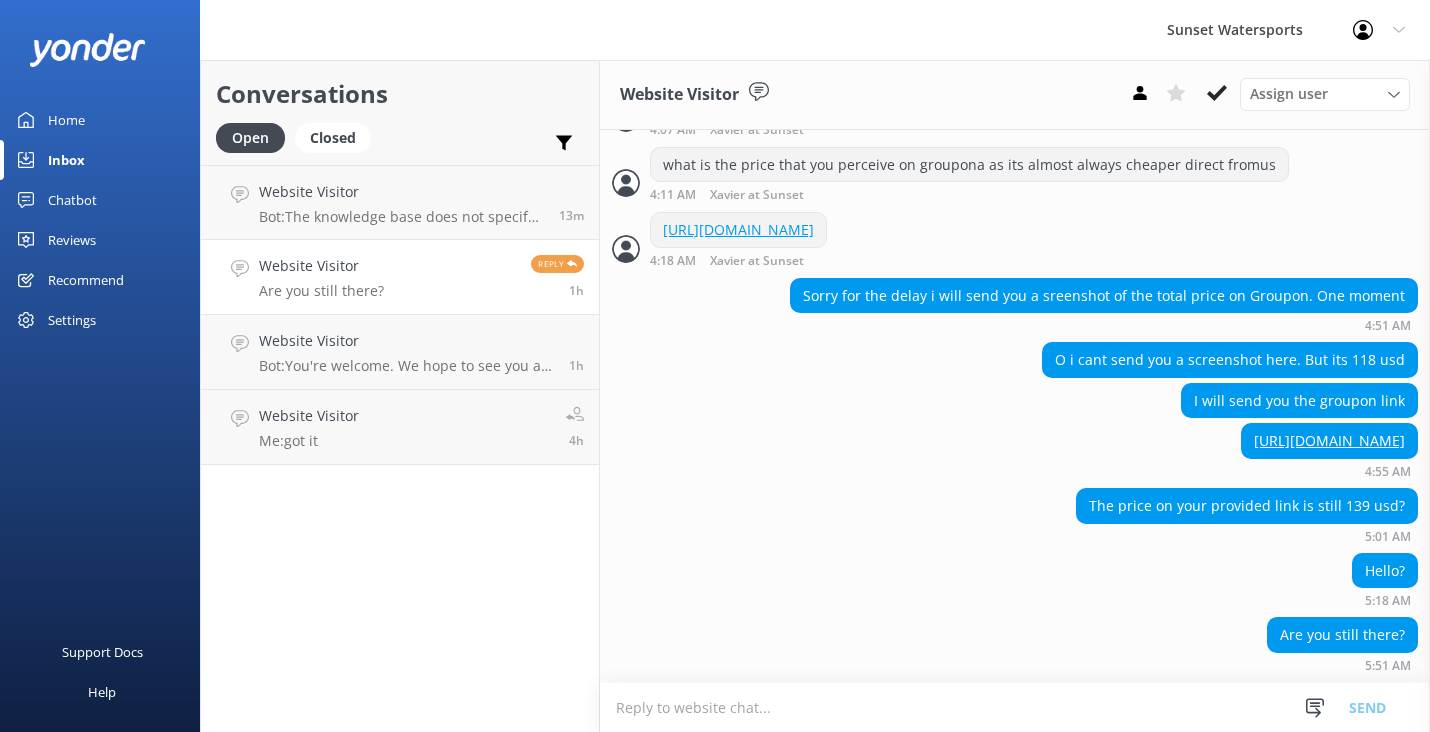 scroll, scrollTop: 5776, scrollLeft: 0, axis: vertical 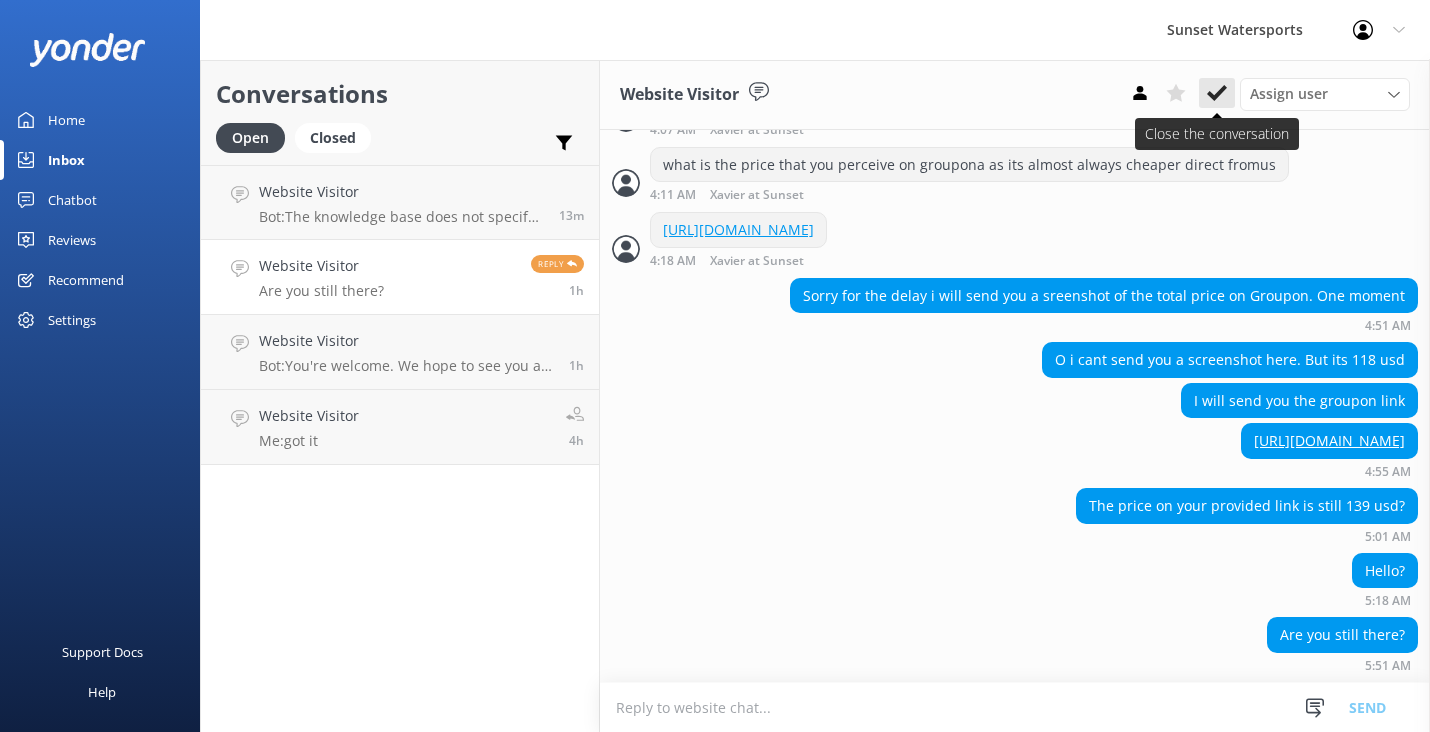 click 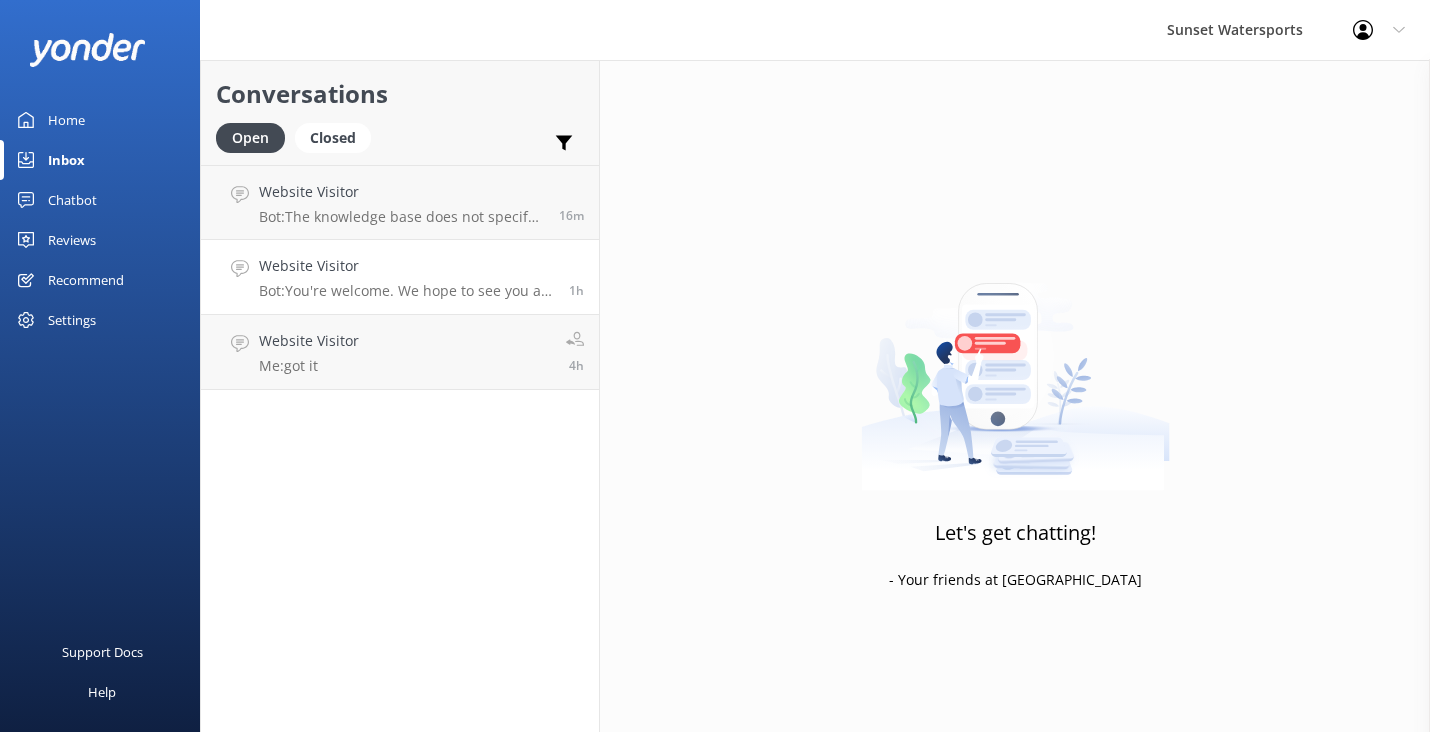 click on "Website Visitor" at bounding box center (406, 266) 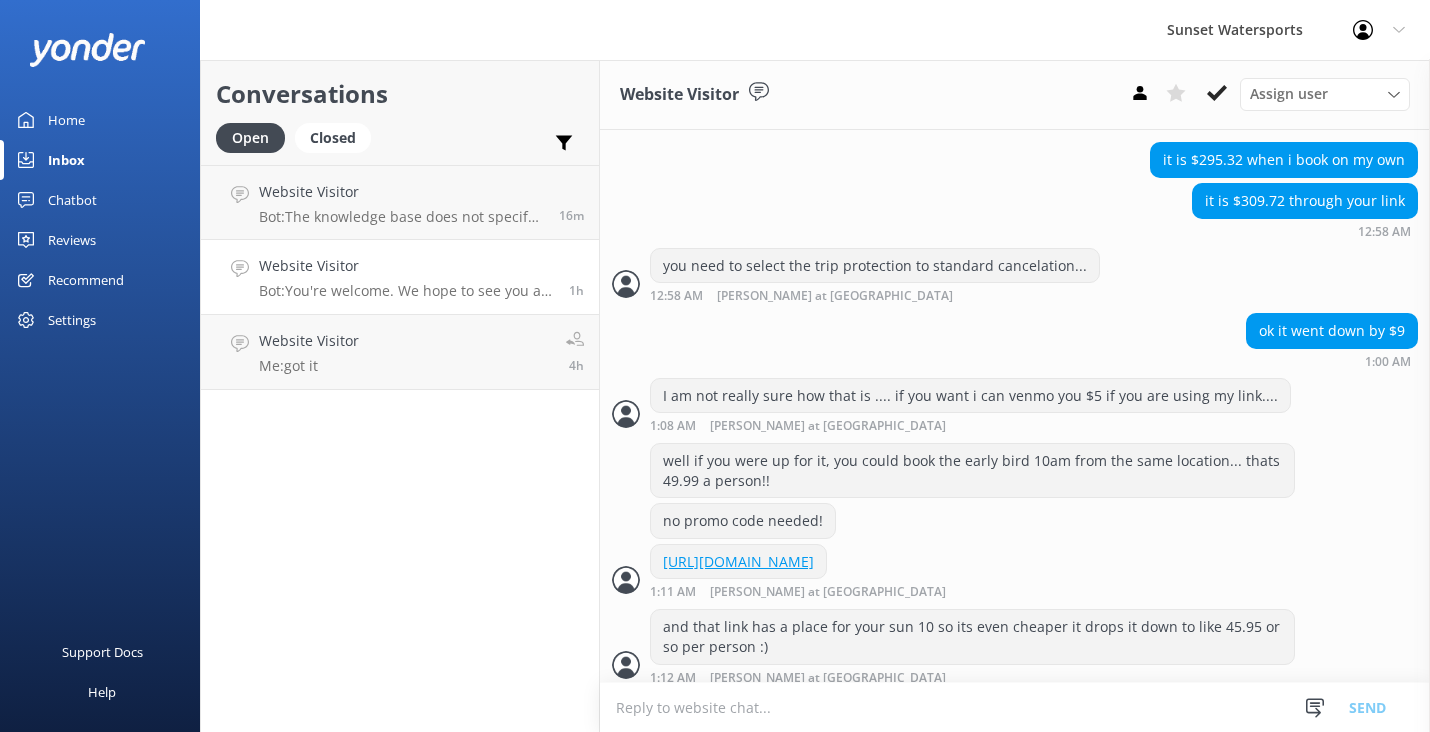 scroll, scrollTop: 3538, scrollLeft: 0, axis: vertical 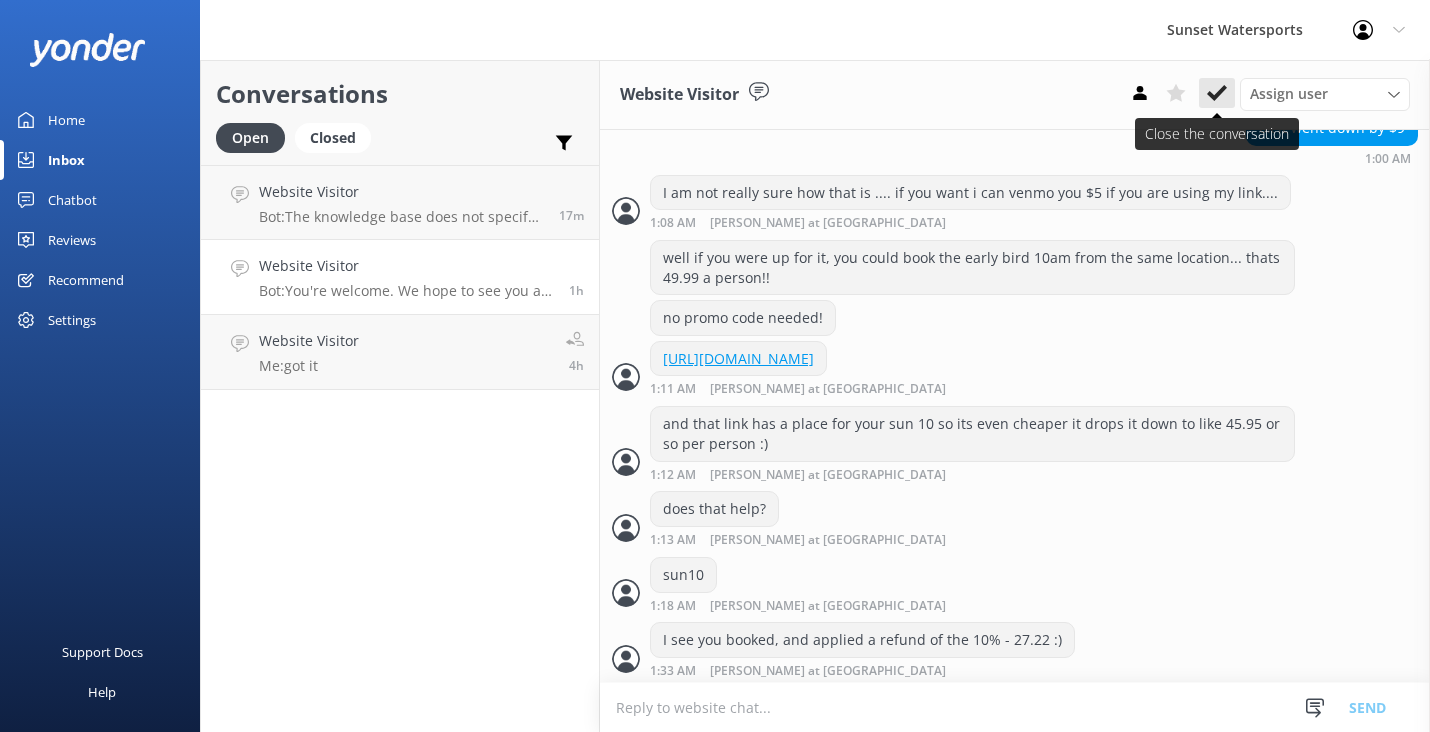 click 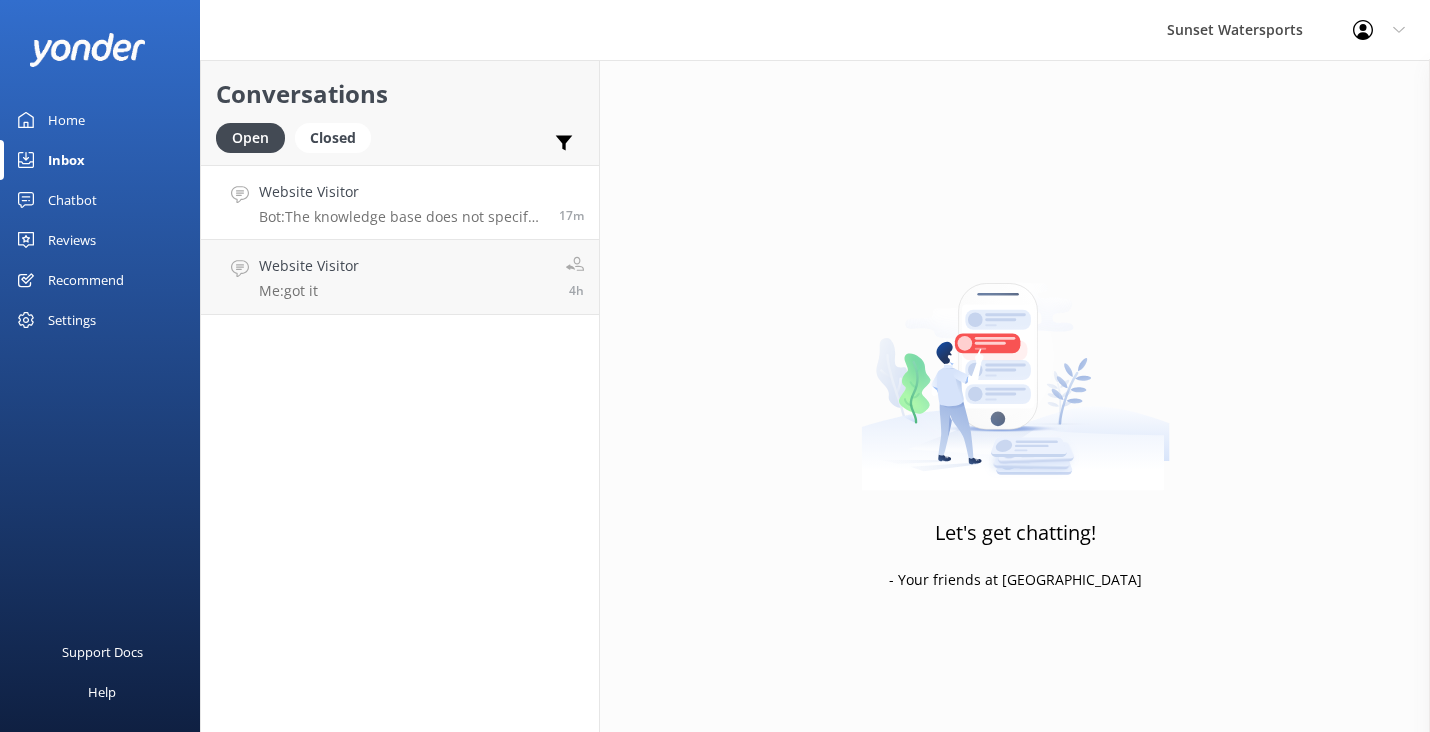 click on "Bot:  The knowledge base does not specify a minimum weight requirement for parasailing. If you have specific concerns, please reach out to our team for further assistance." at bounding box center (401, 217) 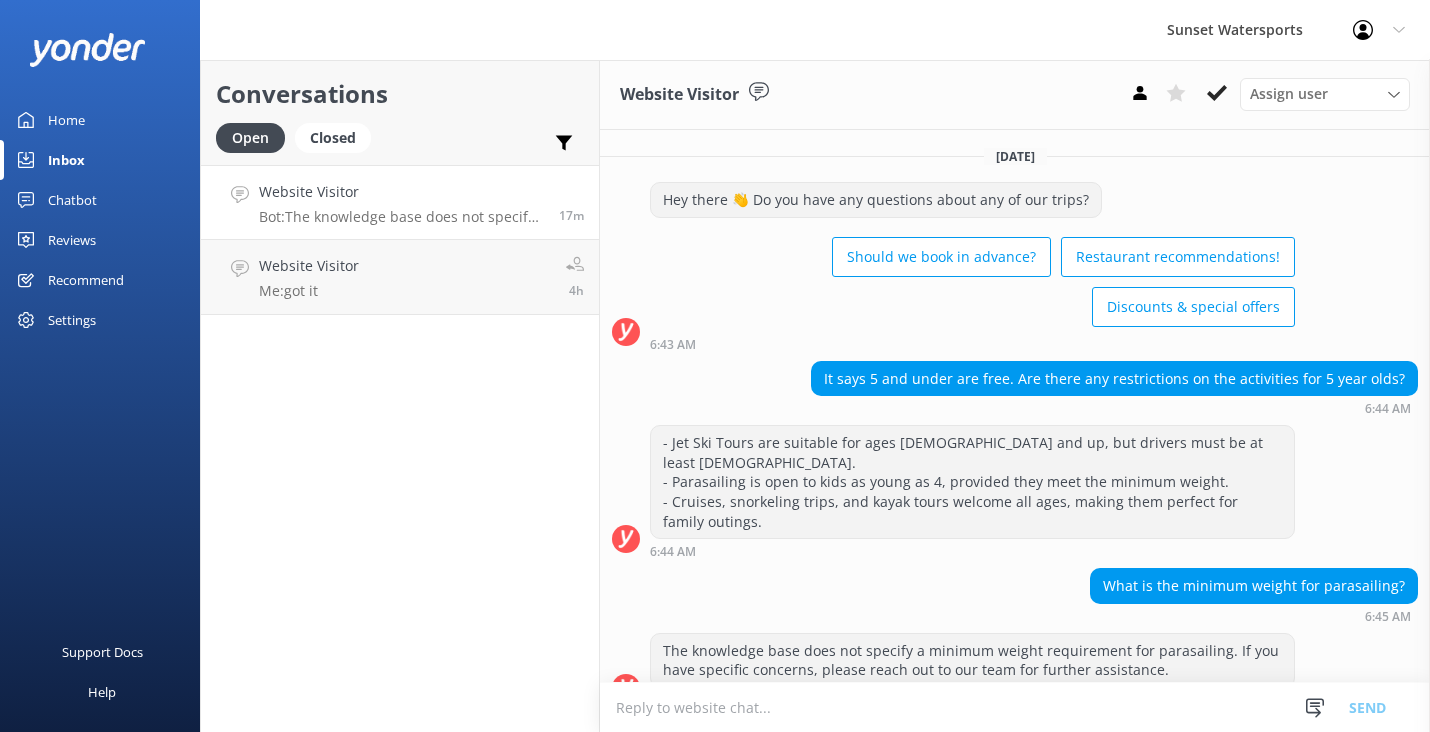 scroll, scrollTop: 14, scrollLeft: 0, axis: vertical 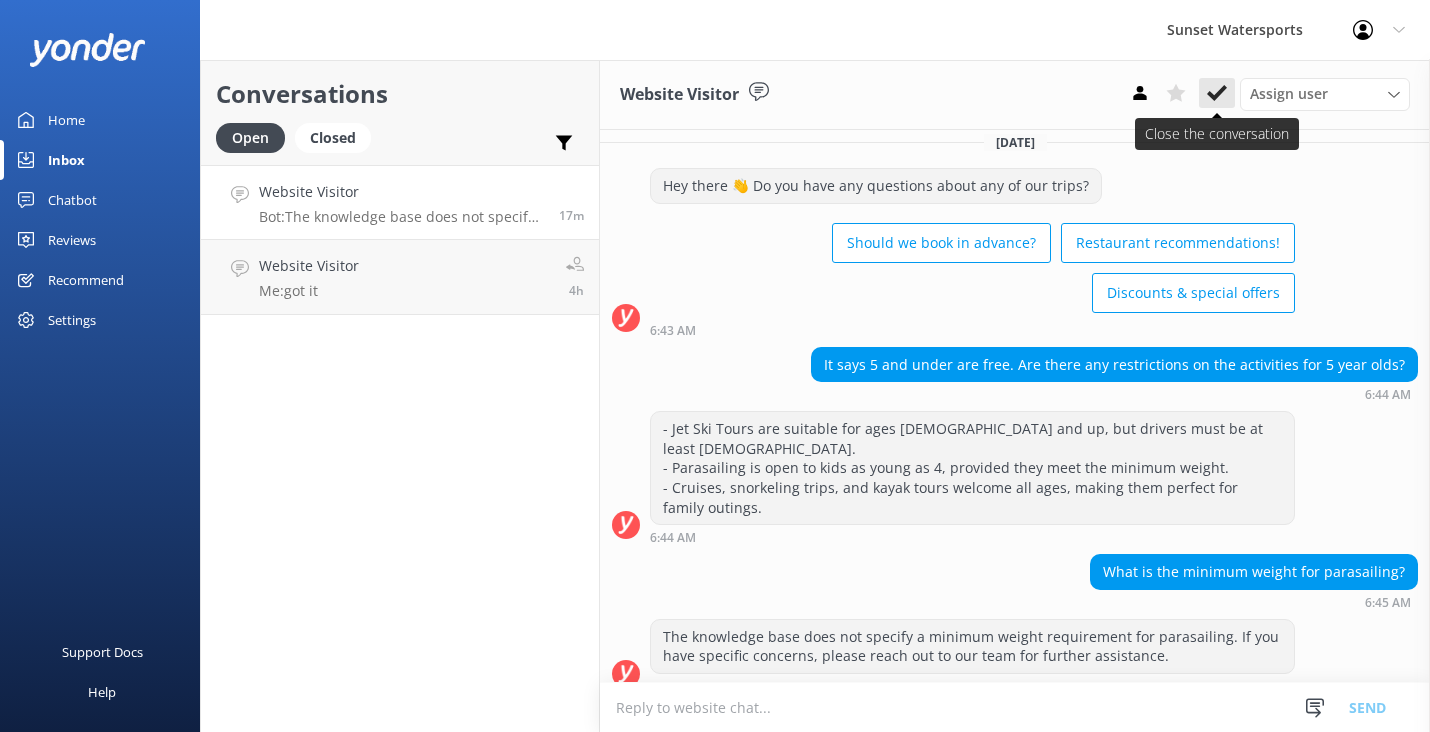 click 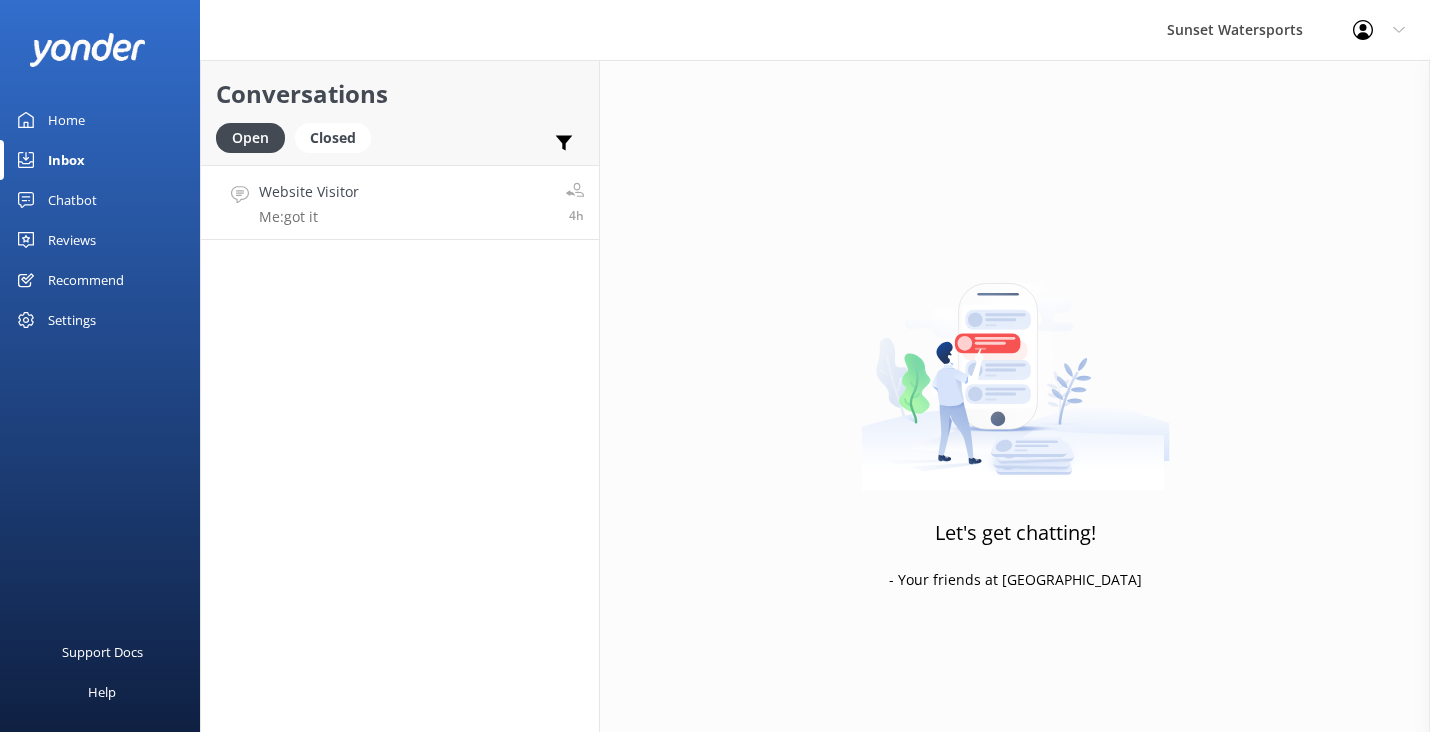 click on "Website Visitor Me:  got it 4h" at bounding box center [400, 202] 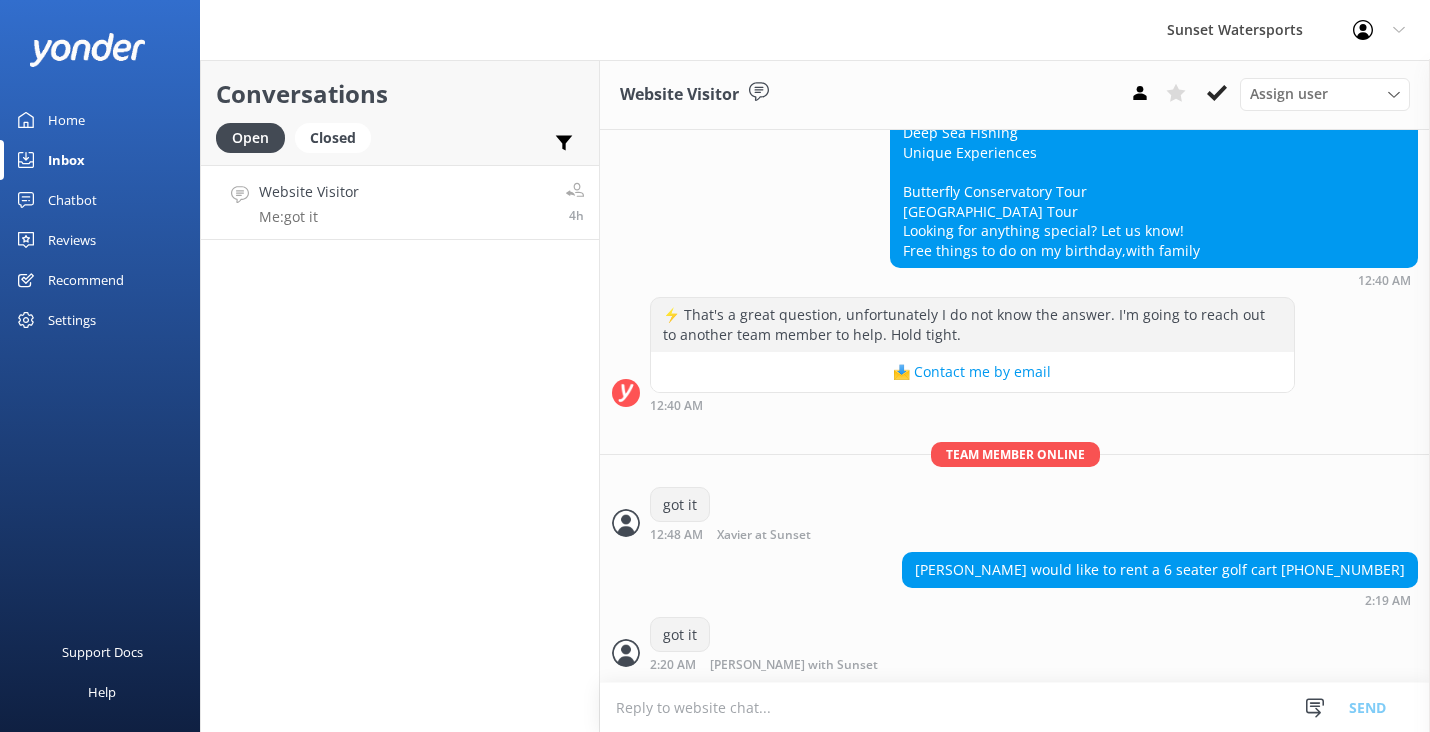 scroll, scrollTop: 2190, scrollLeft: 0, axis: vertical 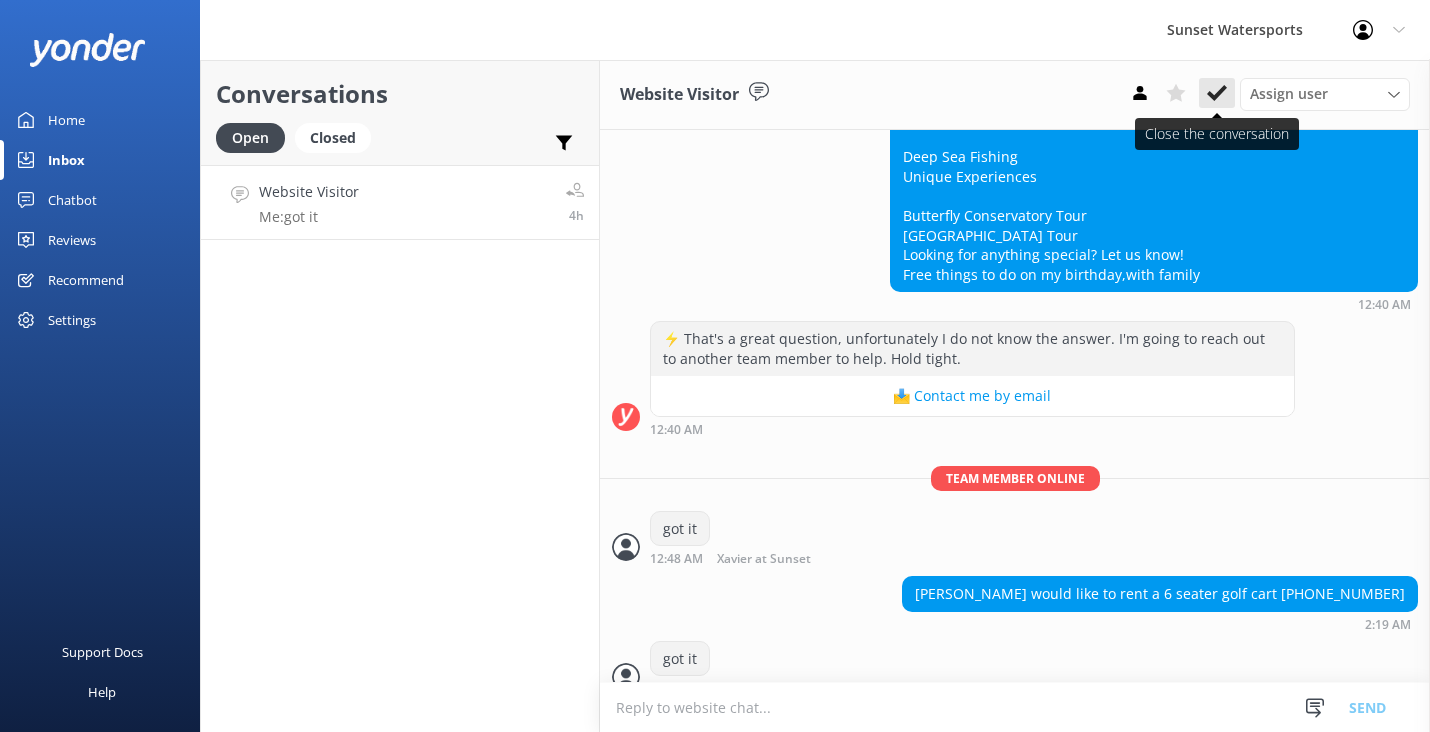 click 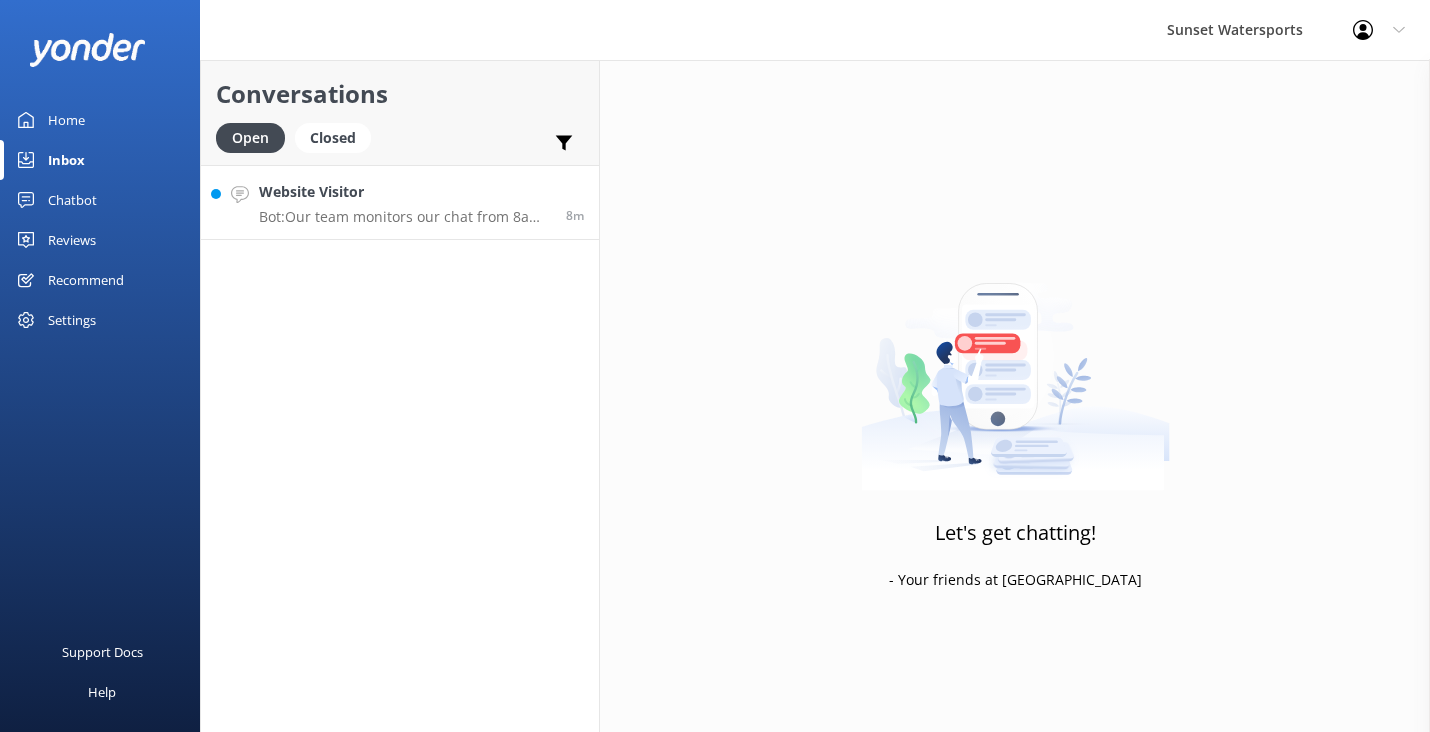 click on "Bot:  Our team monitors our chat from 8am to 8pm - they will be with you shortly! If you'd like to call us, we are available at [PHONE_NUMBER]." at bounding box center (405, 217) 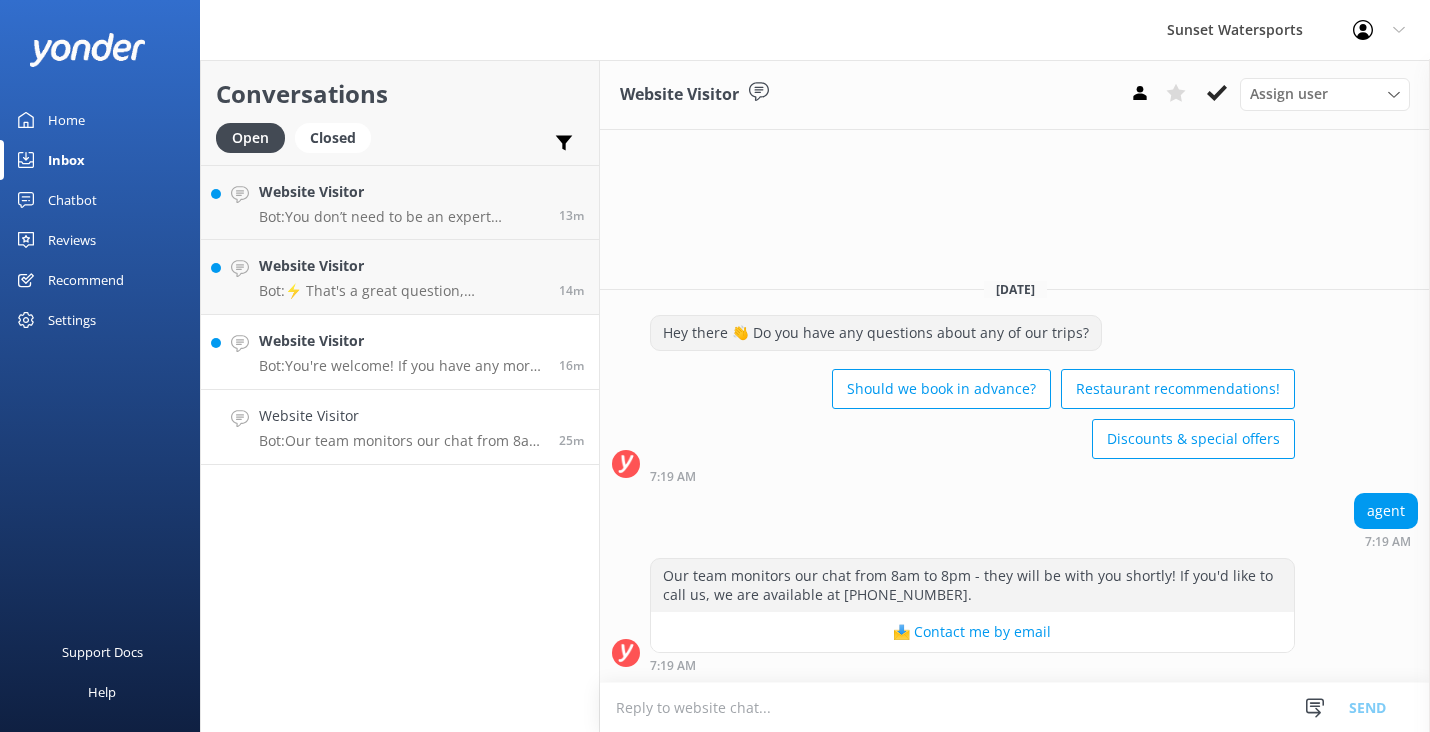 click on "Website Visitor Bot:  You're welcome! If you have any more questions, feel free to ask. Enjoy your jet ski tour! 16m" at bounding box center [400, 352] 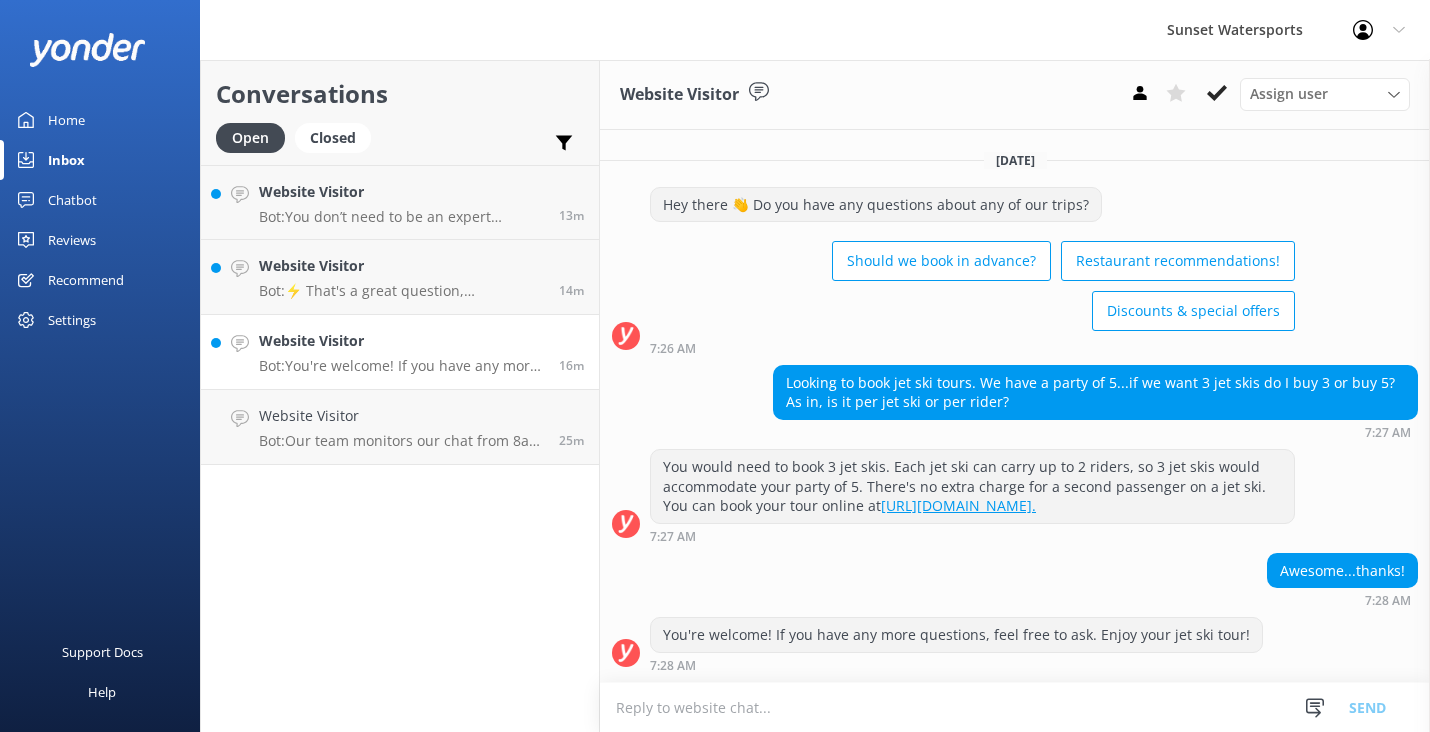 scroll, scrollTop: 34, scrollLeft: 0, axis: vertical 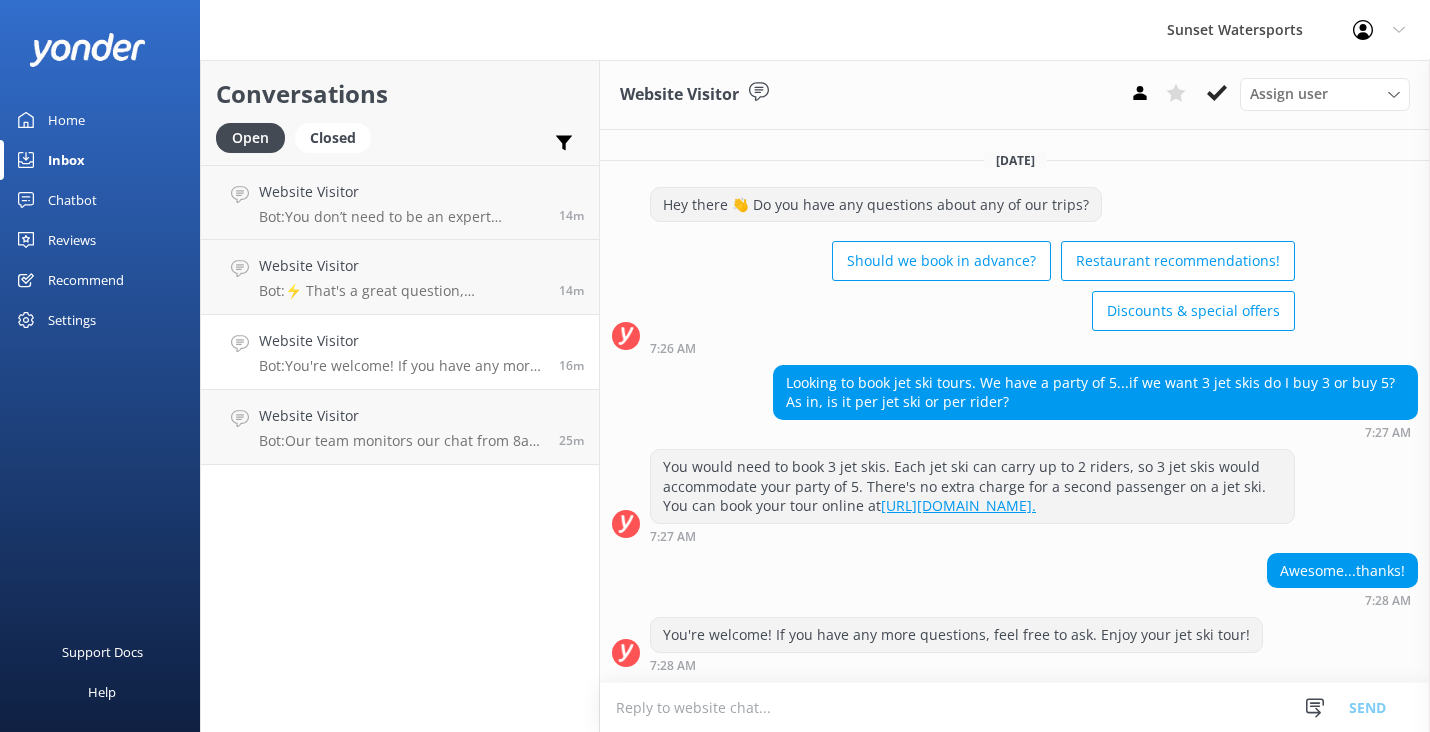 click at bounding box center (1015, 707) 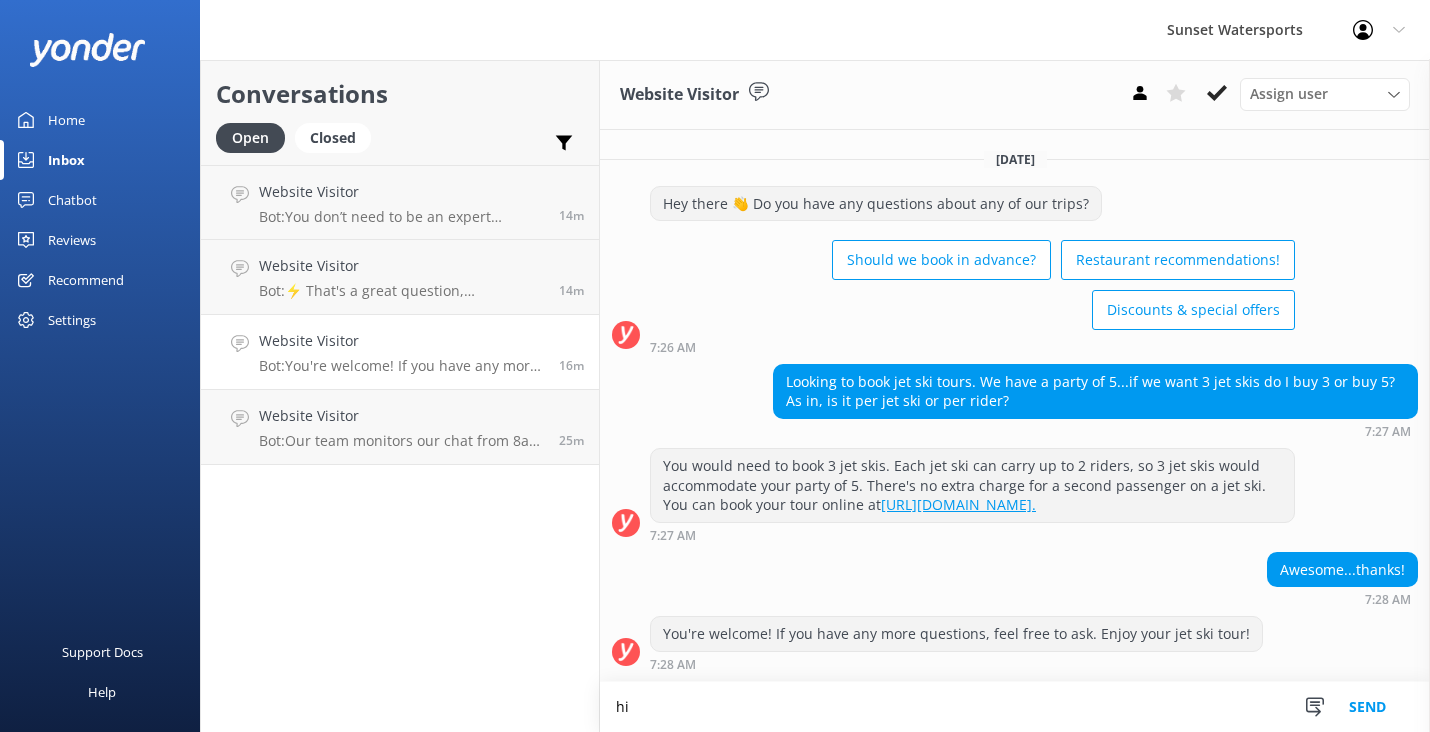 type on "h" 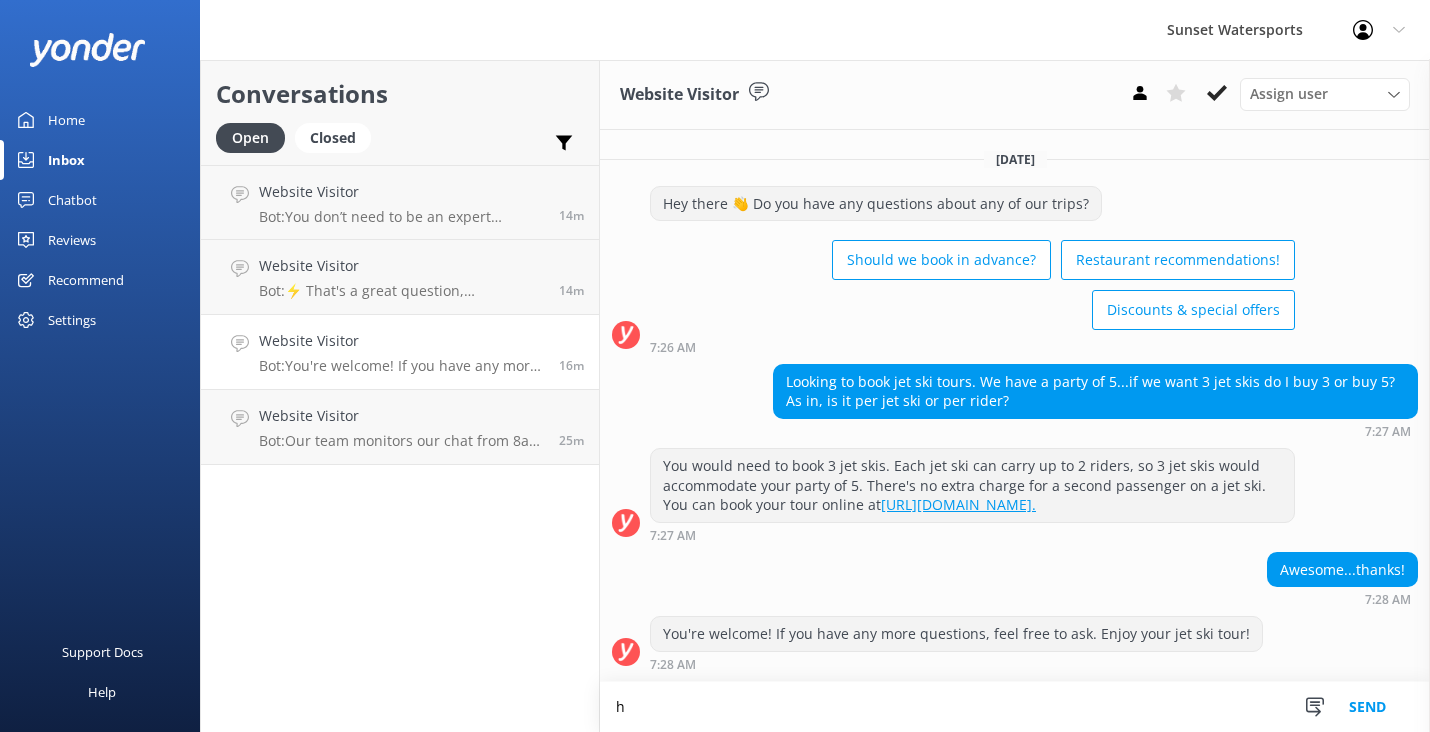 type 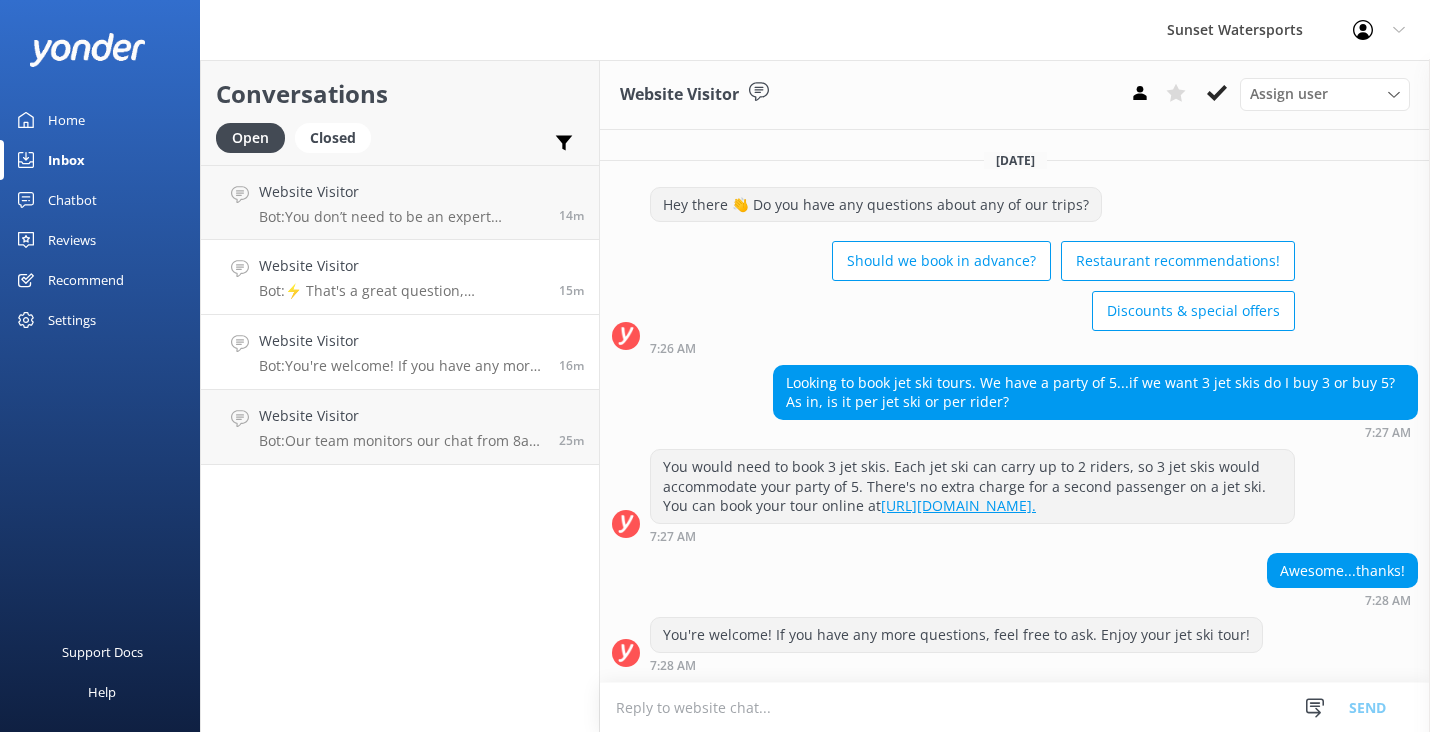 click on "Bot:  ⚡ That's a great question, unfortunately I do not know the answer. I'm going to reach out to another team member to help. Hold tight." at bounding box center [401, 291] 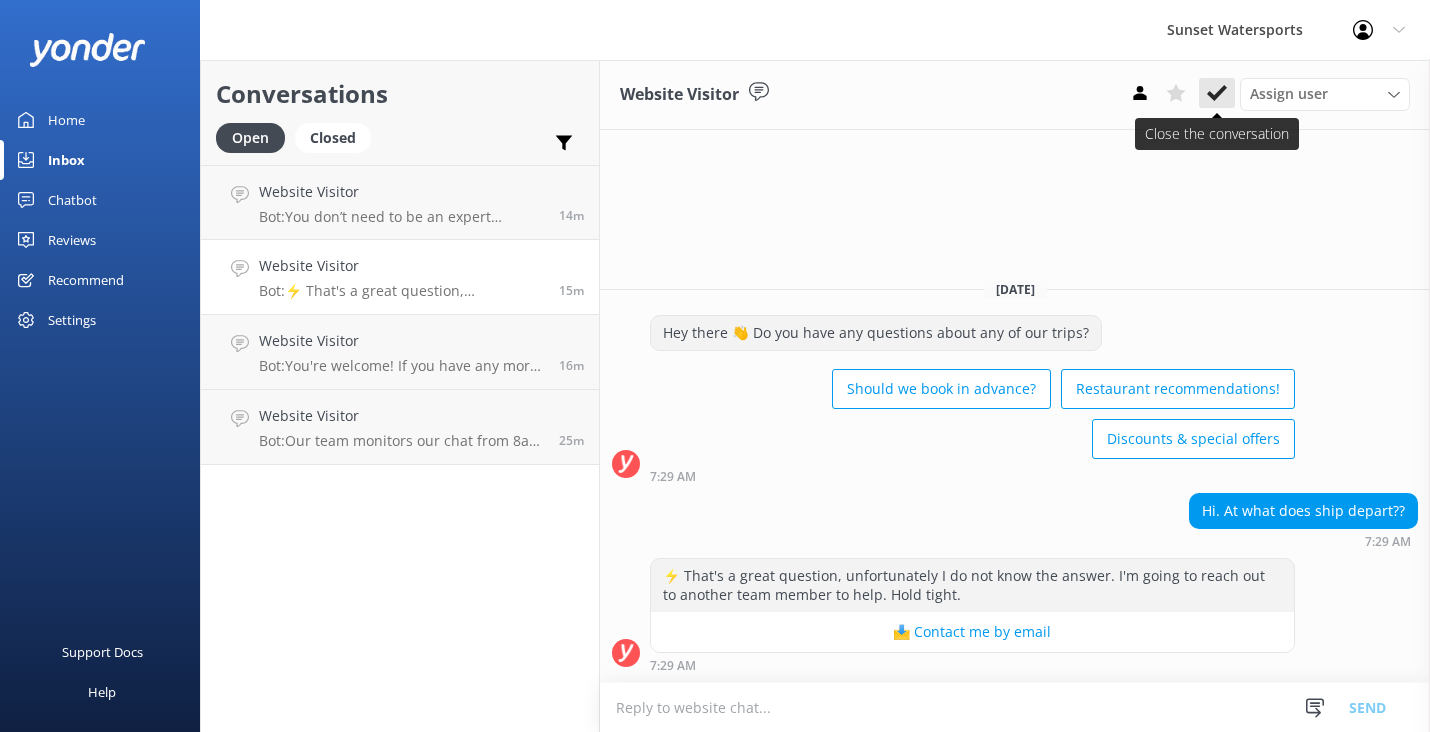 click 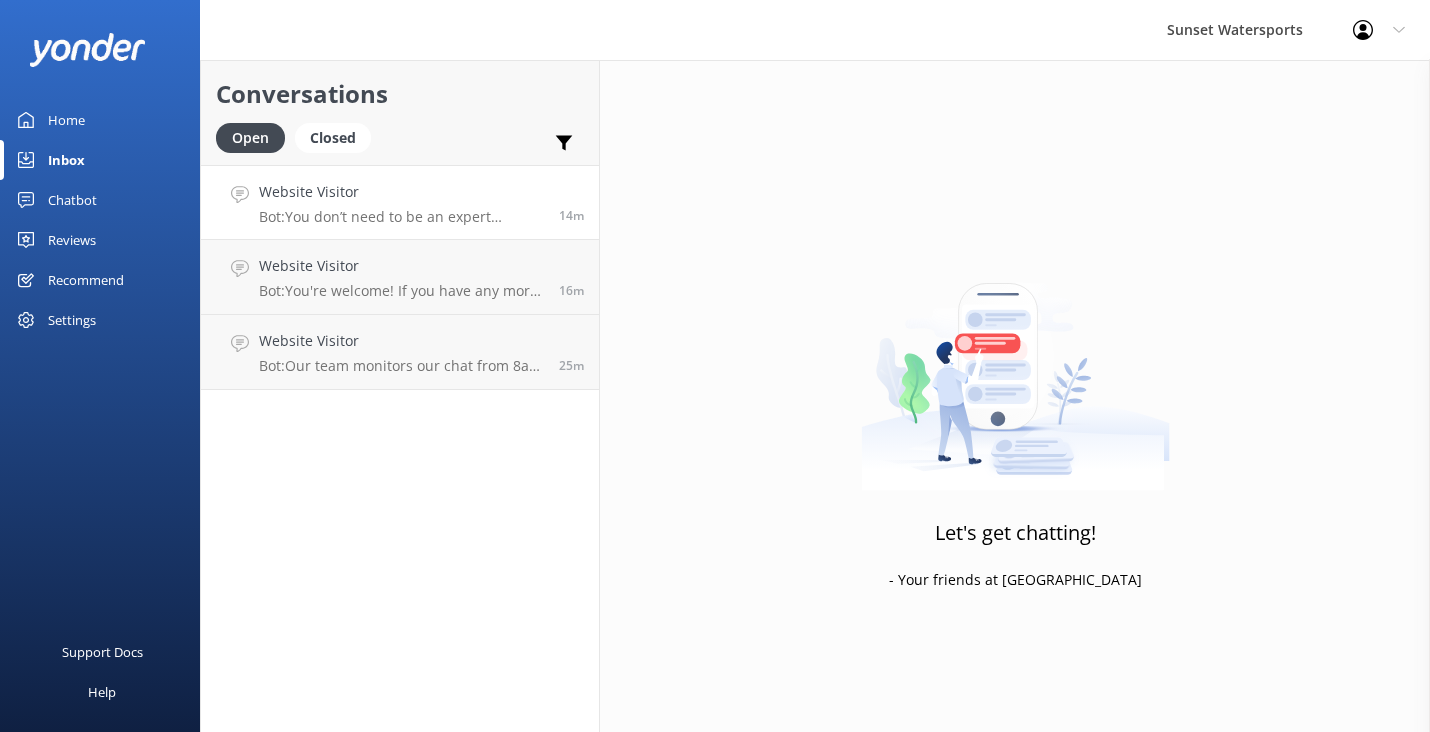 click on "Bot:  You don’t need to be an expert swimmer to enjoy the snorkeling tours, but basic swimming ability is strongly recommended. Life jackets, buoyancy vests, and swim noodles are provided to support all comfort levels in the water, and the crew is always close by to assist if needed." at bounding box center [401, 217] 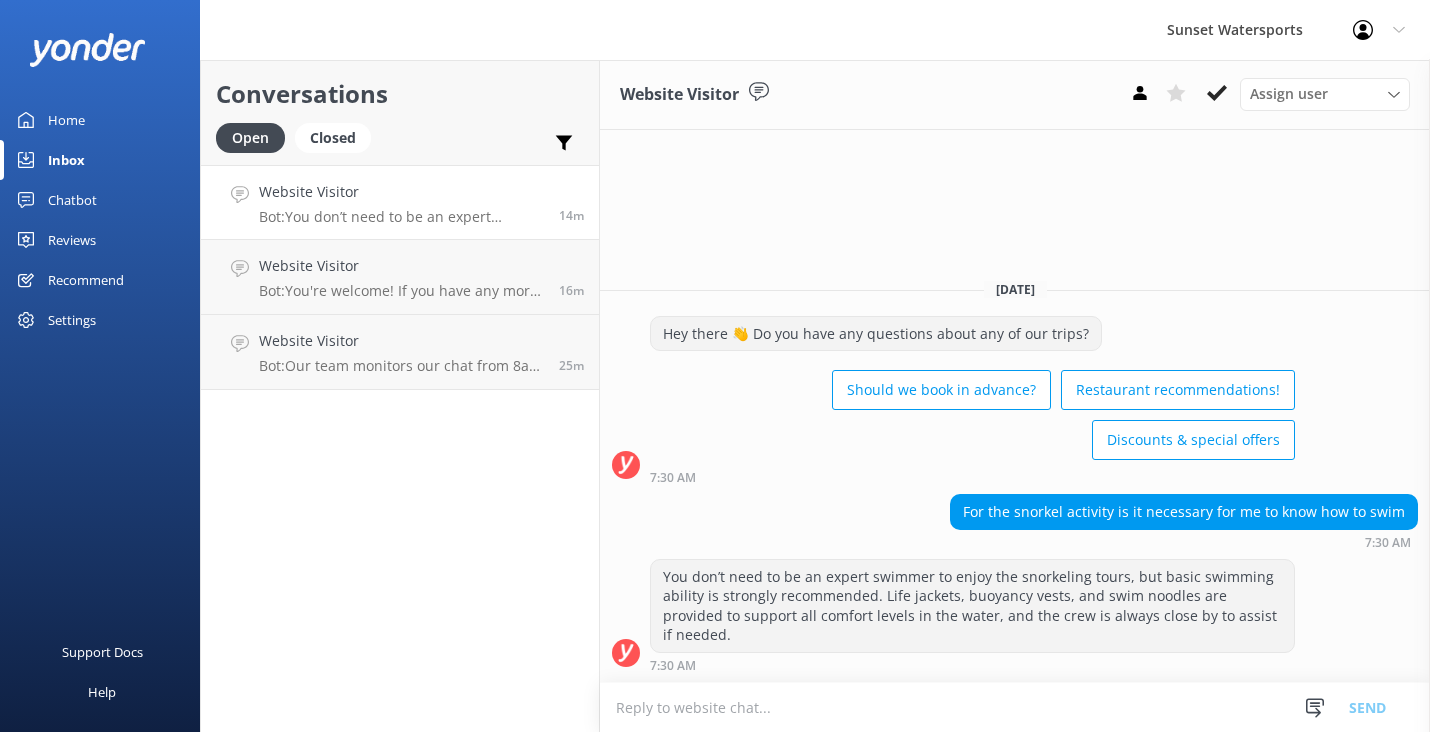 click at bounding box center (1015, 707) 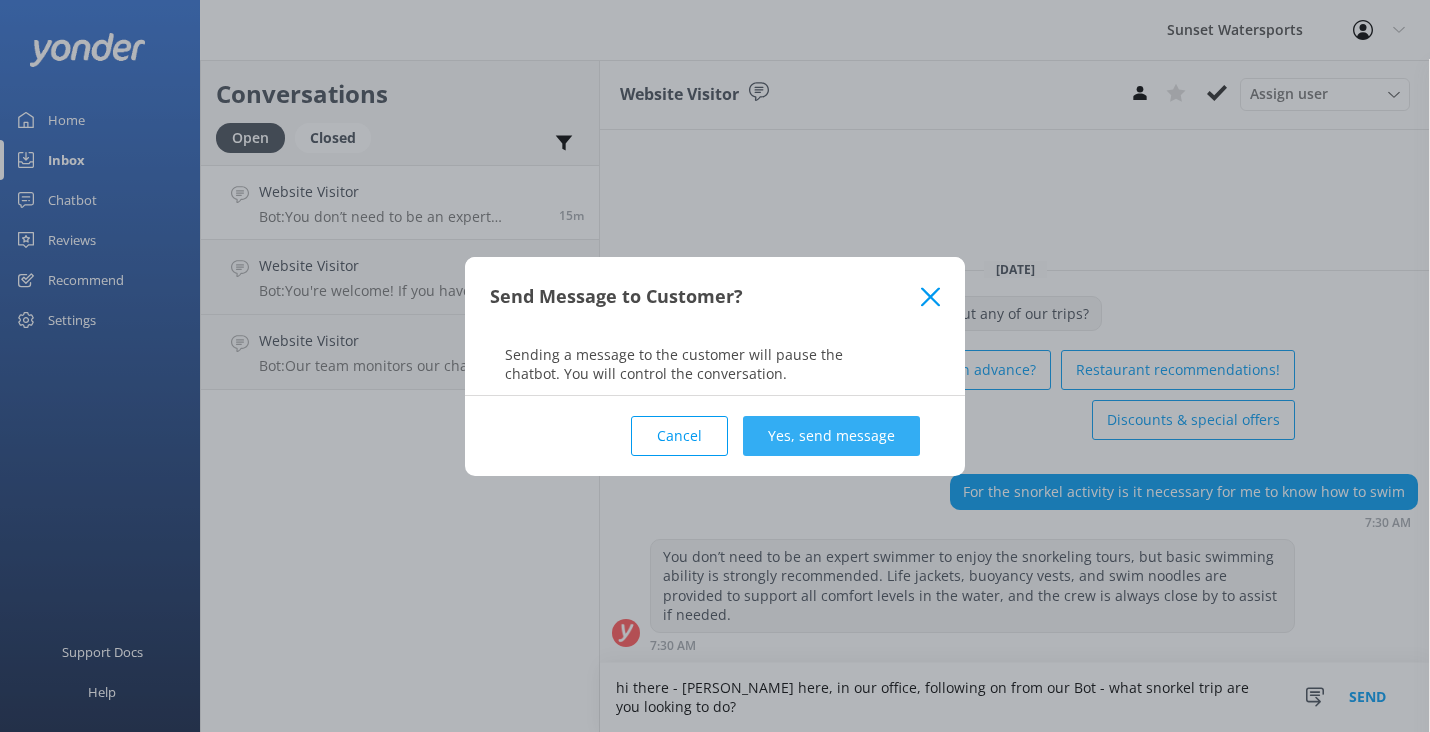 type on "hi there - [PERSON_NAME] here, in our office, following on from our Bot - what snorkel trip are you looking to do?" 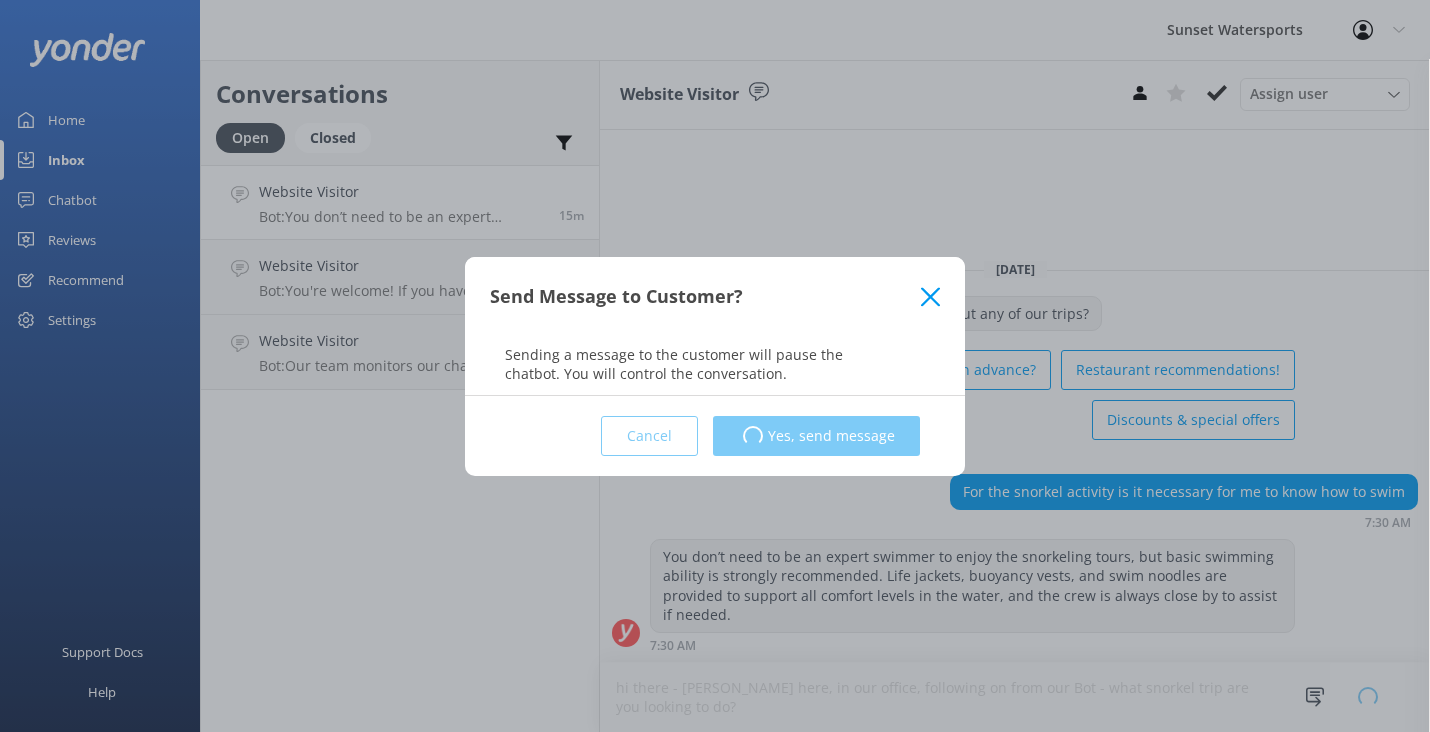 type 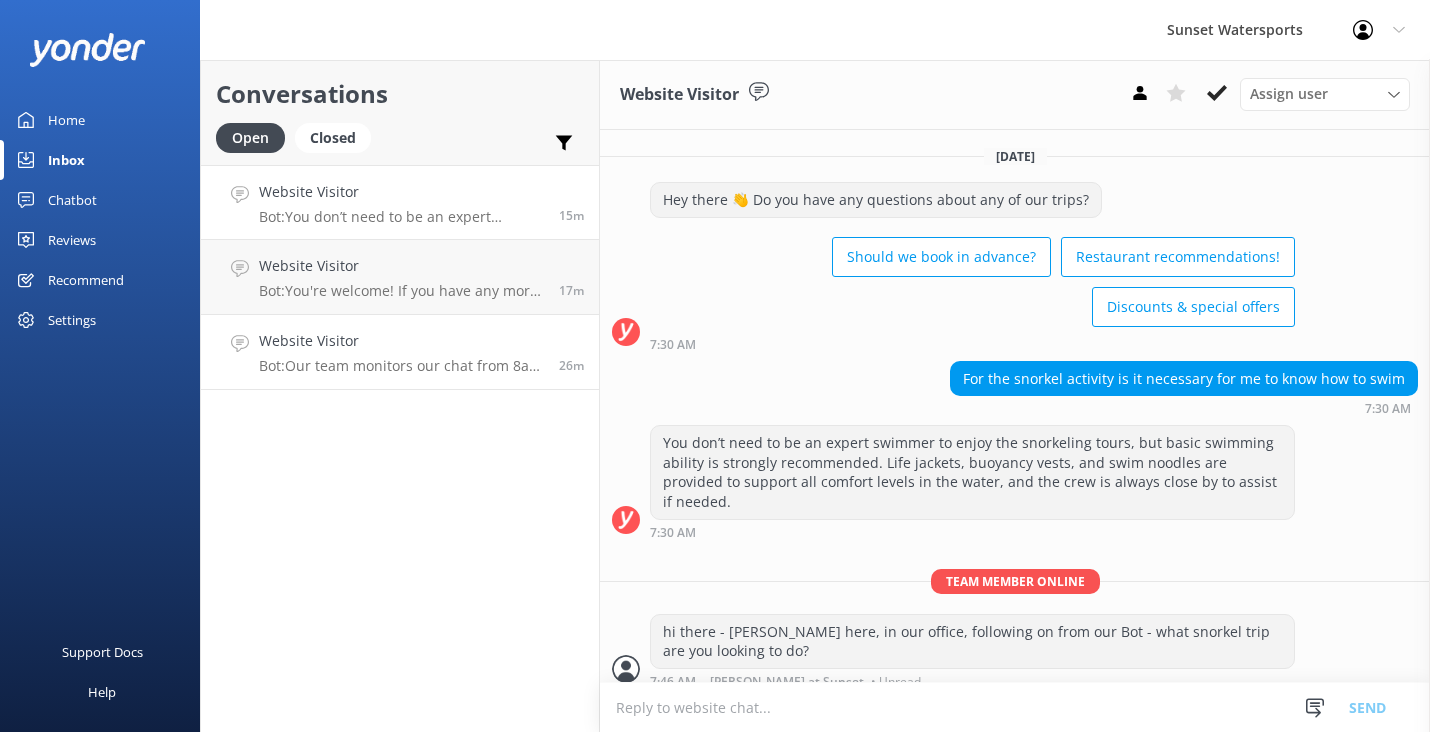 click on "Bot:  Our team monitors our chat from 8am to 8pm - they will be with you shortly! If you'd like to call us, we are available at [PHONE_NUMBER]." at bounding box center [401, 366] 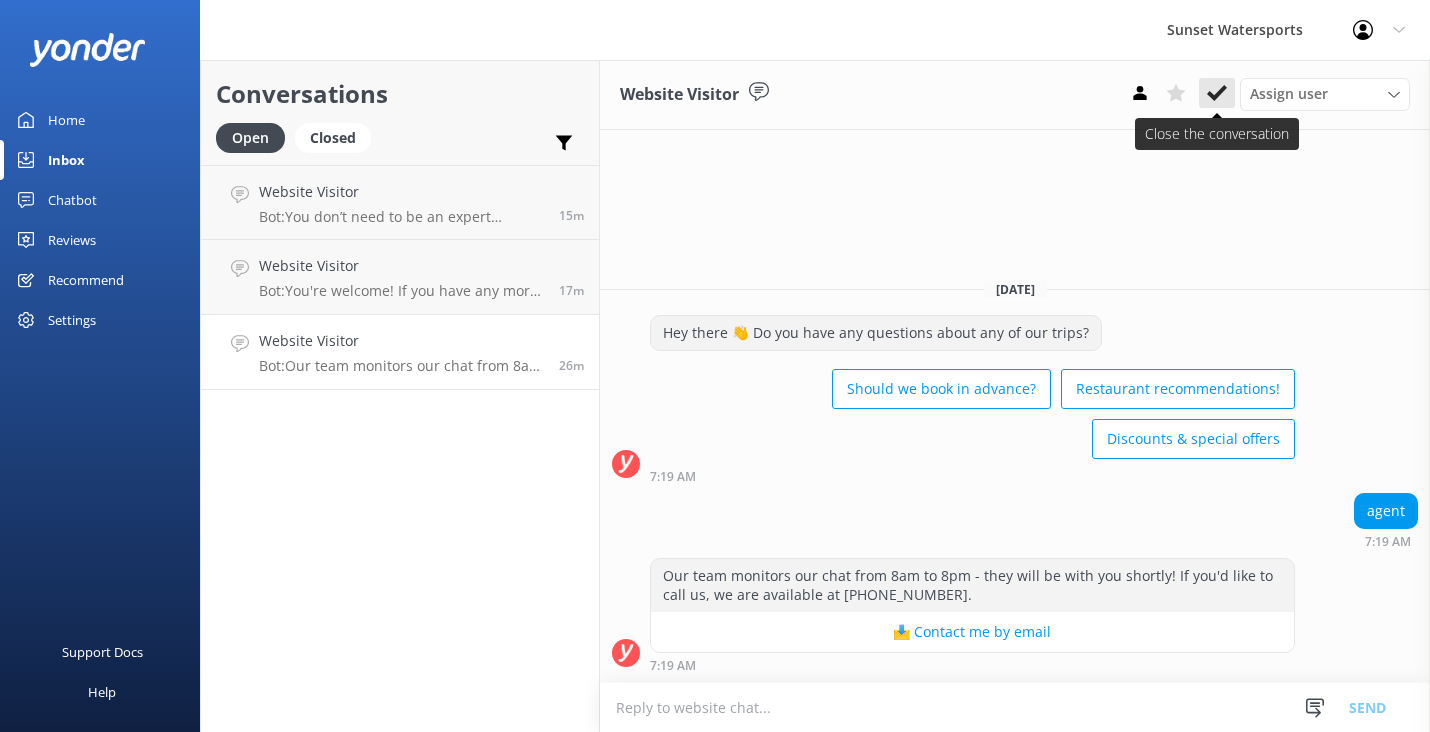 click 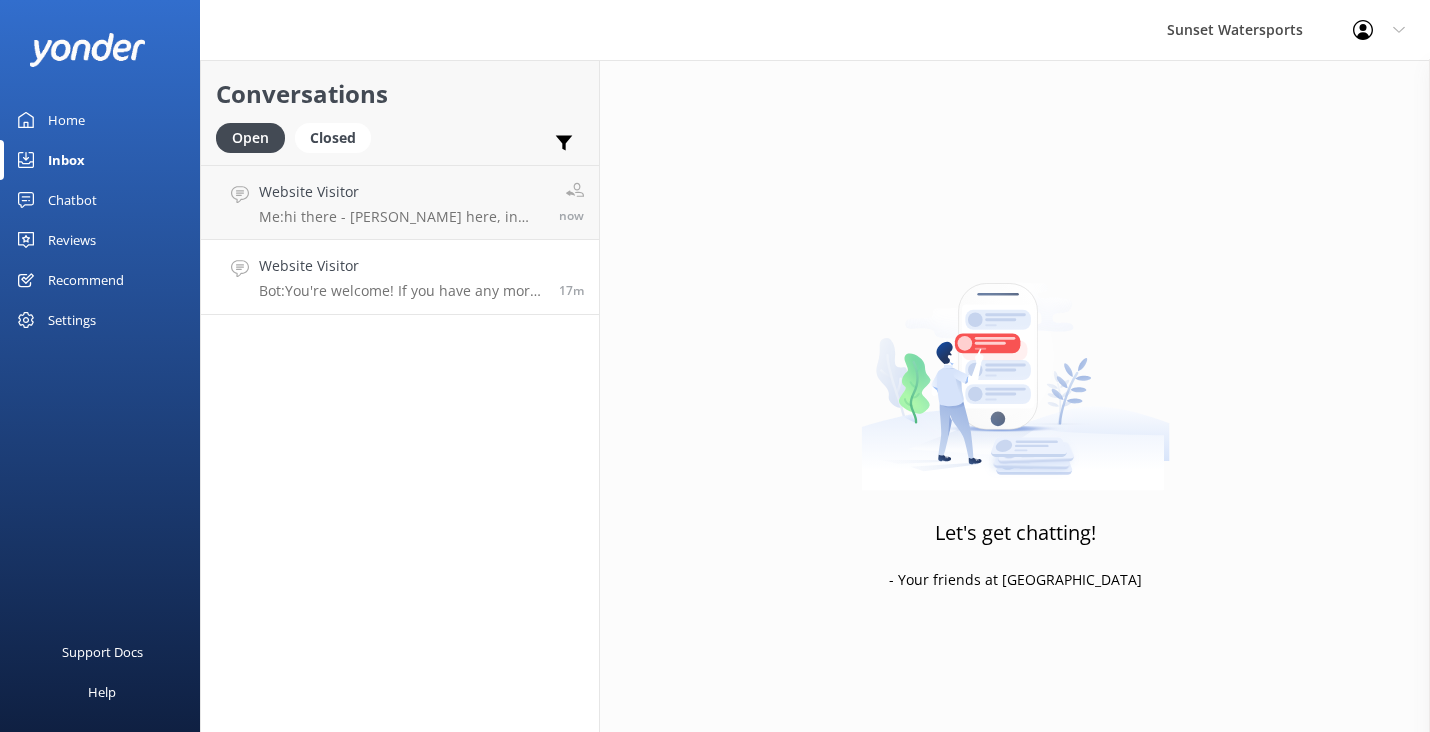 click on "Bot:  You're welcome! If you have any more questions, feel free to ask. Enjoy your jet ski tour!" at bounding box center (401, 291) 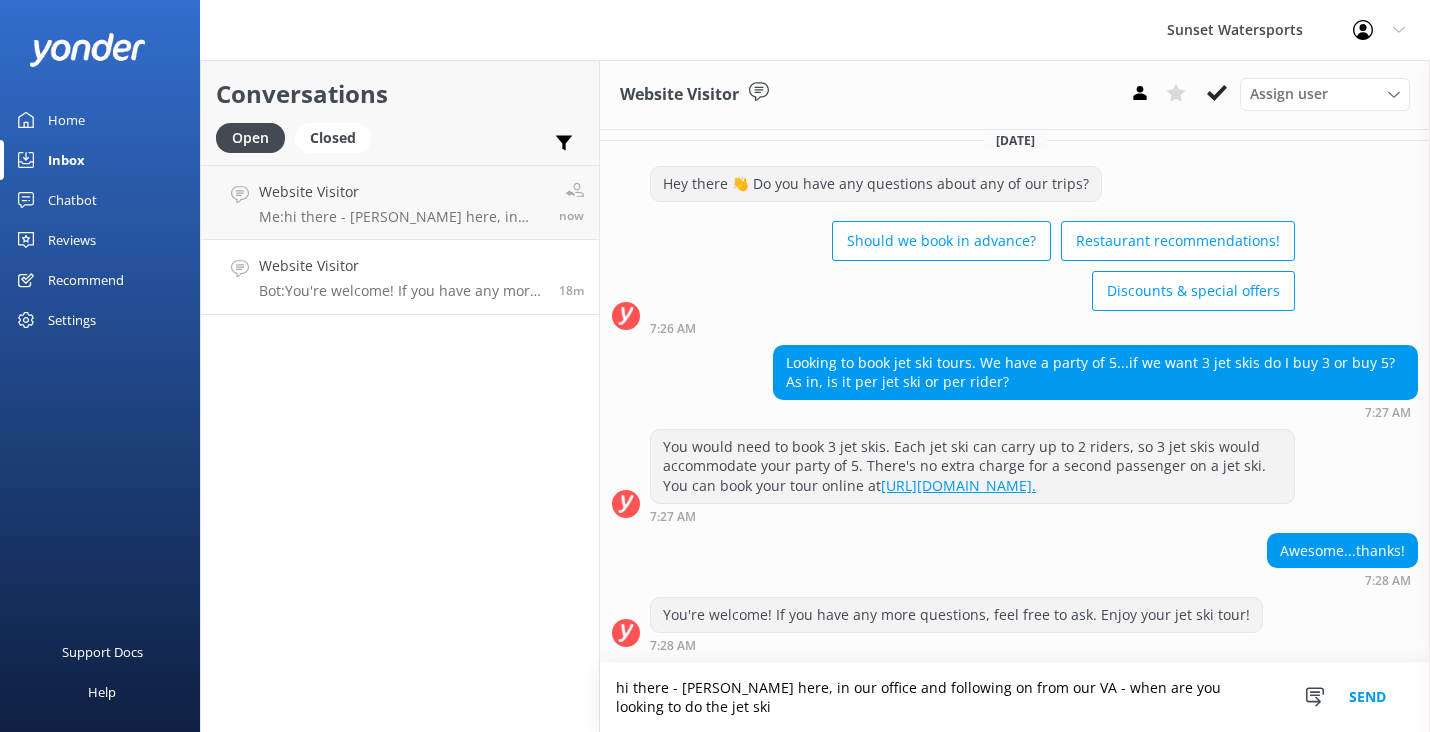 scroll, scrollTop: 54, scrollLeft: 0, axis: vertical 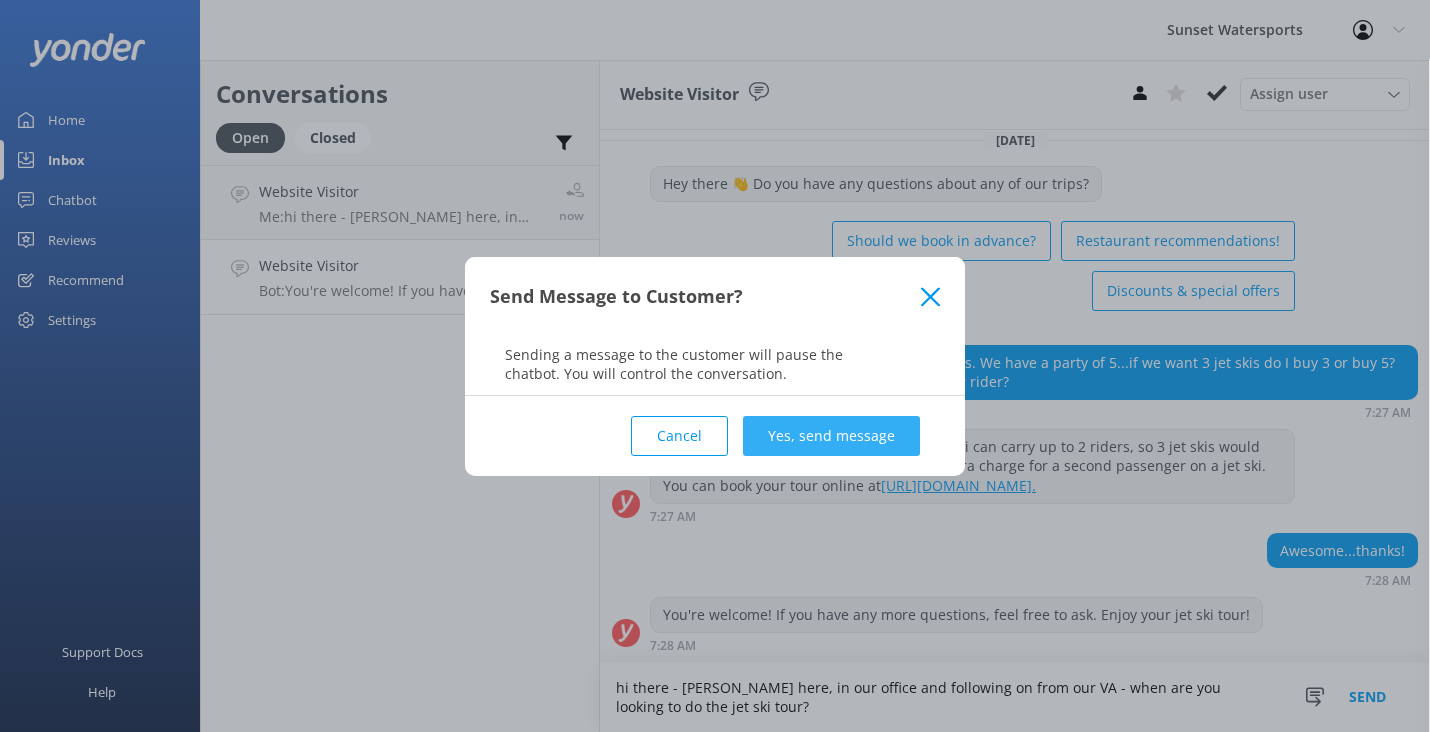 type on "hi there - [PERSON_NAME] here, in our office and following on from our VA - when are you looking to do the jet ski tour?" 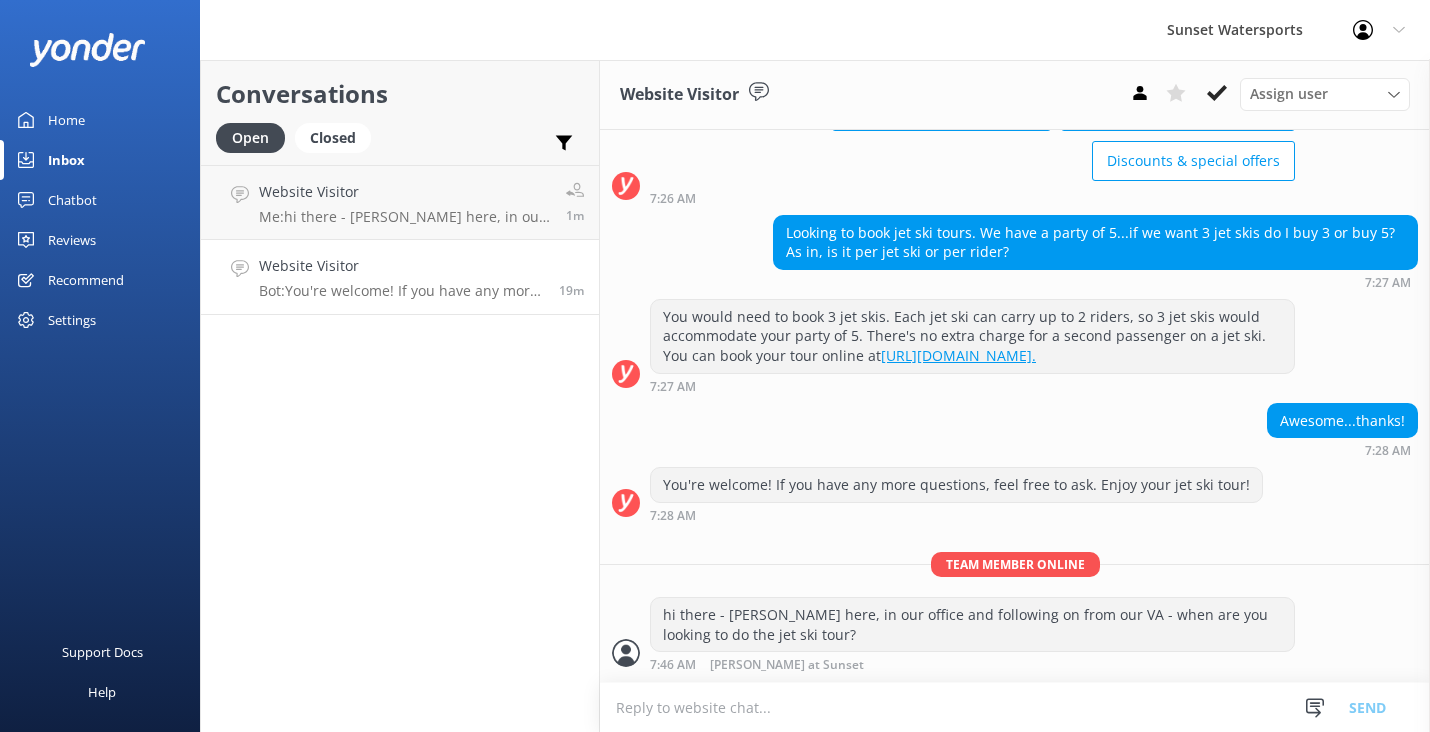 scroll, scrollTop: 184, scrollLeft: 0, axis: vertical 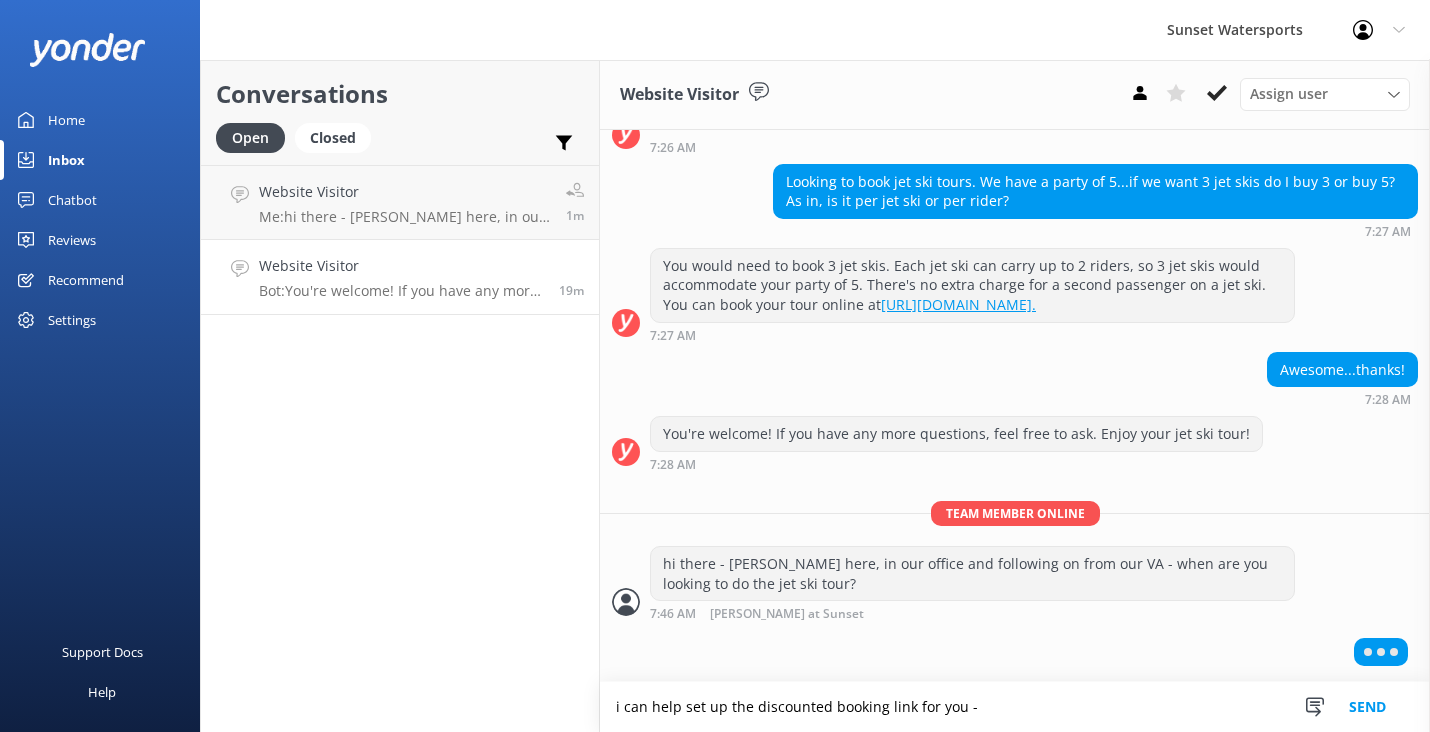 type on "i can help set up the discounted booking link for you -" 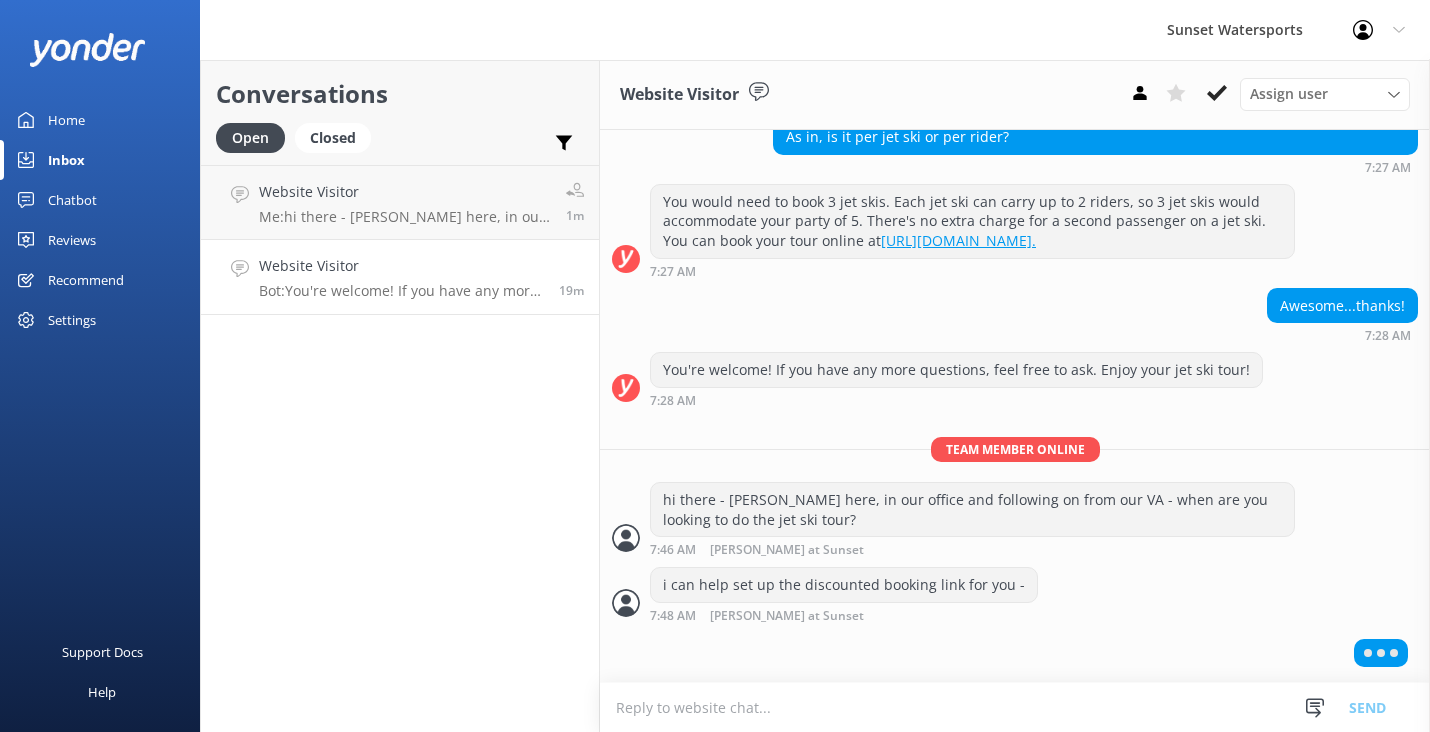 scroll, scrollTop: 296, scrollLeft: 0, axis: vertical 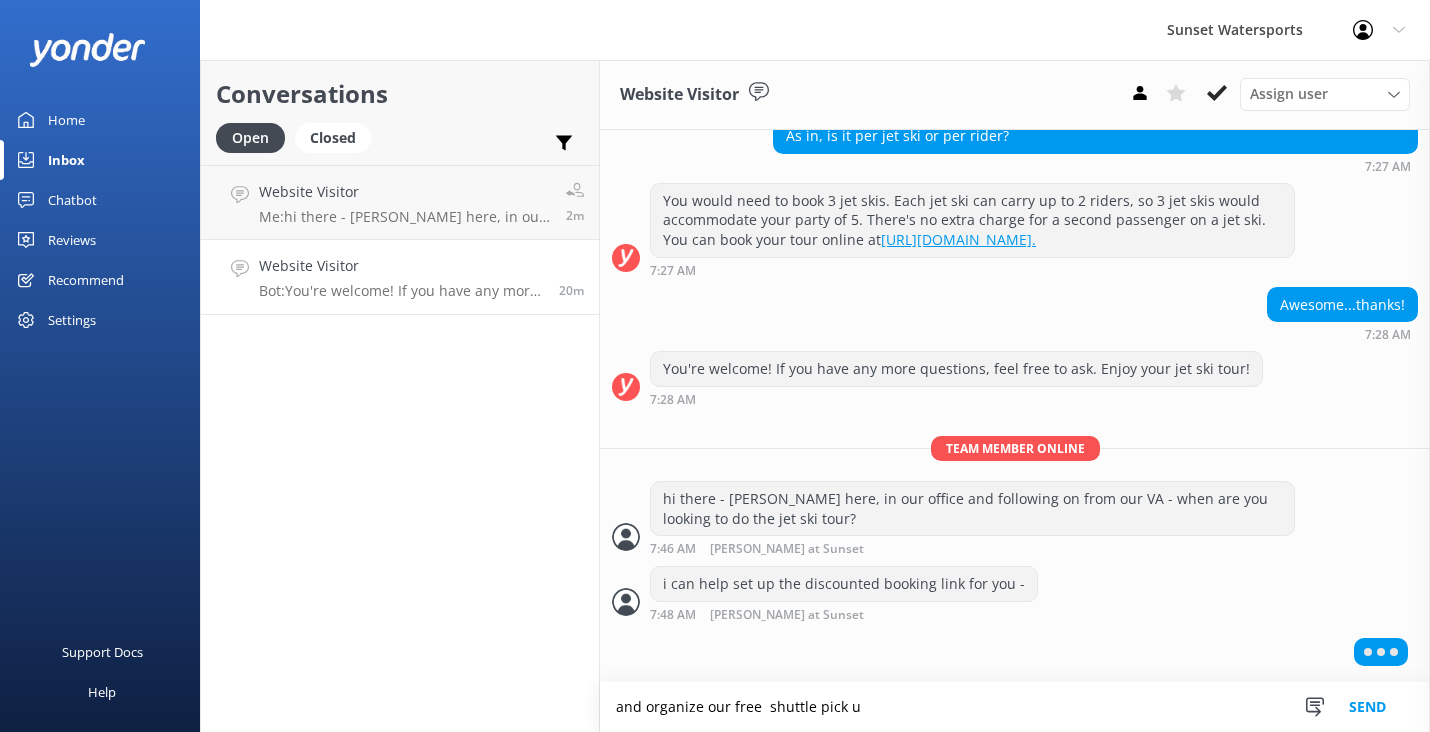 type on "and organize our free  shuttle pick up" 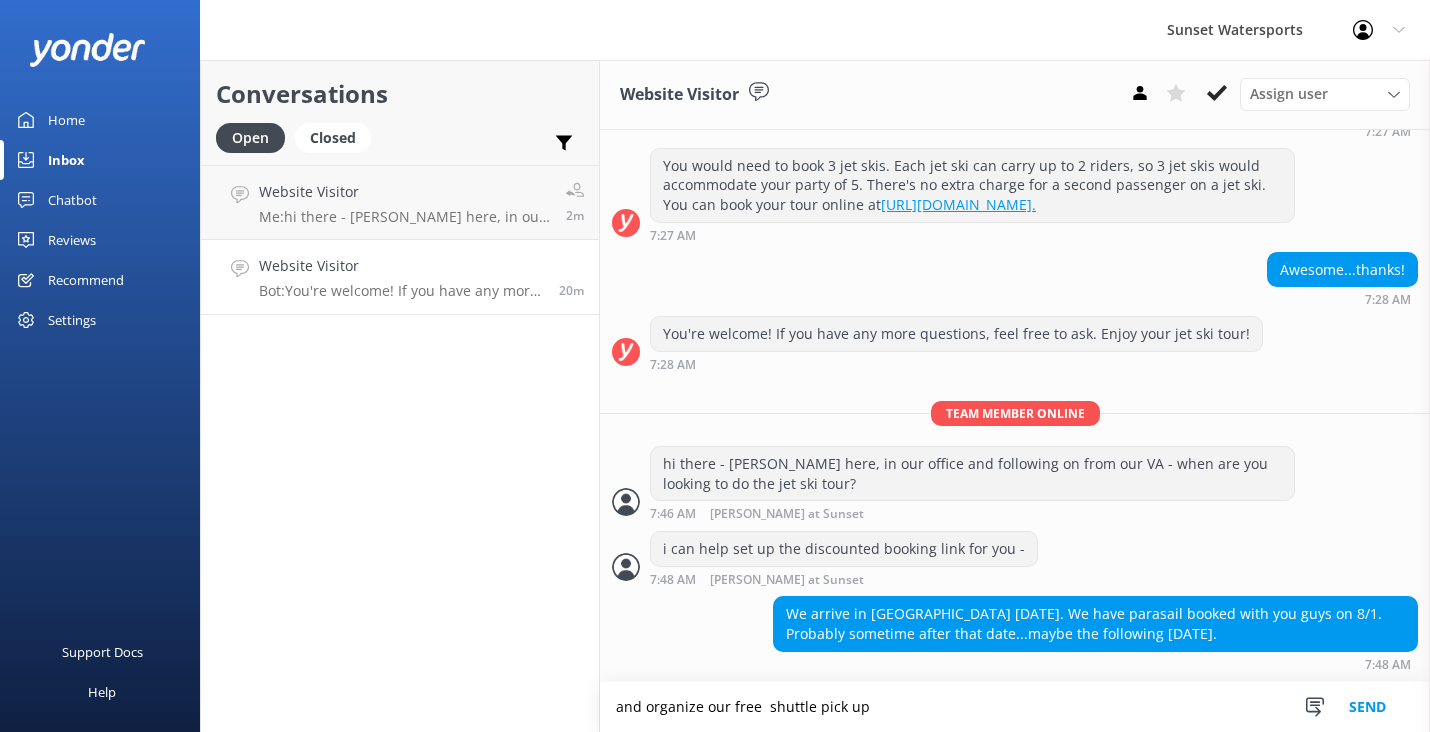 scroll, scrollTop: 335, scrollLeft: 0, axis: vertical 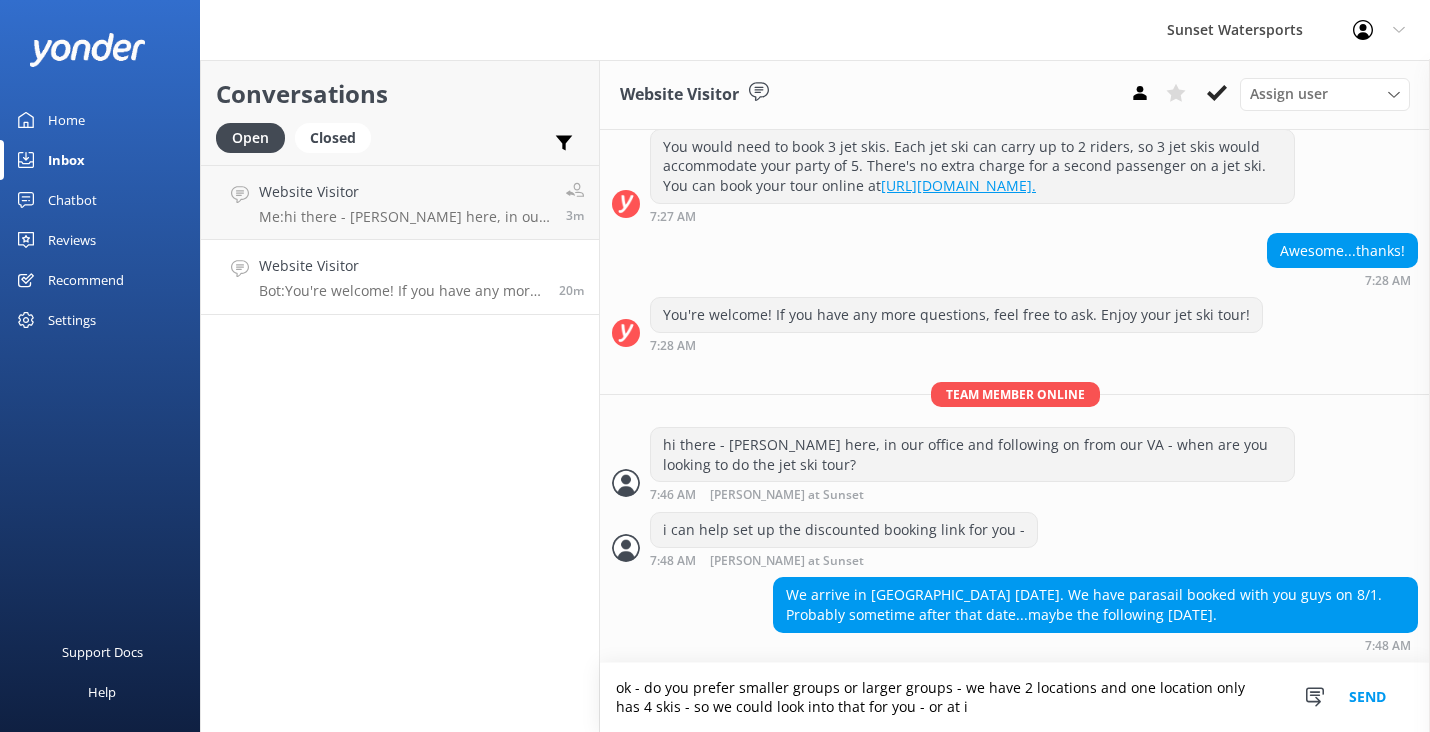 click on "ok - do you prefer smaller groups or larger groups - we have 2 locations and one location only has 4 skis - so we could look into that for you - or at" at bounding box center (1015, 697) 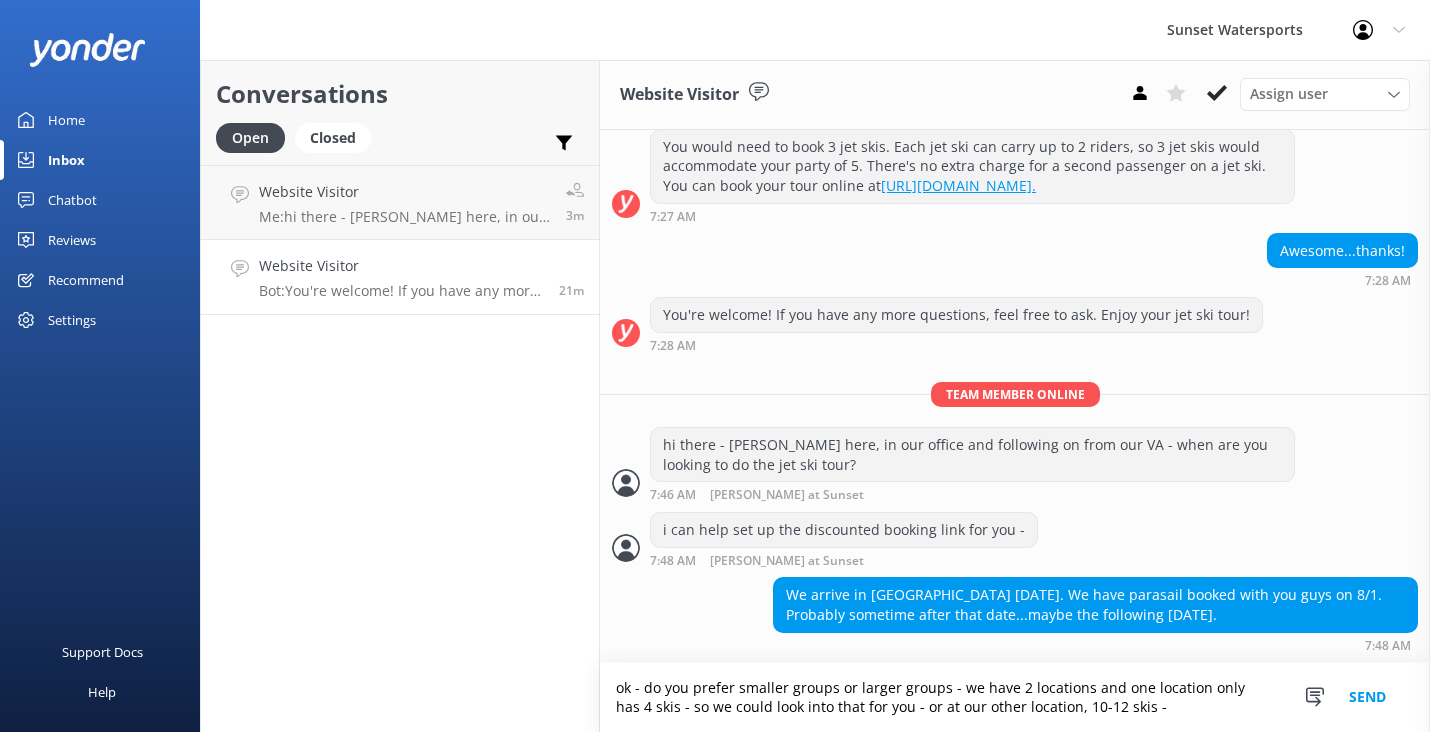 type on "ok - do you prefer smaller groups or larger groups - we have 2 locations and one location only has 4 skis - so we could look into that for you - or at our other location, 10-12 skis -" 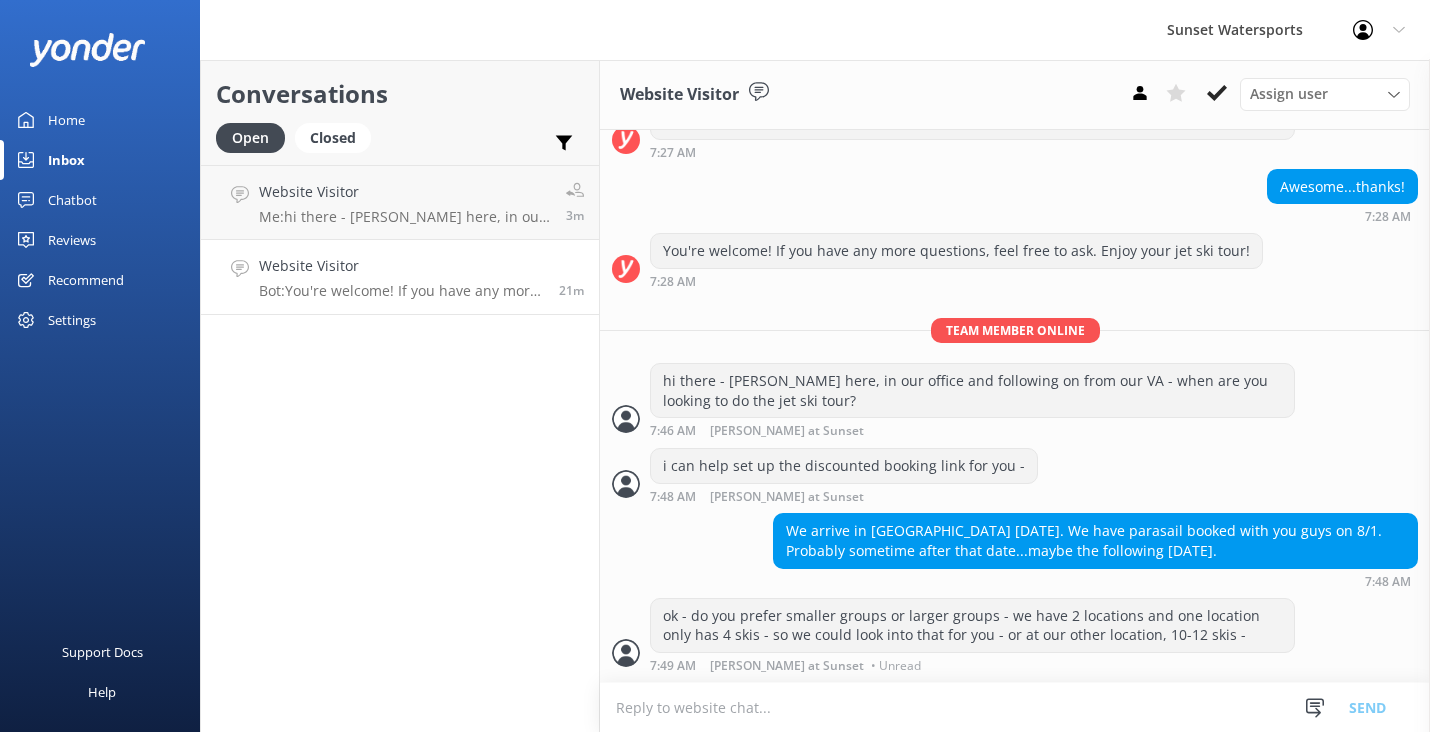 scroll, scrollTop: 419, scrollLeft: 0, axis: vertical 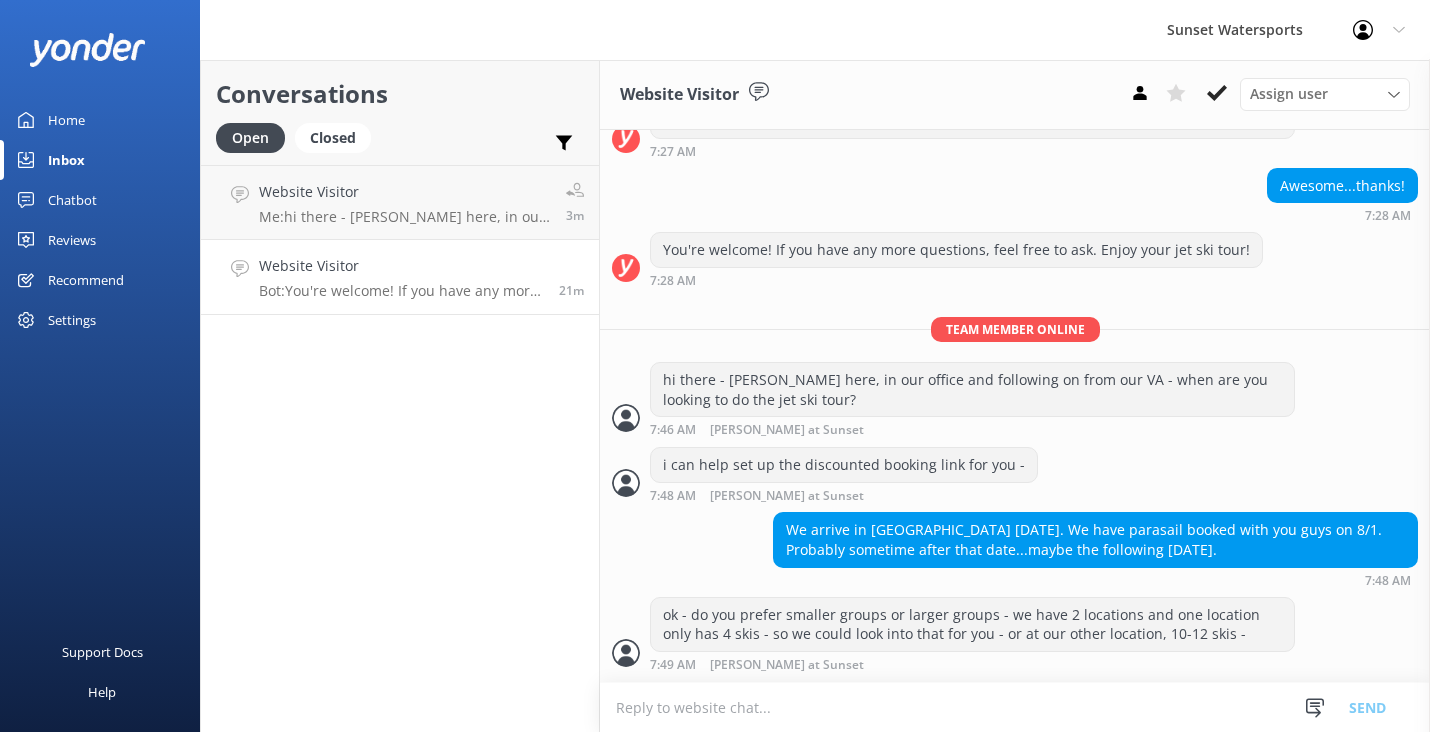 click at bounding box center (1015, 707) 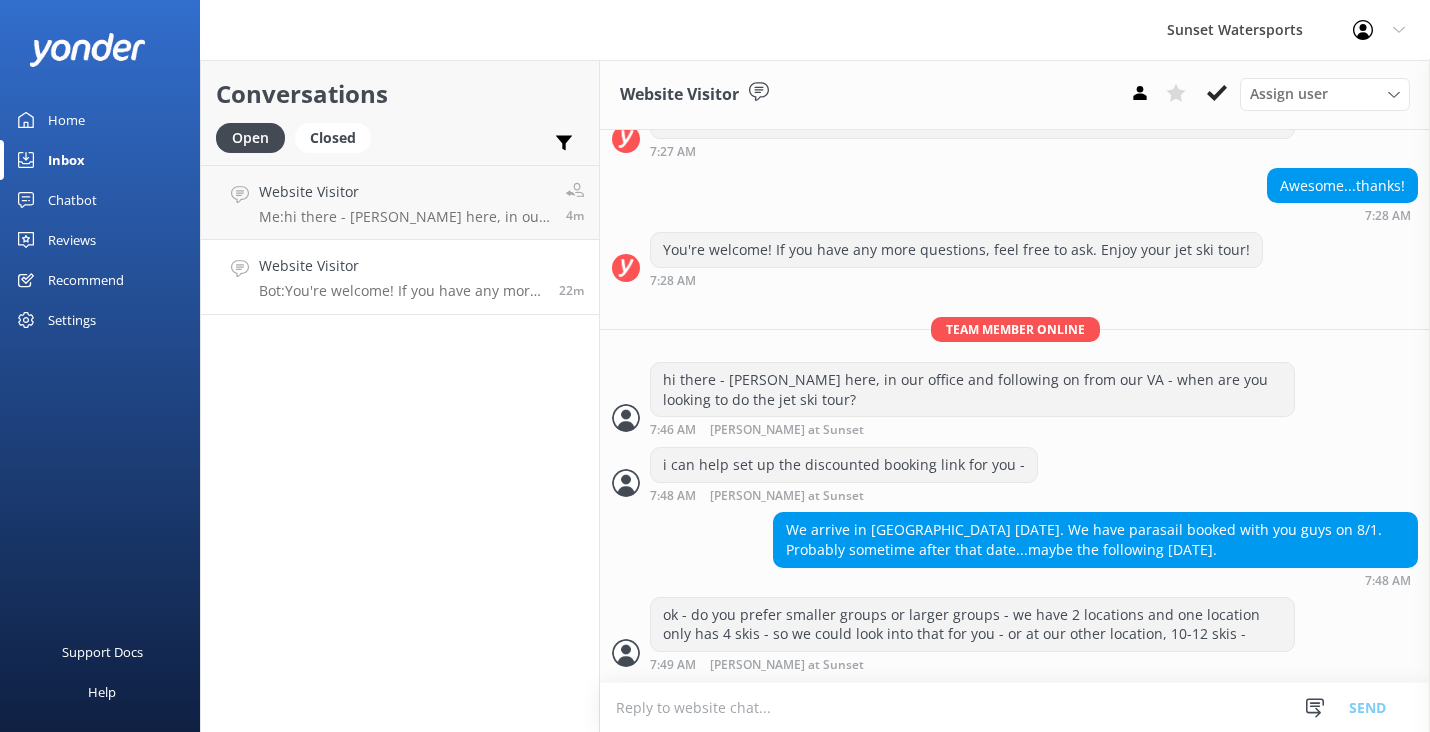 scroll, scrollTop: 466, scrollLeft: 0, axis: vertical 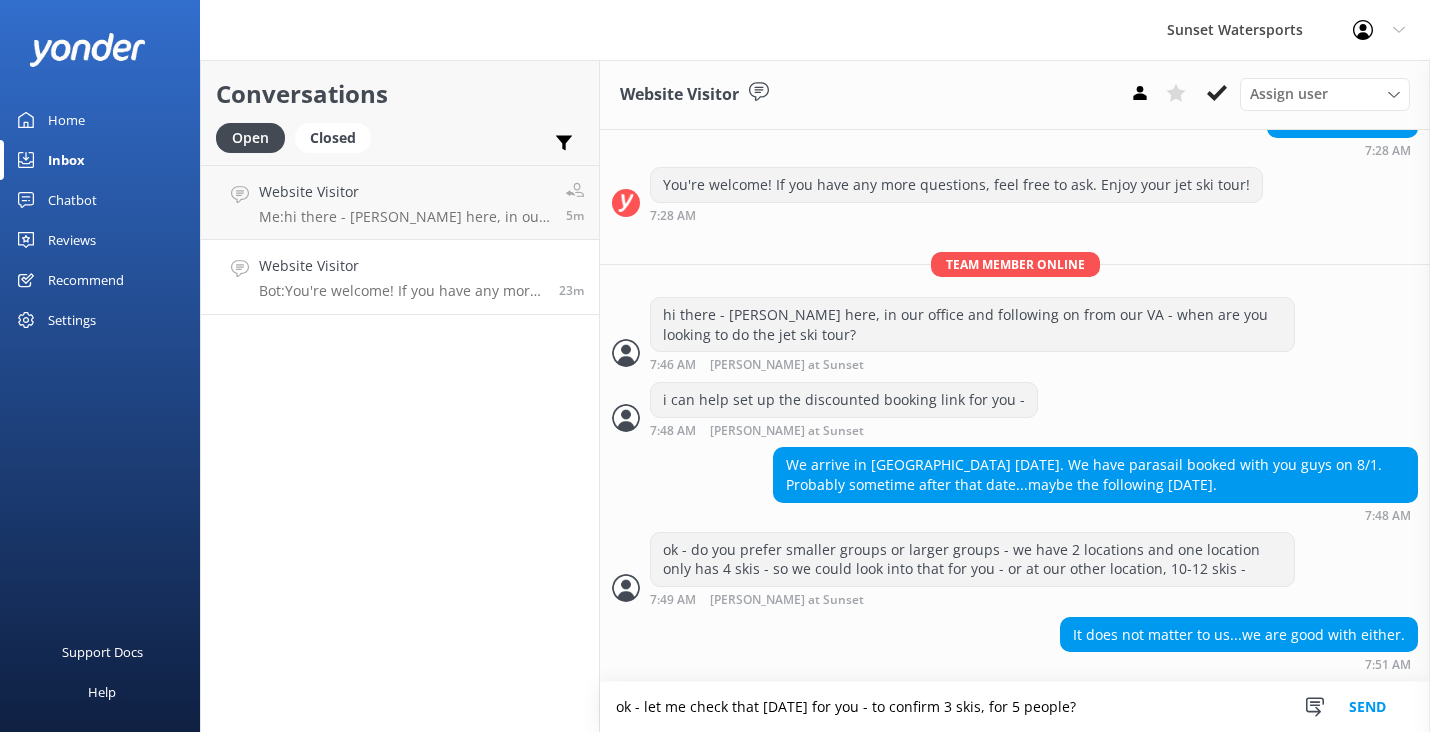 type on "ok - let me check that [DATE] for you - to confirm 3 skis, for 5 people?" 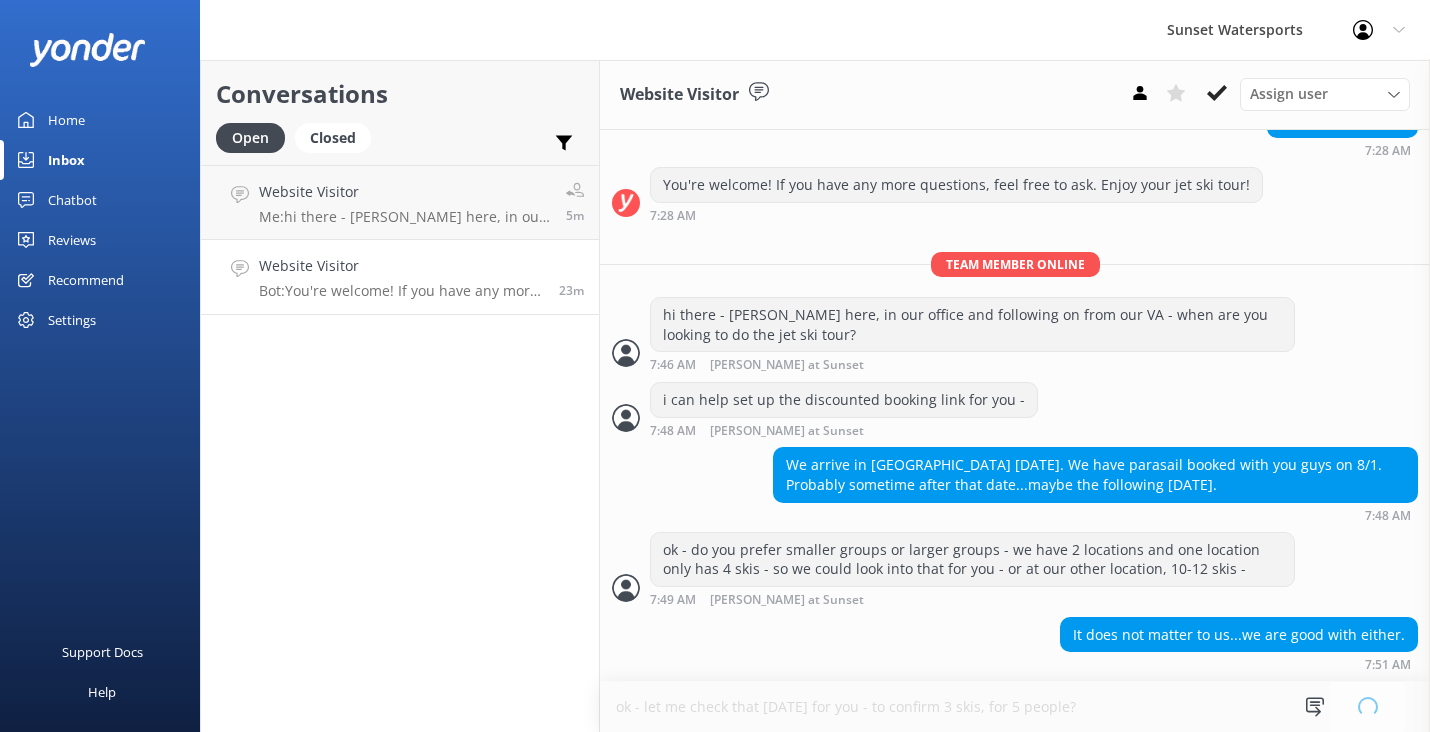 type 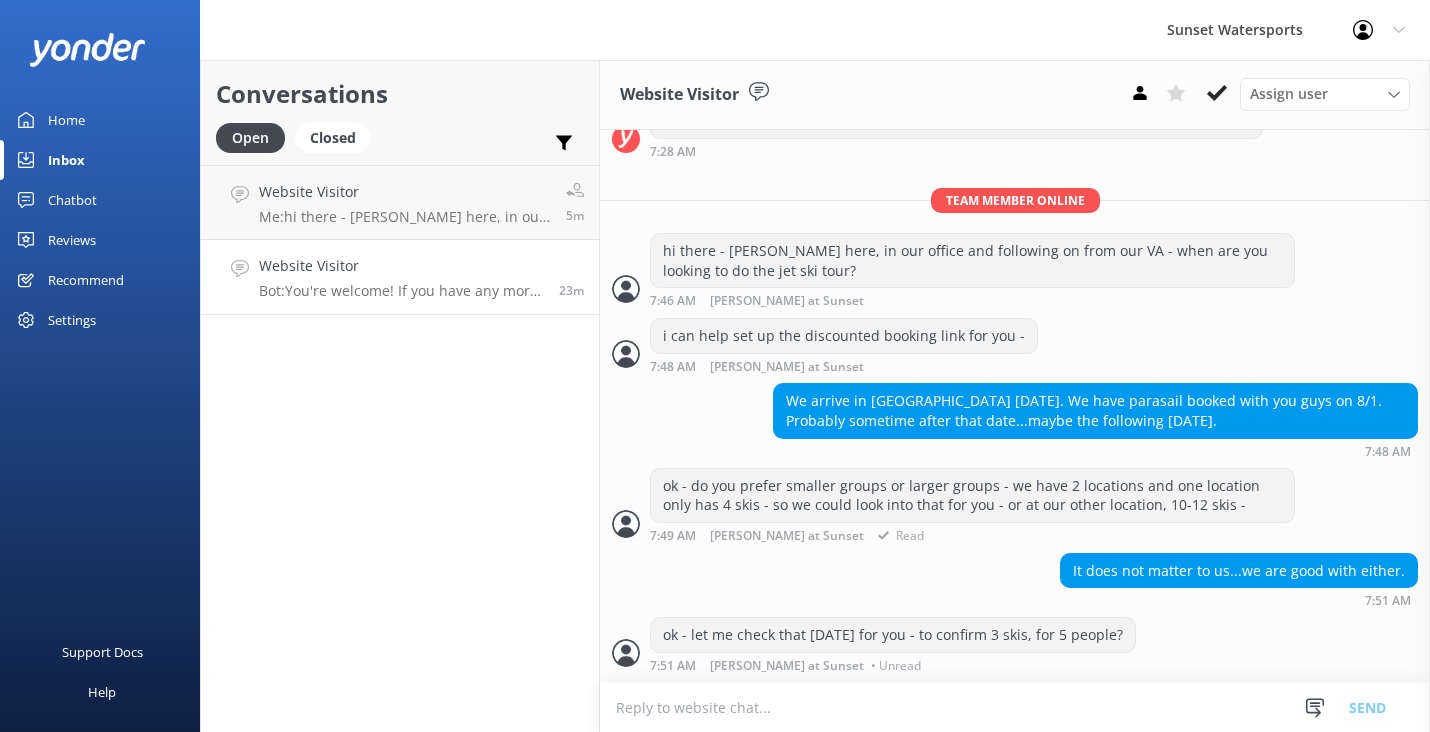 scroll, scrollTop: 549, scrollLeft: 0, axis: vertical 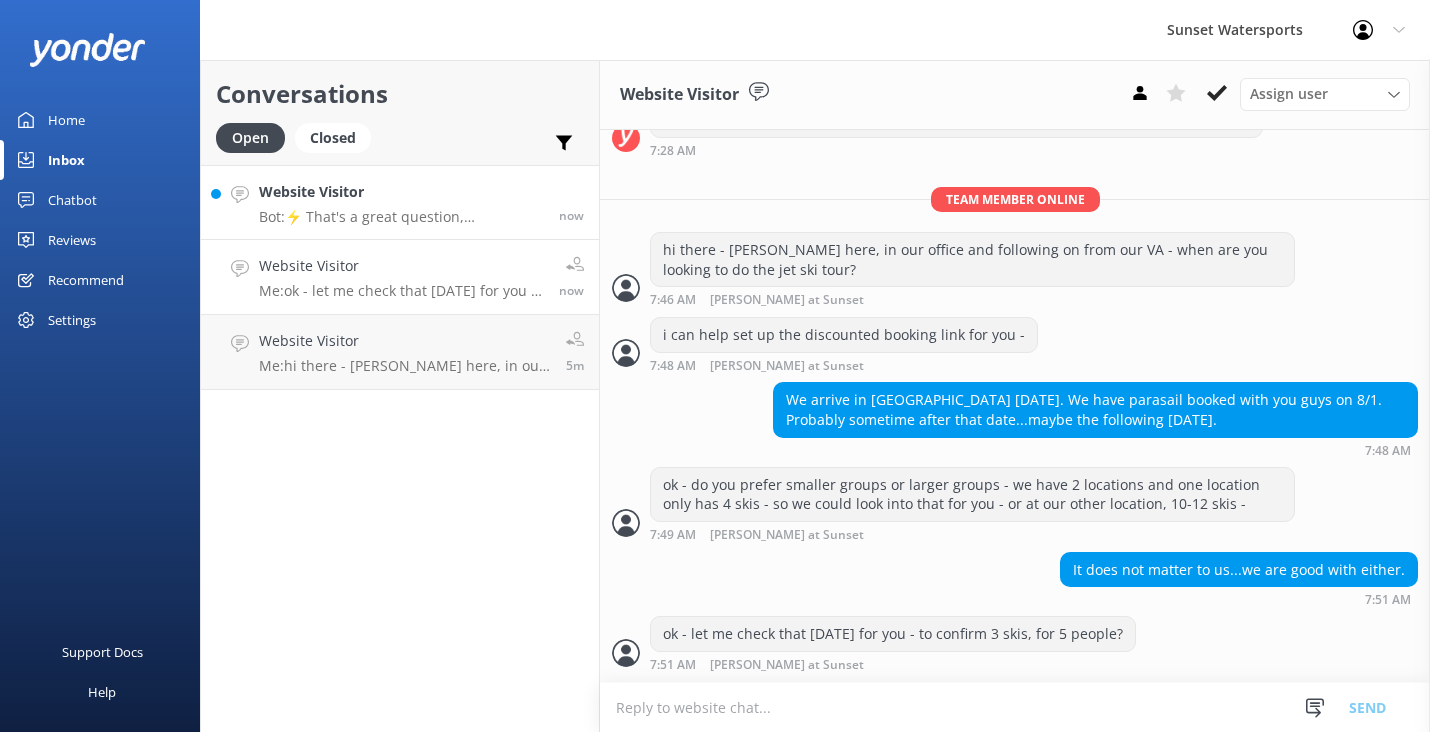click on "Bot:  ⚡ That's a great question, unfortunately I do not know the answer. I'm going to reach out to another team member to help. Hold tight." at bounding box center [401, 217] 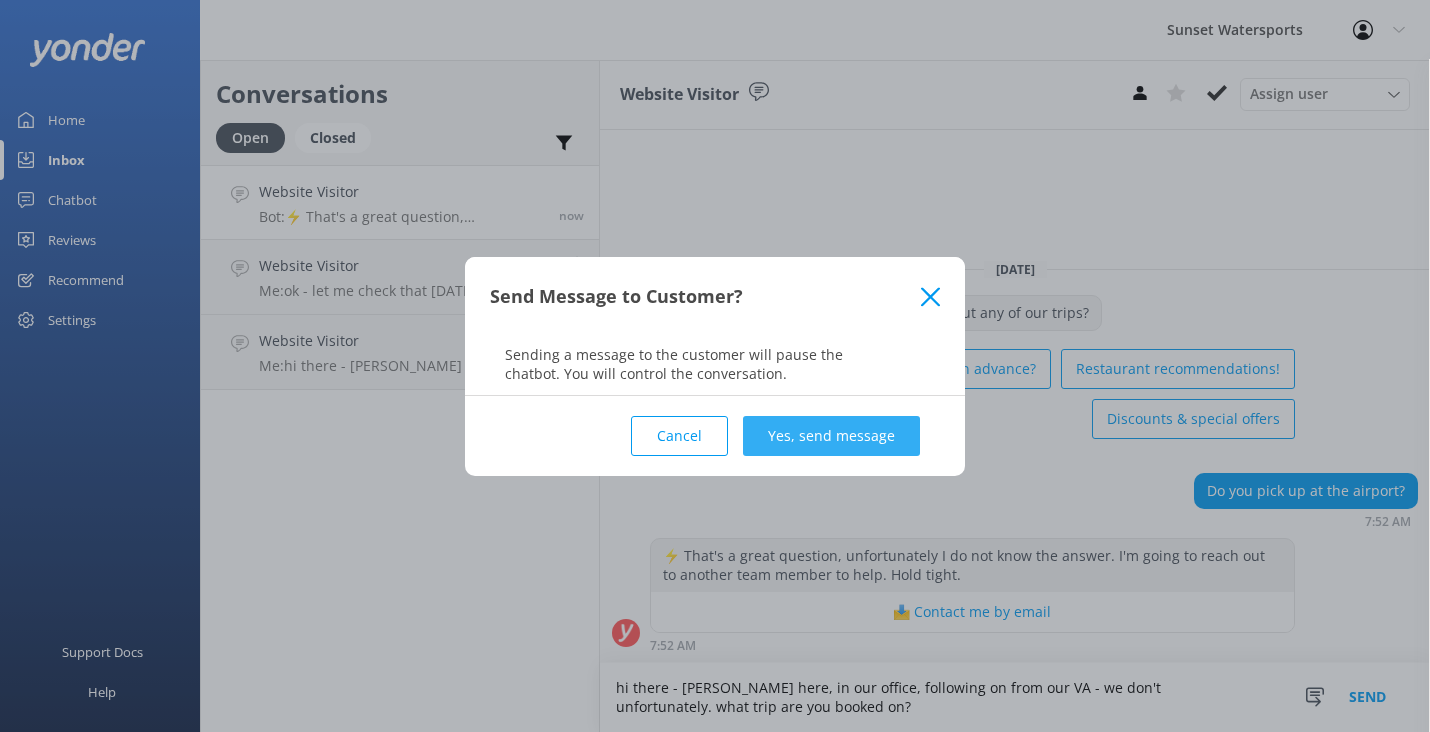 type on "hi there - [PERSON_NAME] here, in our office, following on from our VA - we don't unfortunately. what trip are you booked on?" 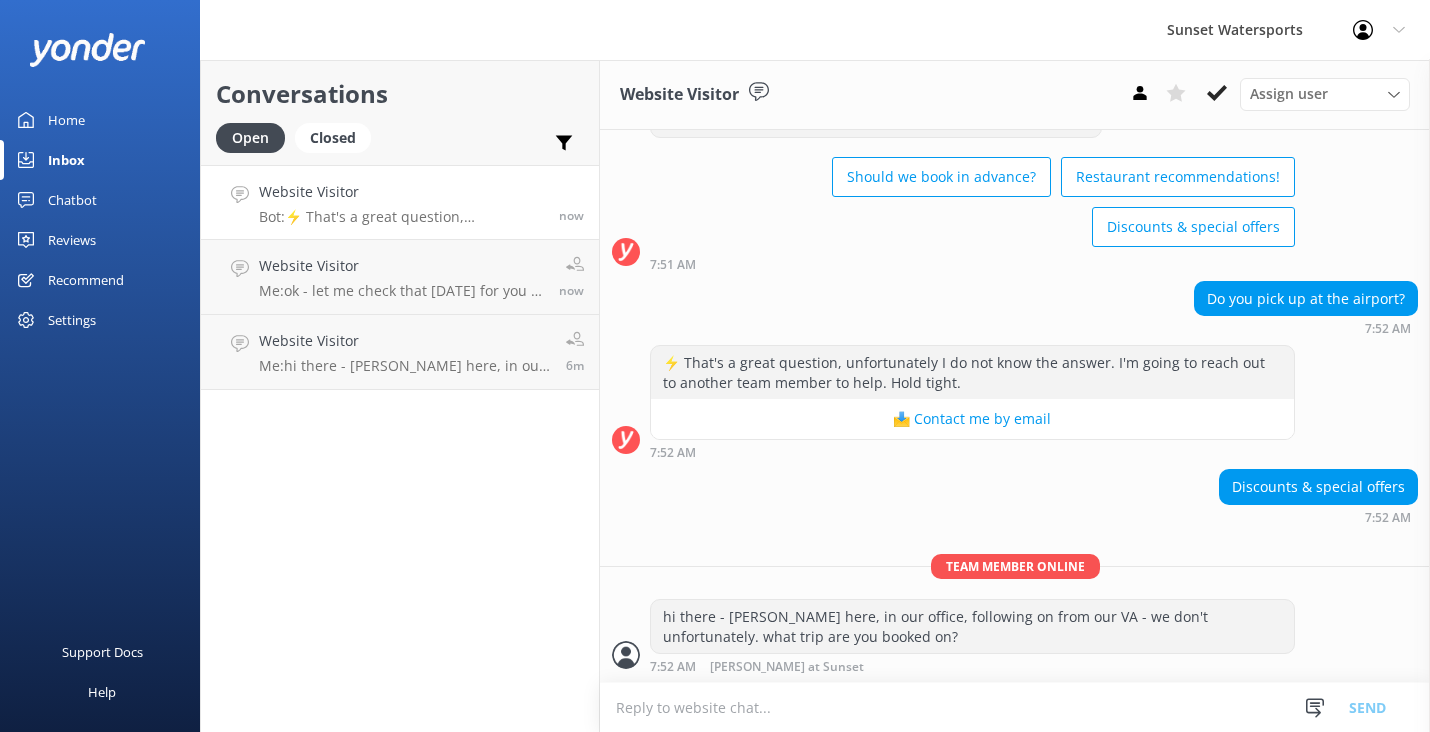 scroll, scrollTop: 81, scrollLeft: 0, axis: vertical 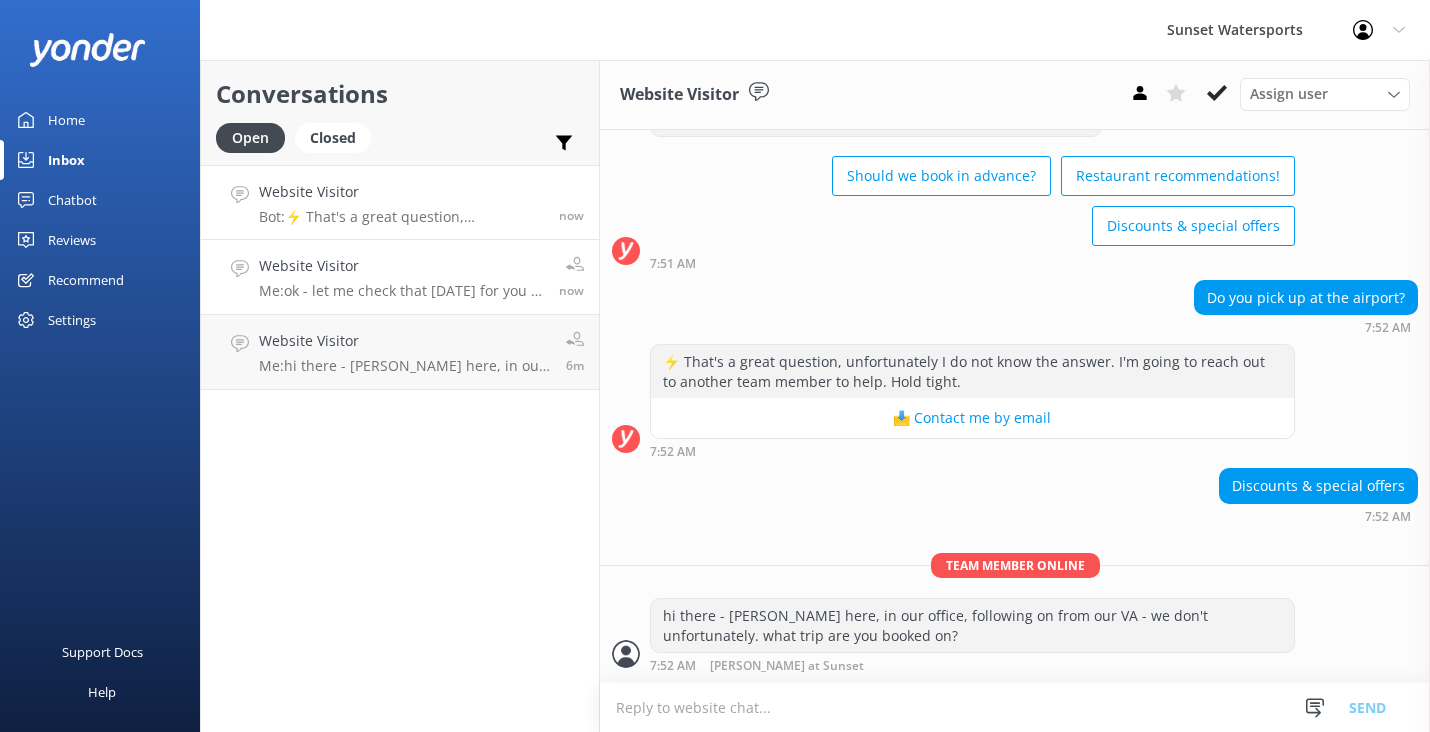 click on "Website Visitor Me:  ok - let me check that [DATE] for you - to confirm 3 skis, for 5 people? now" at bounding box center (400, 277) 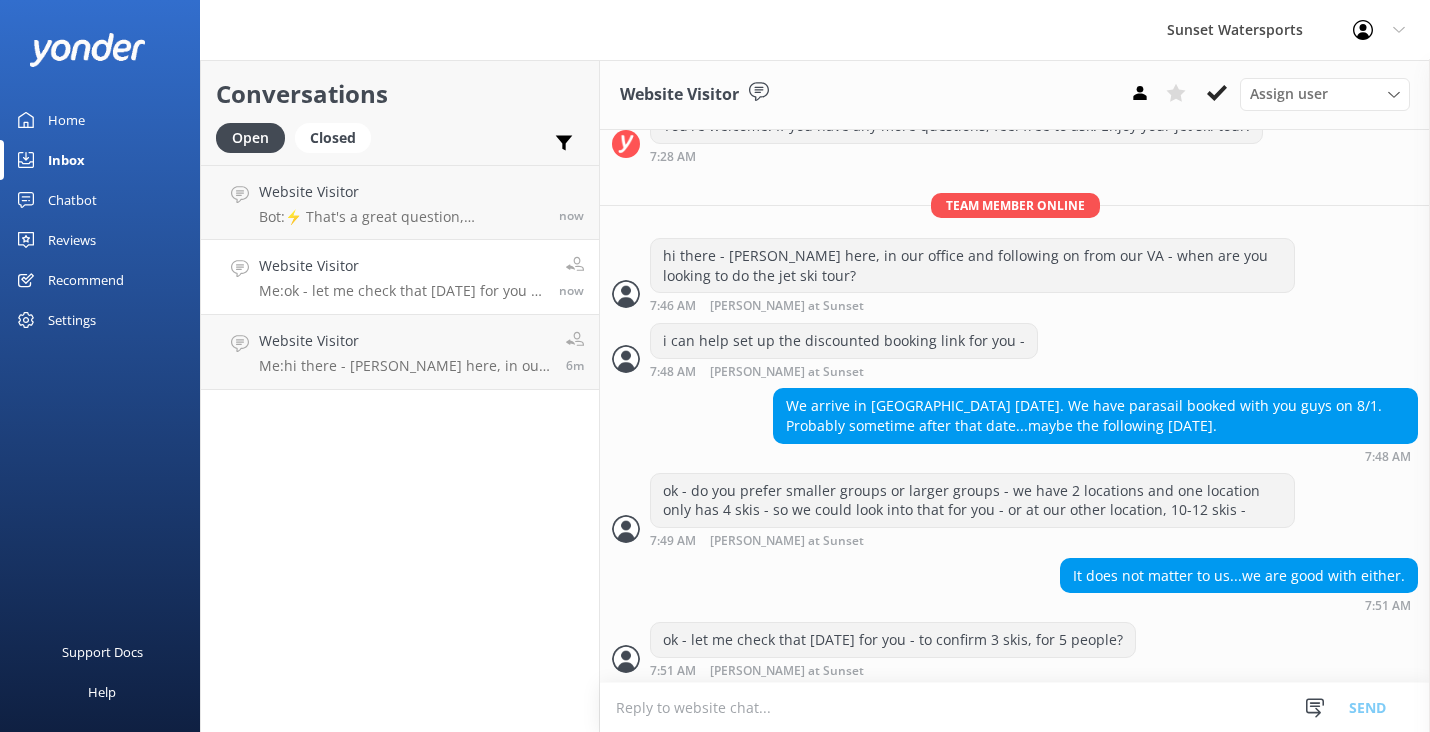 scroll, scrollTop: 549, scrollLeft: 0, axis: vertical 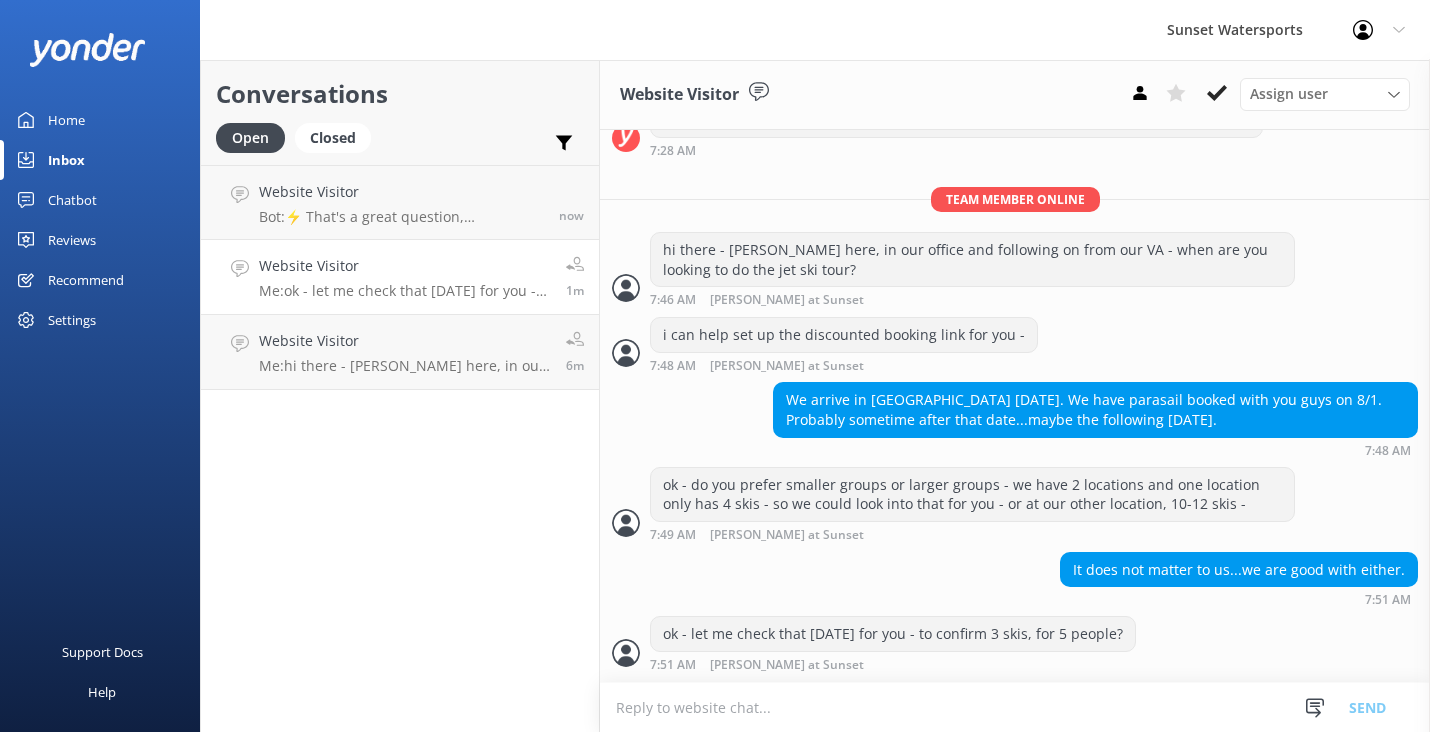 click at bounding box center [1015, 707] 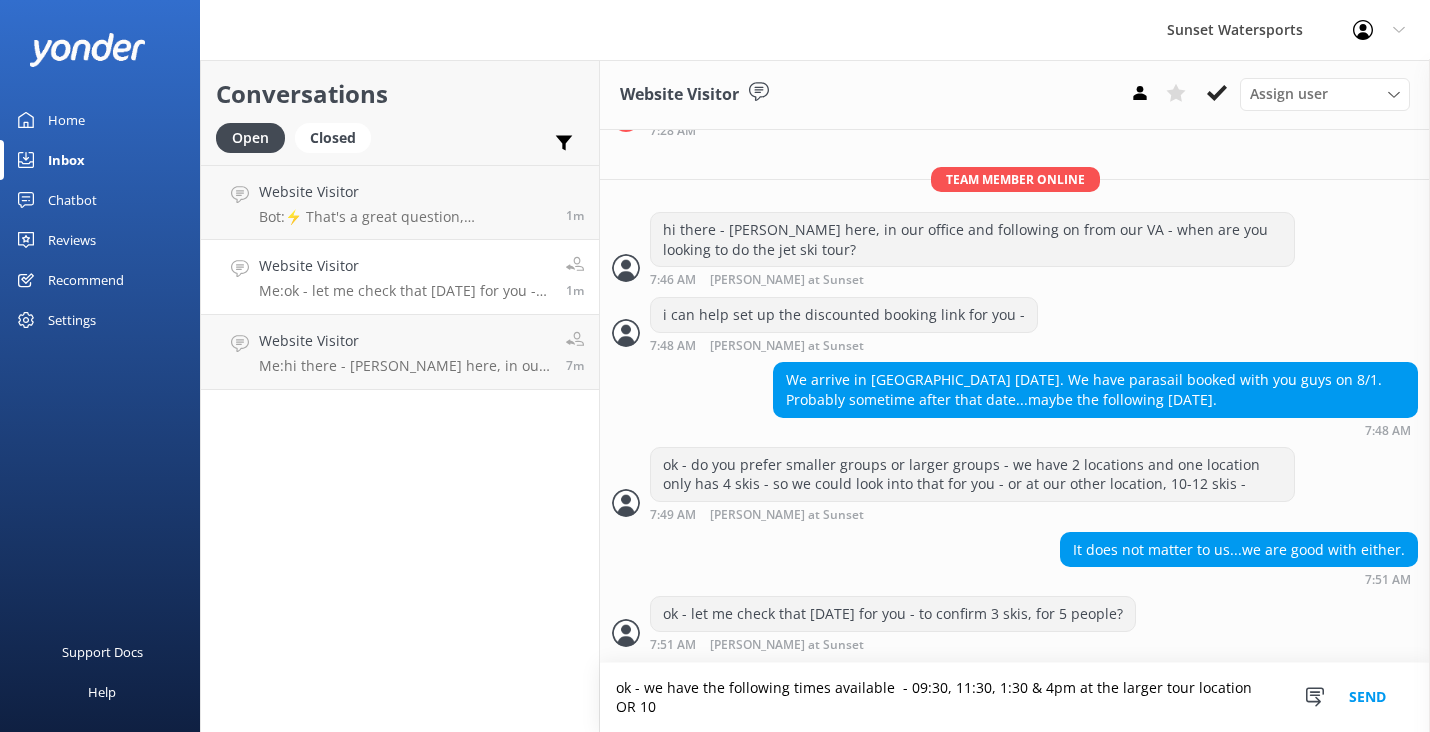 scroll, scrollTop: 569, scrollLeft: 0, axis: vertical 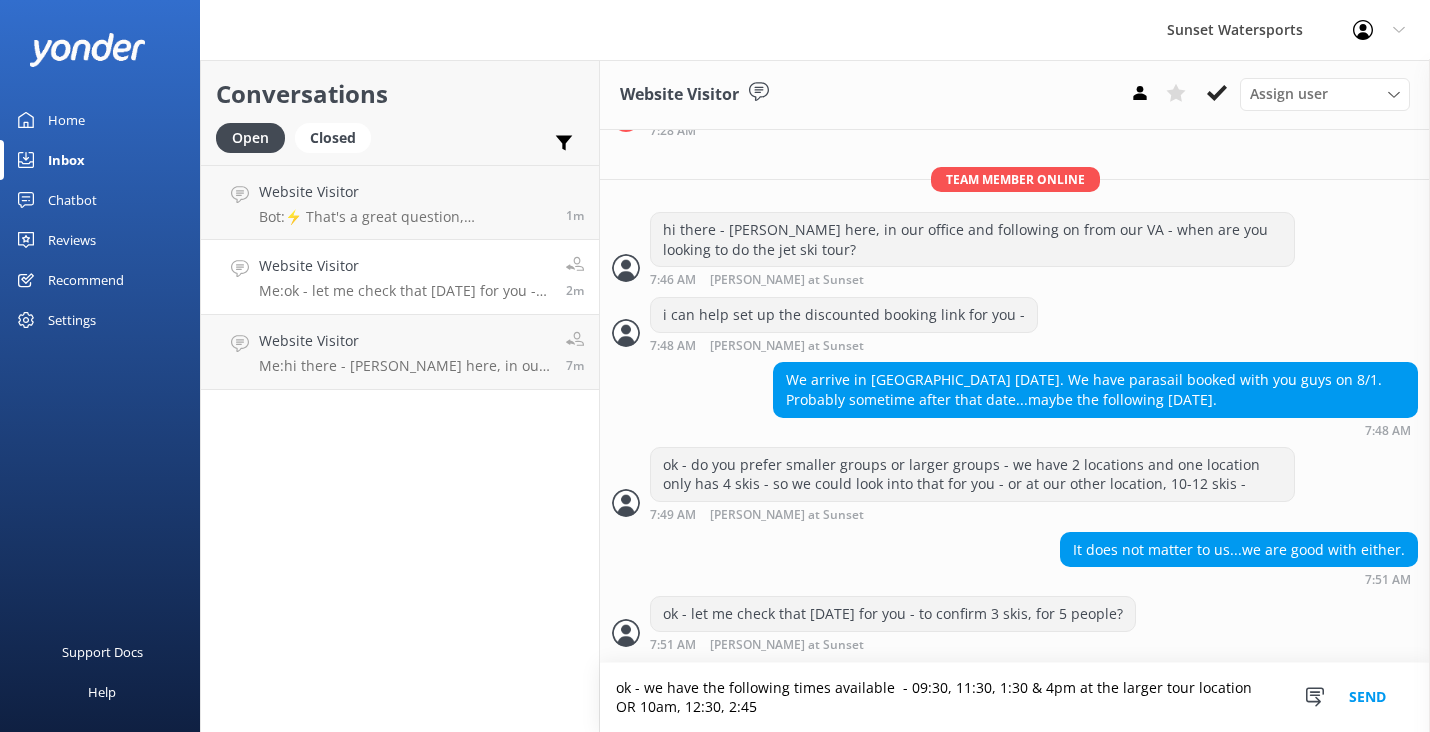 click on "ok - we have the following times available  - 09:30, 11:30, 1:30 & 4pm at the larger tour location OR 10am, 12:30, 2:45" at bounding box center (1015, 697) 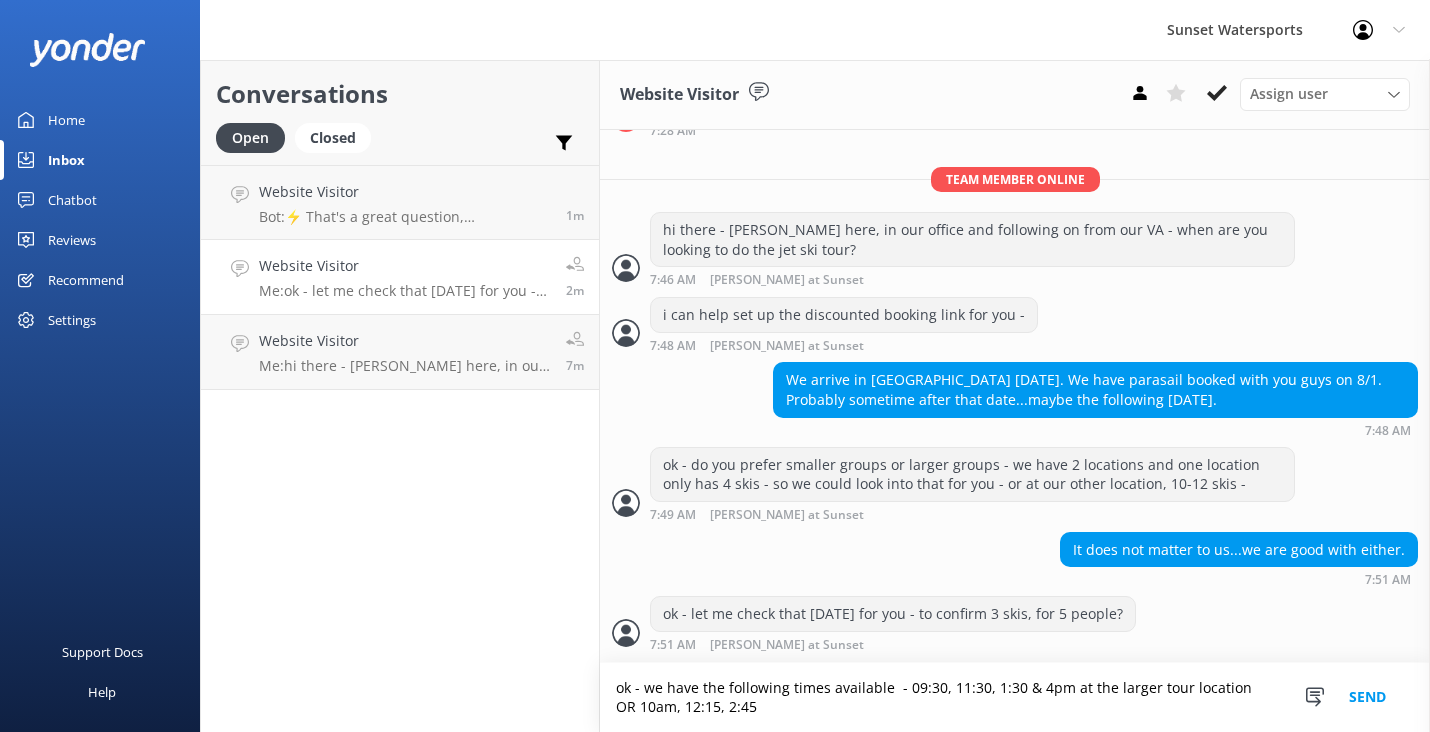 click on "ok - we have the following times available  - 09:30, 11:30, 1:30 & 4pm at the larger tour location OR 10am, 12:15, 2:45" at bounding box center [1015, 697] 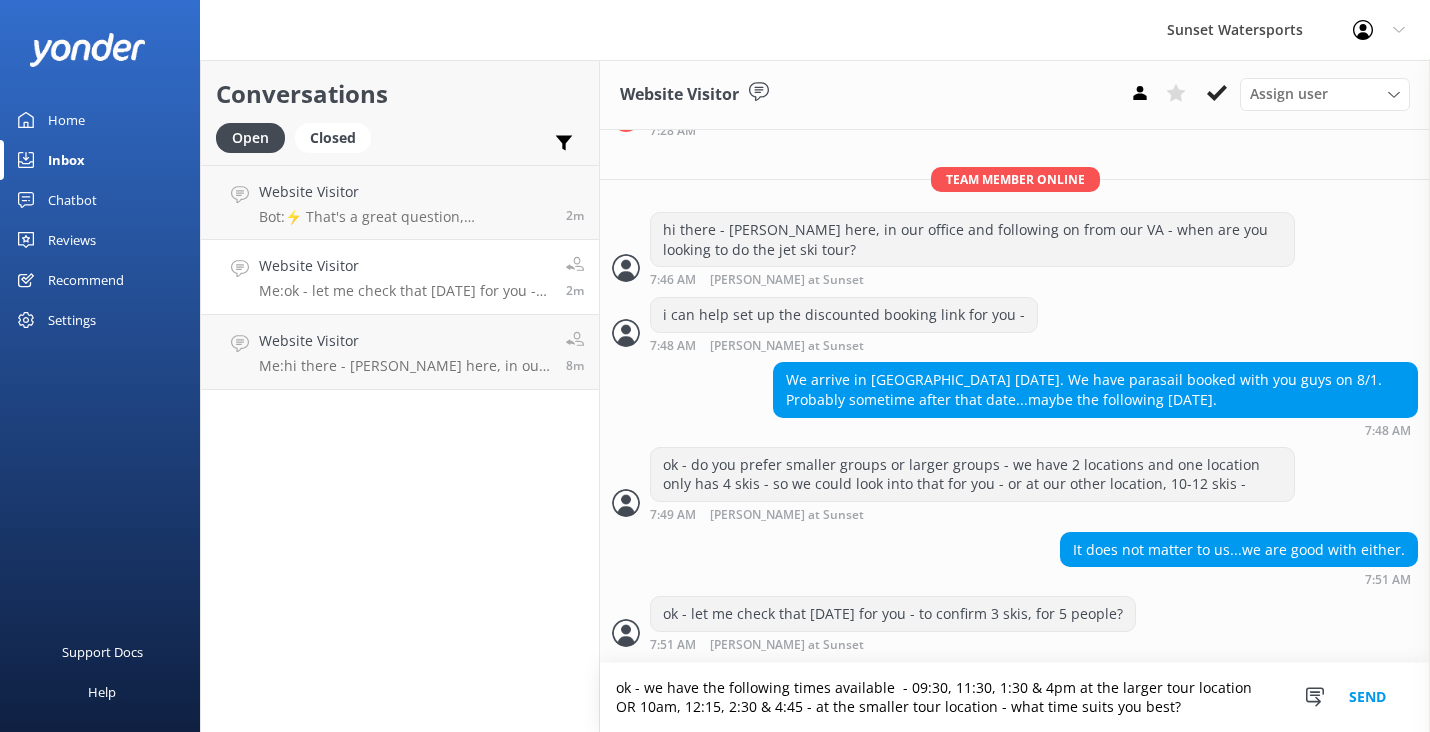 type on "ok - we have the following times available  - 09:30, 11:30, 1:30 & 4pm at the larger tour location OR 10am, 12:15, 2:30 & 4:45 - at the smaller tour location - what time suits you best?" 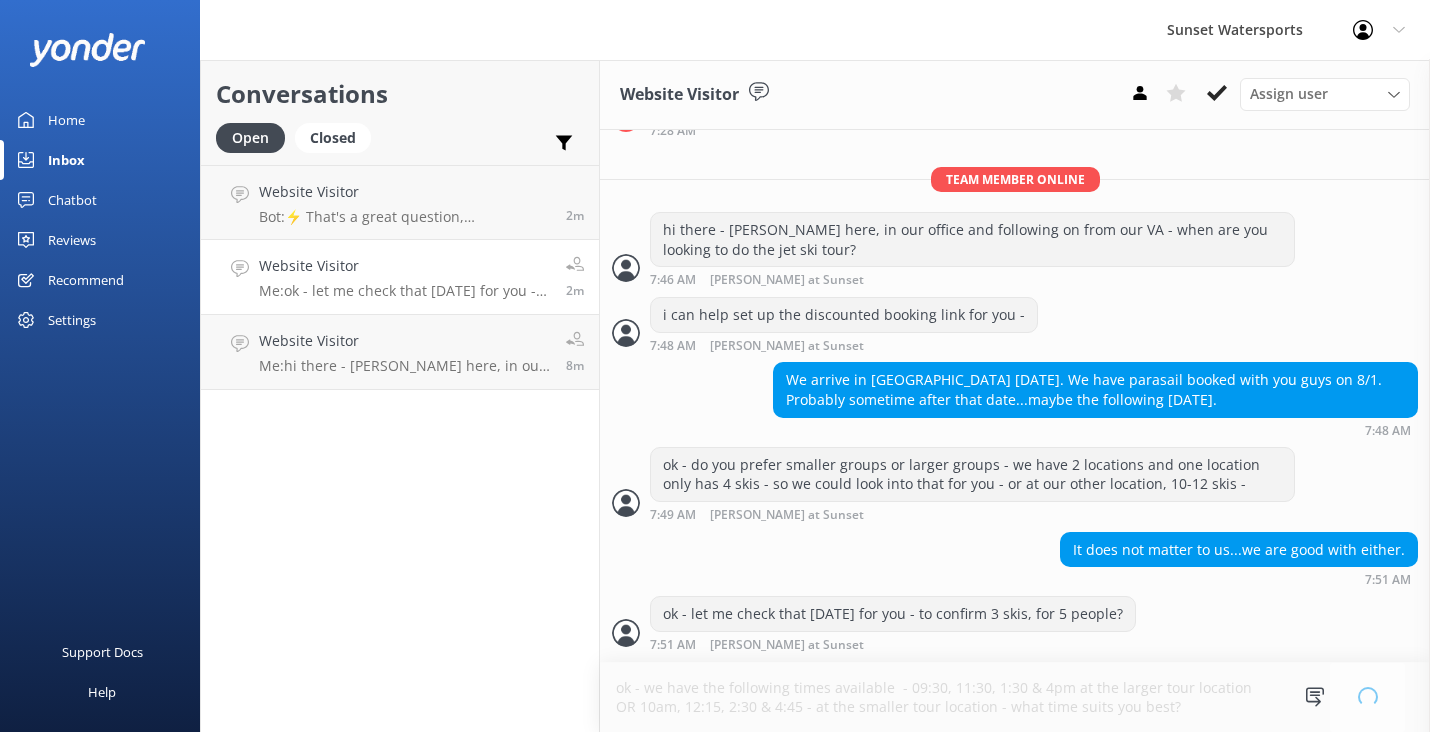 type 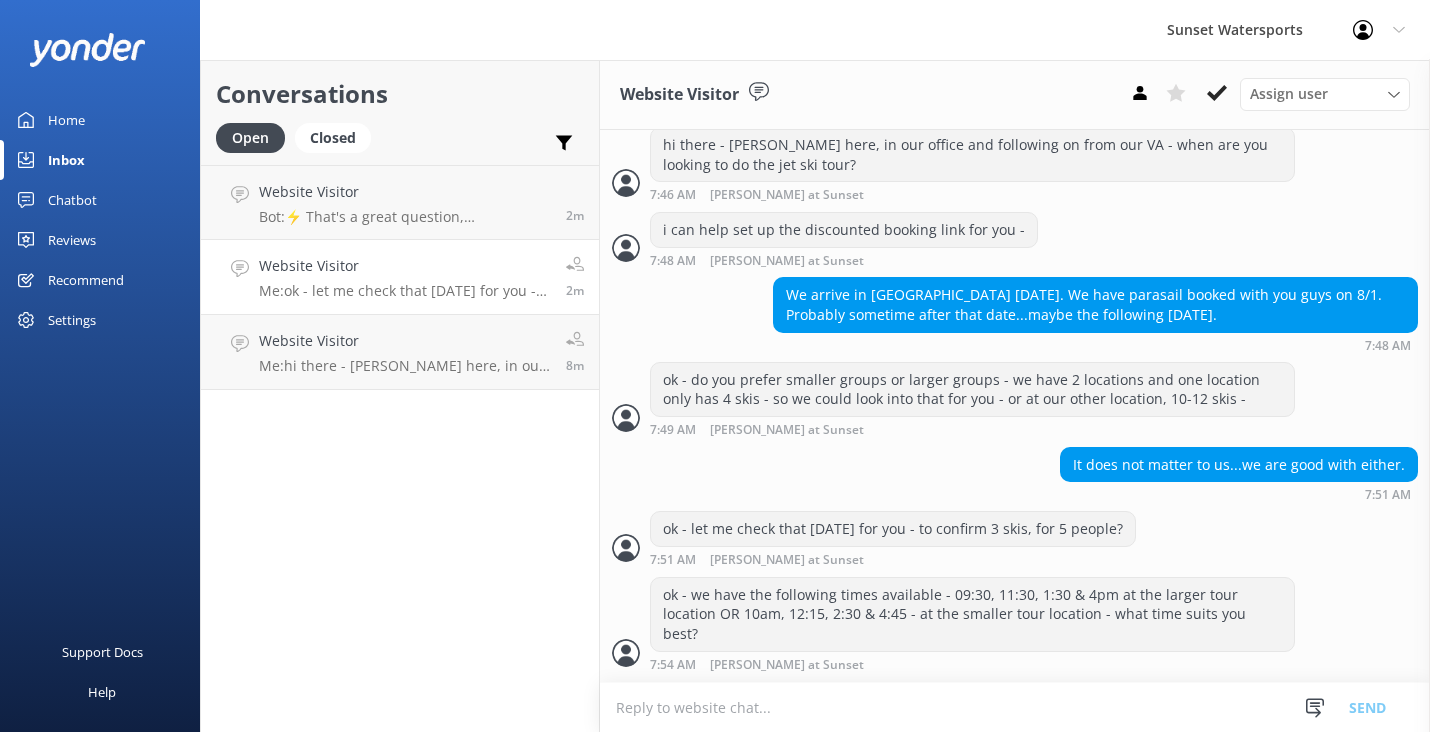 scroll, scrollTop: 634, scrollLeft: 0, axis: vertical 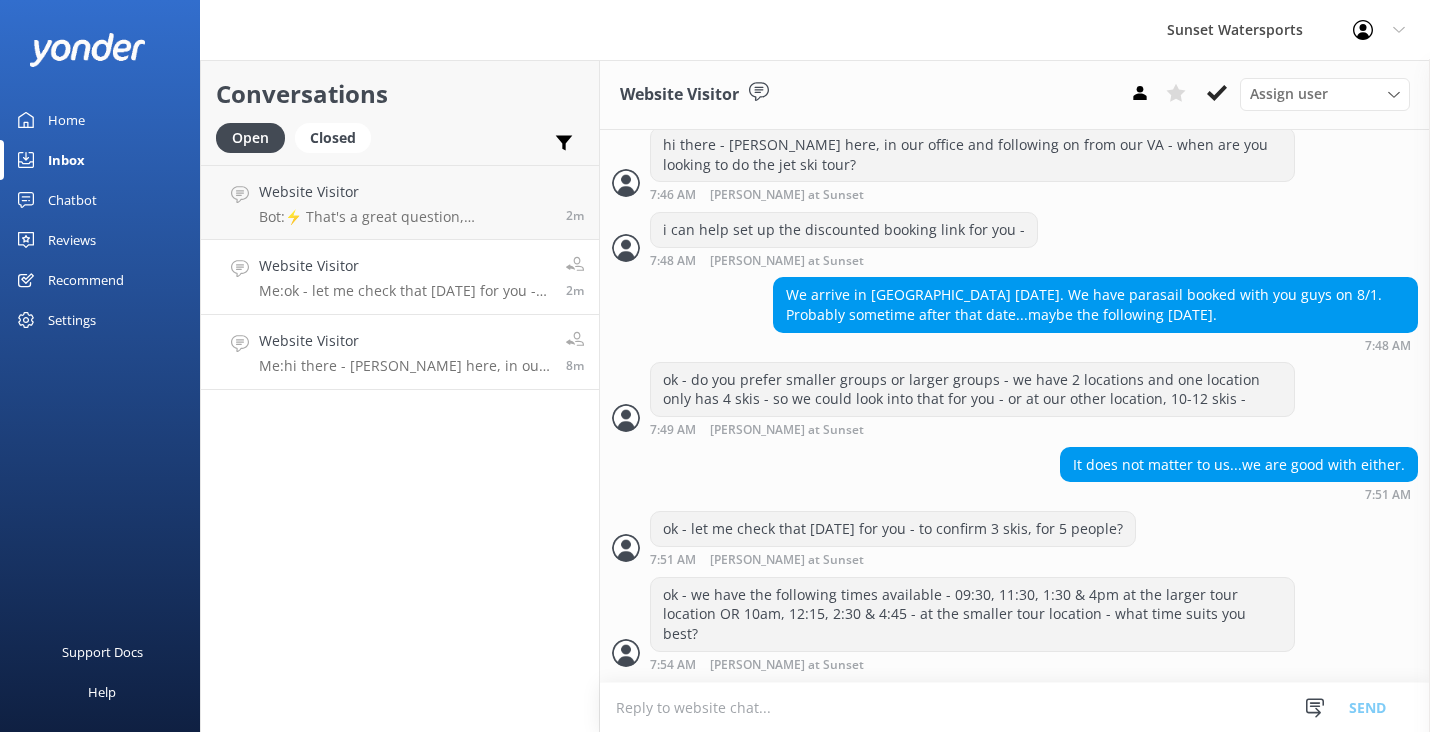 click on "Website Visitor" at bounding box center (405, 341) 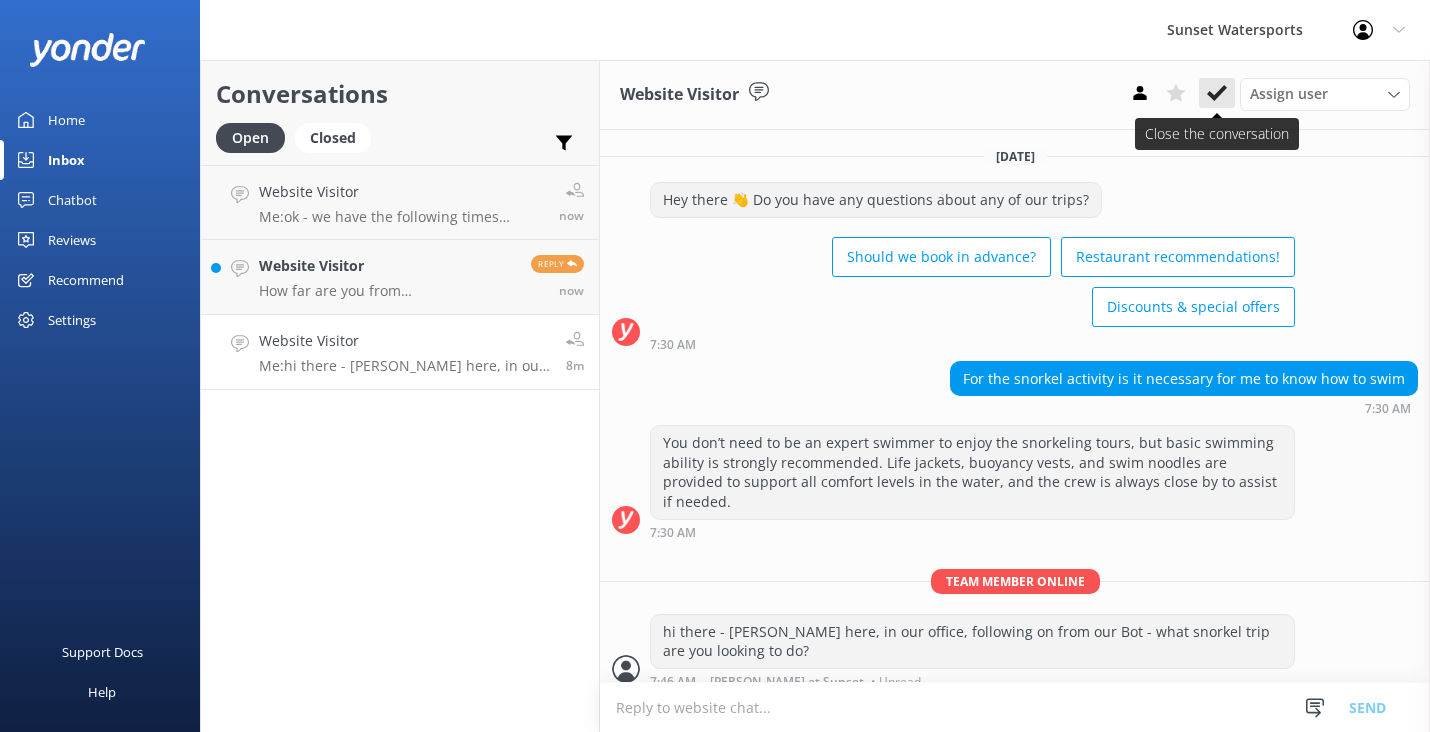 click 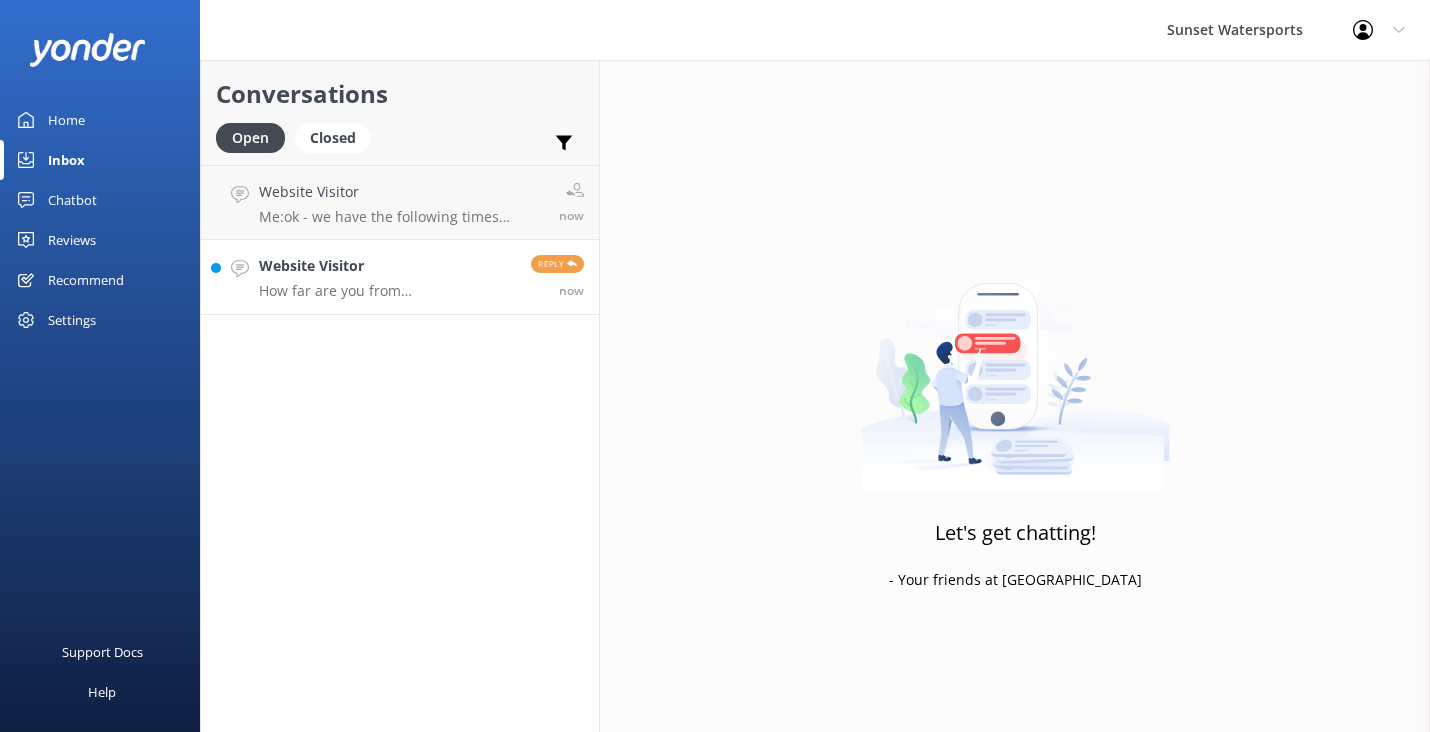 click on "Website Visitor How far are you from blue flamingo resort Reply now" at bounding box center (400, 277) 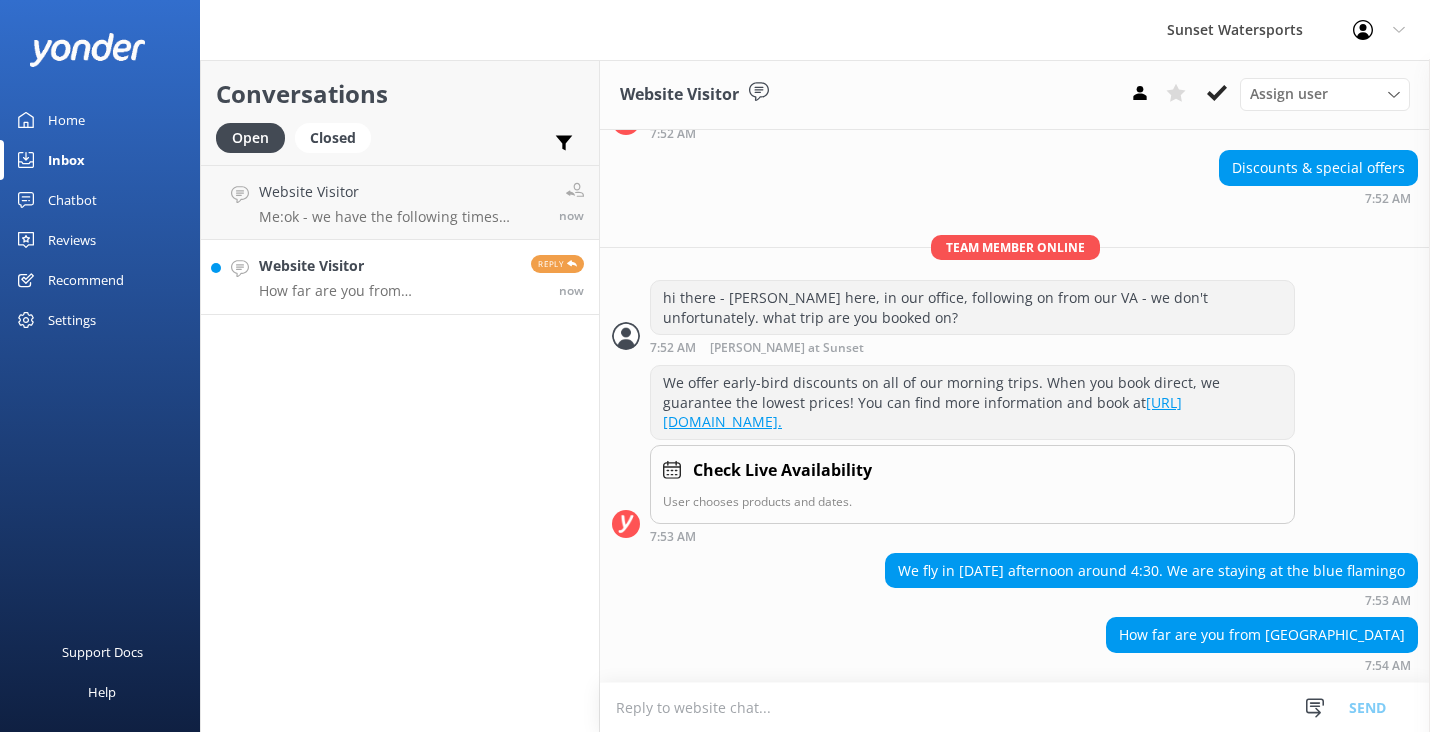 scroll, scrollTop: 417, scrollLeft: 0, axis: vertical 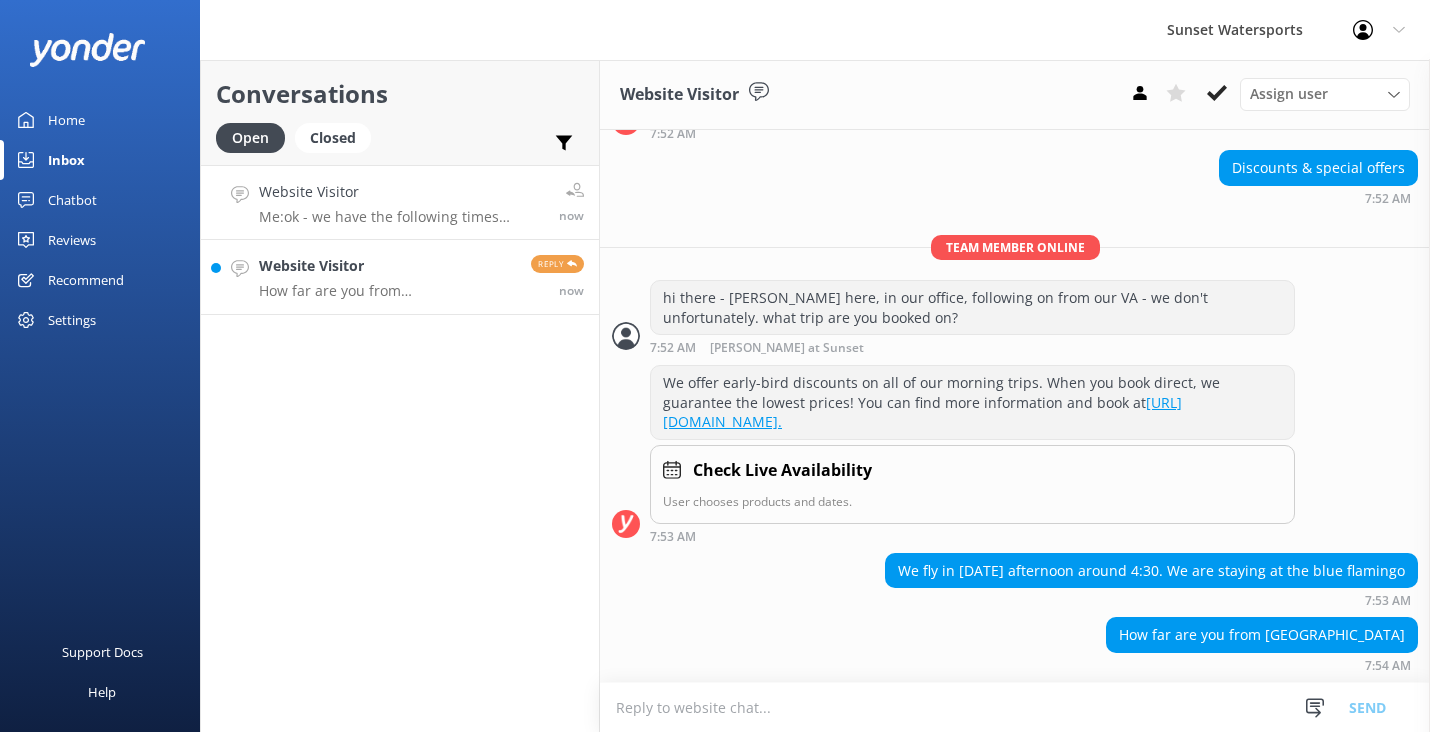 click on "Me:  ok - we have the following times available  - 09:30, 11:30, 1:30 & 4pm at the larger tour location OR 10am, 12:15, 2:30 & 4:45 - at the smaller tour location - what time suits you best?" at bounding box center [401, 217] 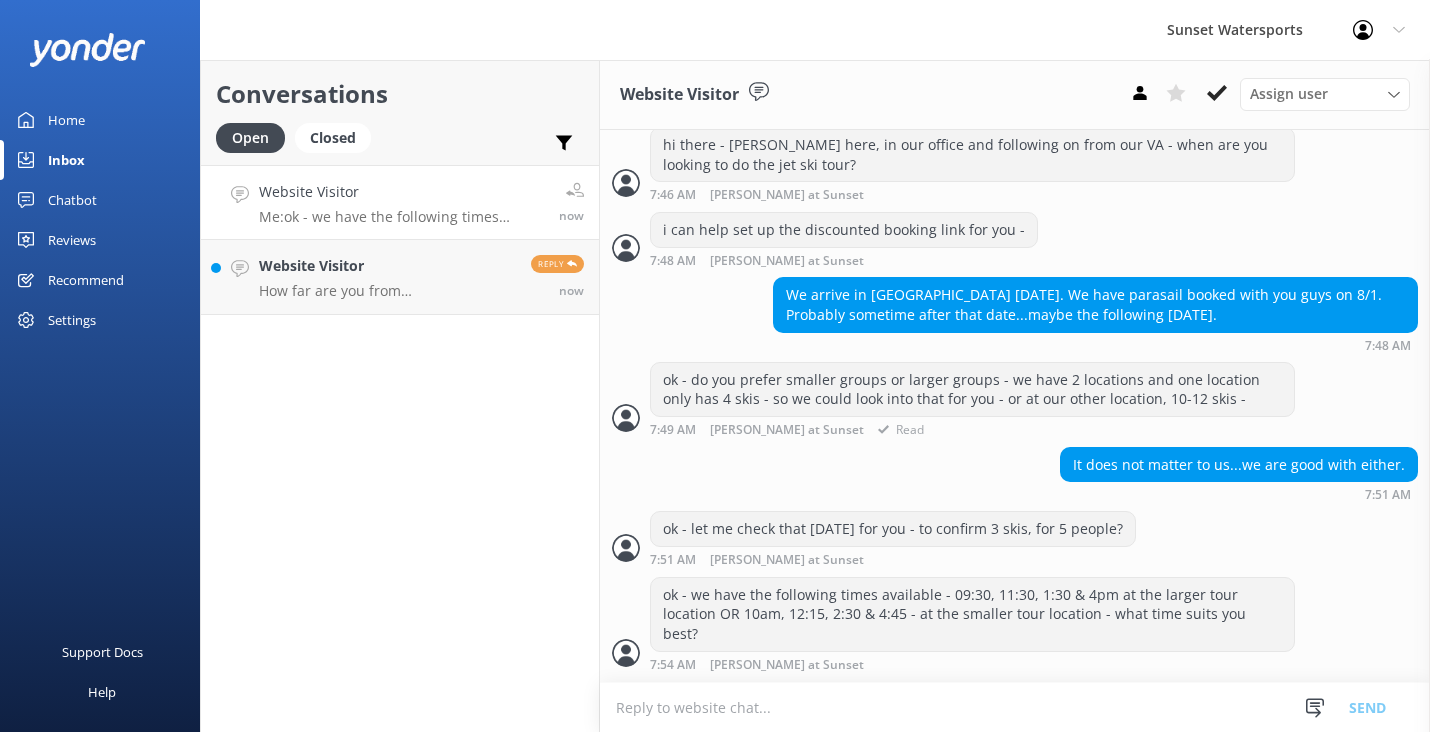 scroll, scrollTop: 634, scrollLeft: 0, axis: vertical 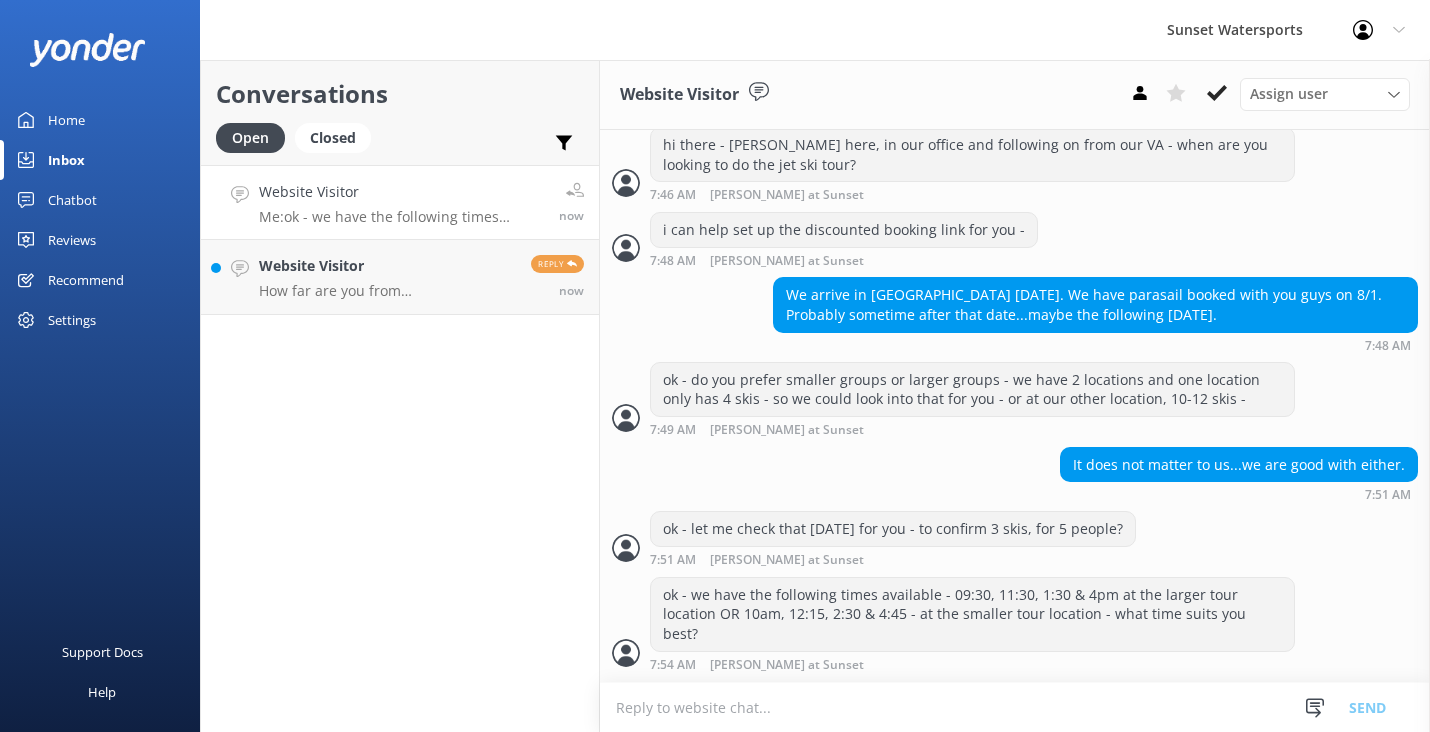 click at bounding box center [1015, 707] 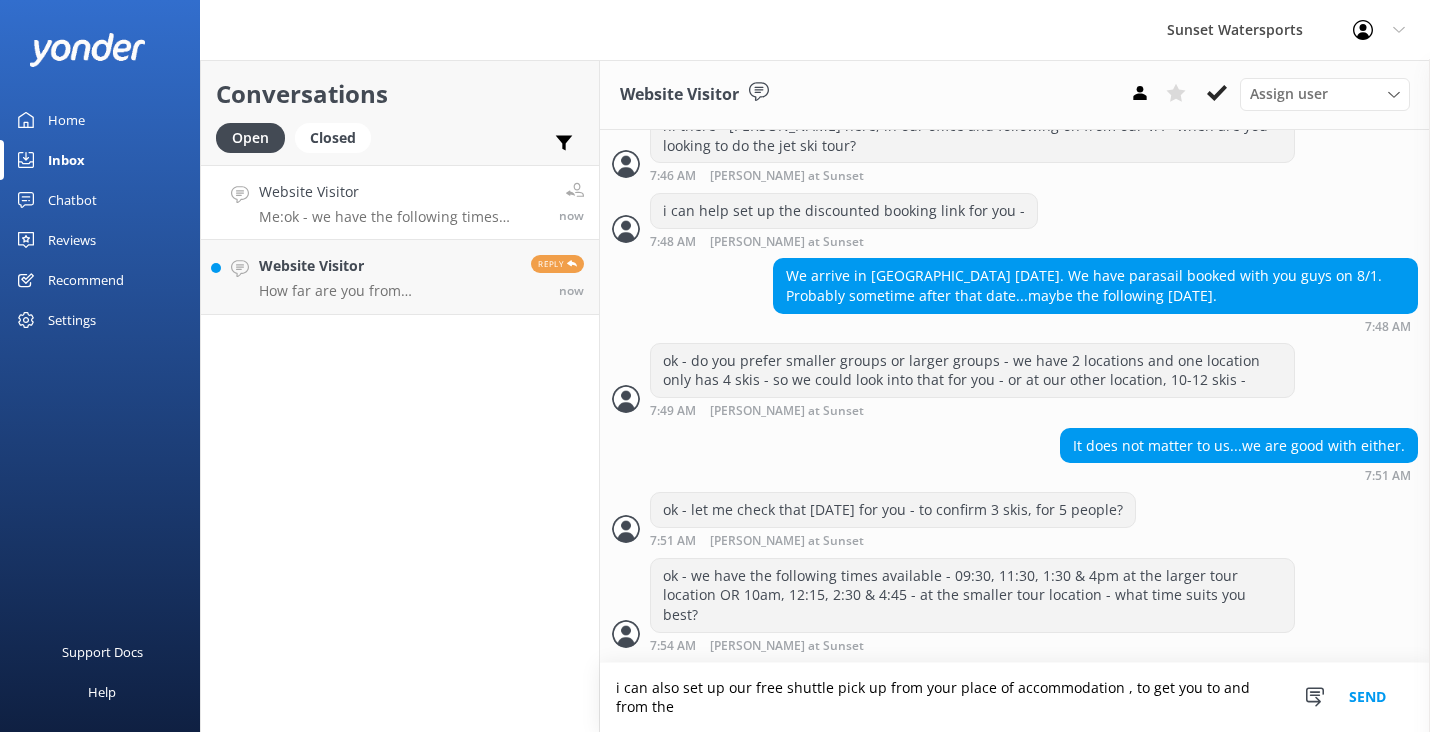 scroll, scrollTop: 654, scrollLeft: 0, axis: vertical 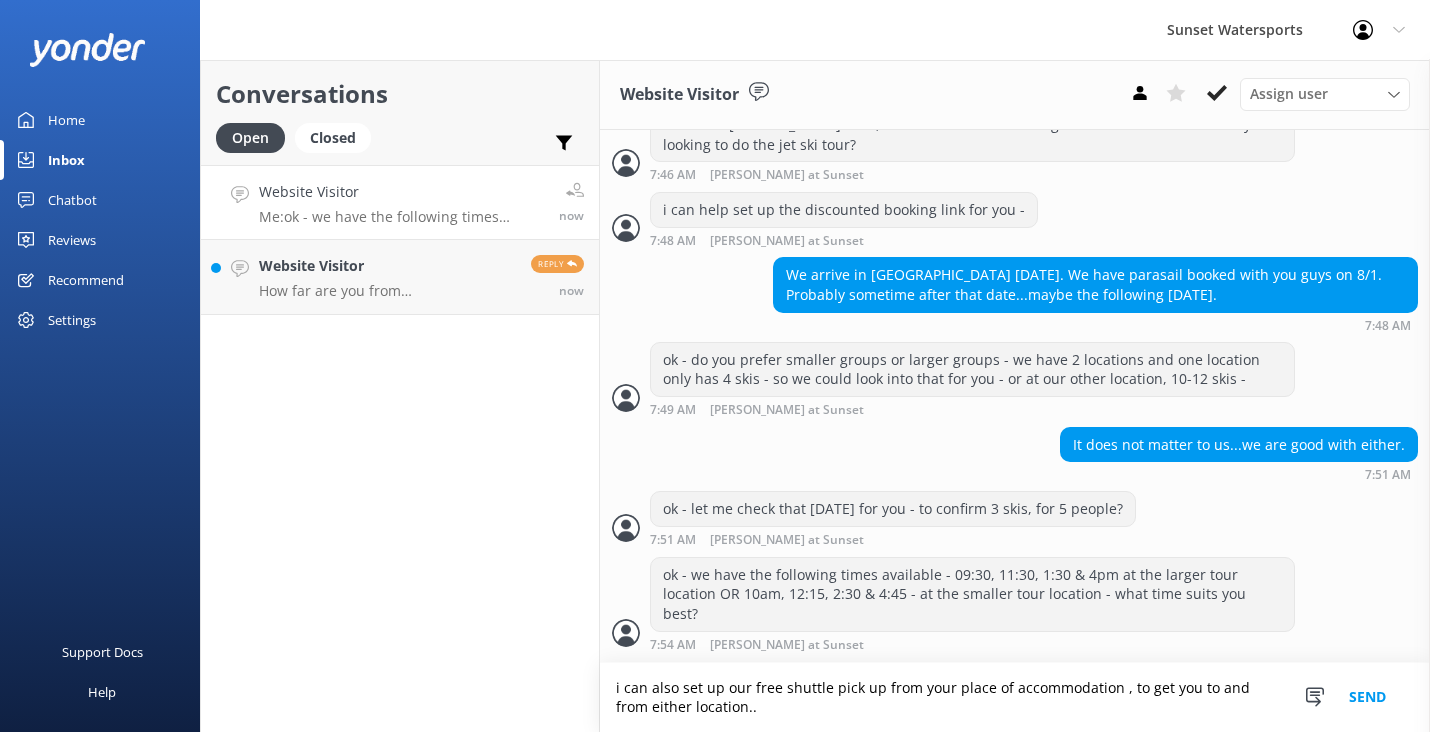 type on "i can also set up our free shuttle pick up from your place of accommodation , to get you to and from either location.." 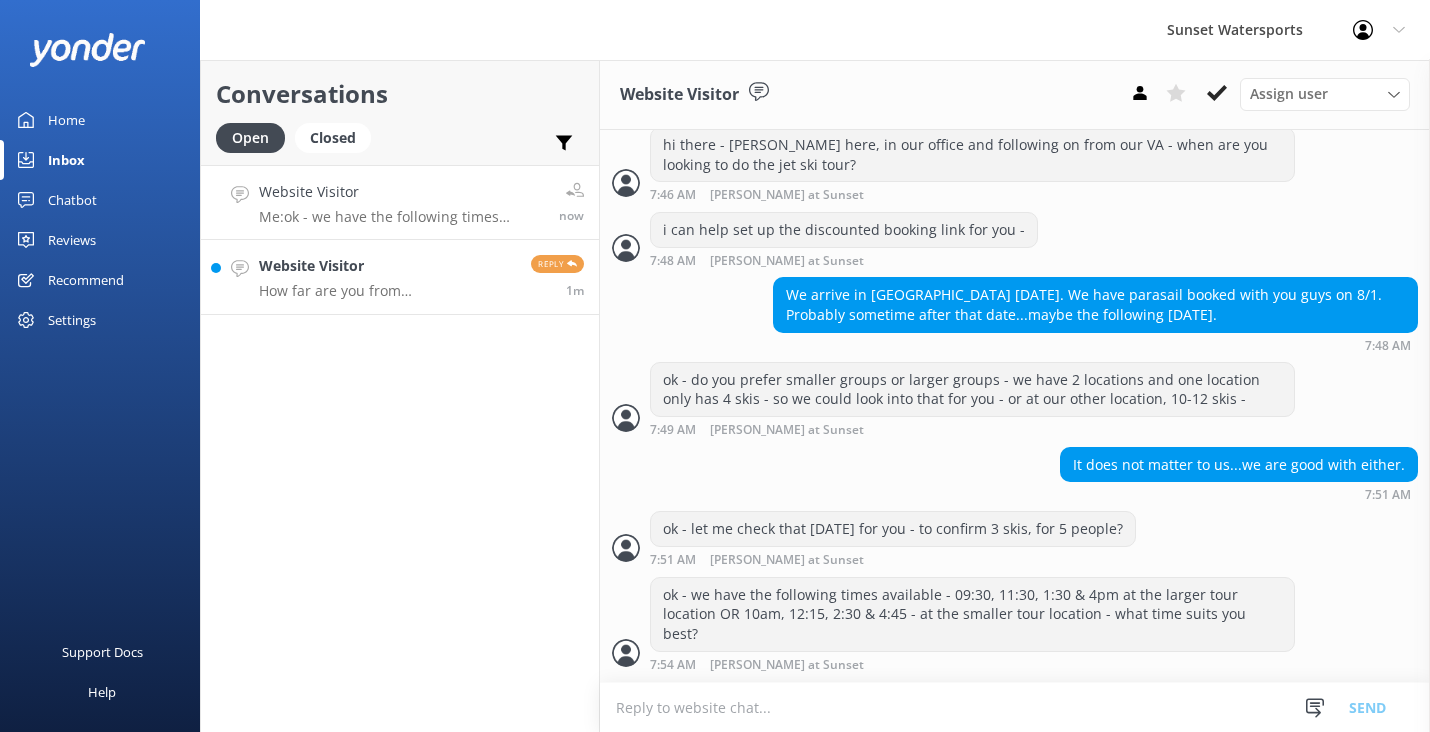 click on "How far are you from [GEOGRAPHIC_DATA]" at bounding box center (387, 291) 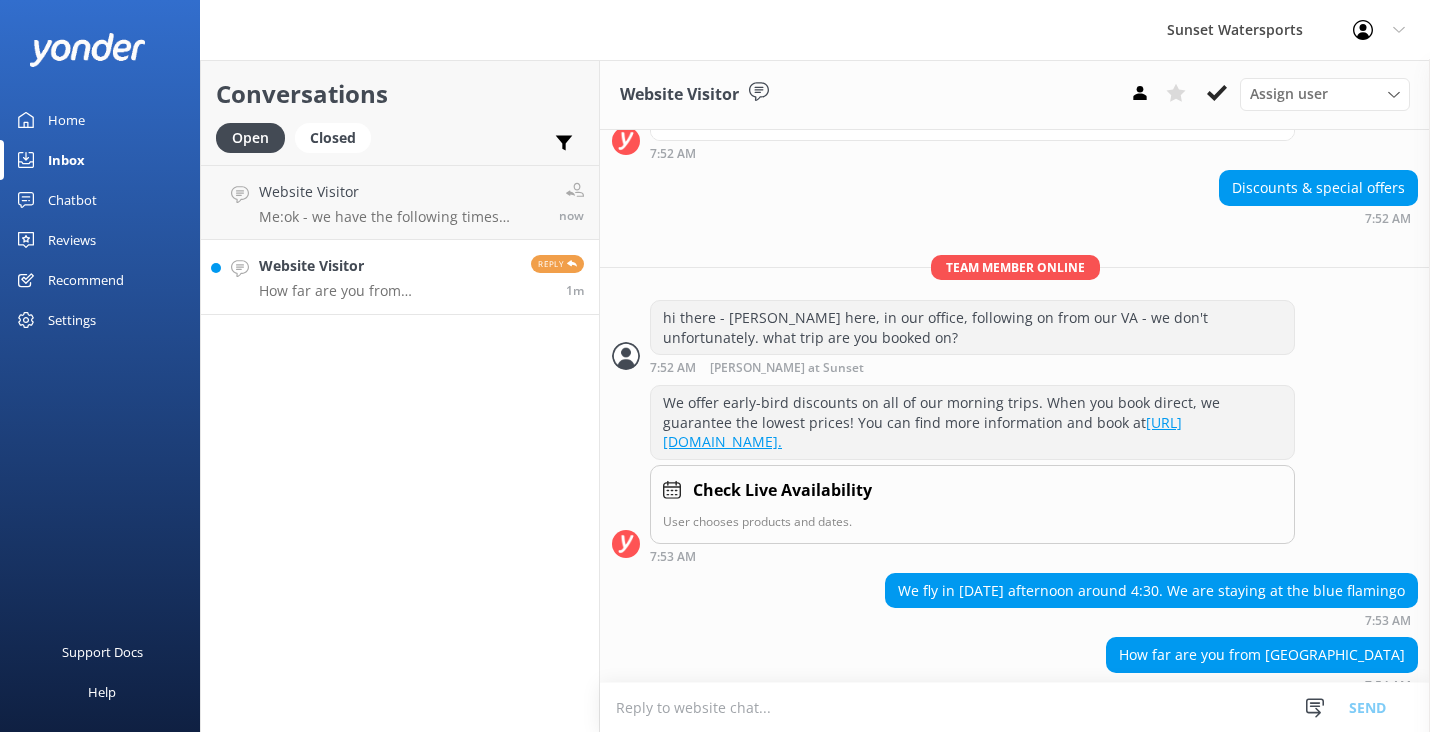 scroll, scrollTop: 417, scrollLeft: 0, axis: vertical 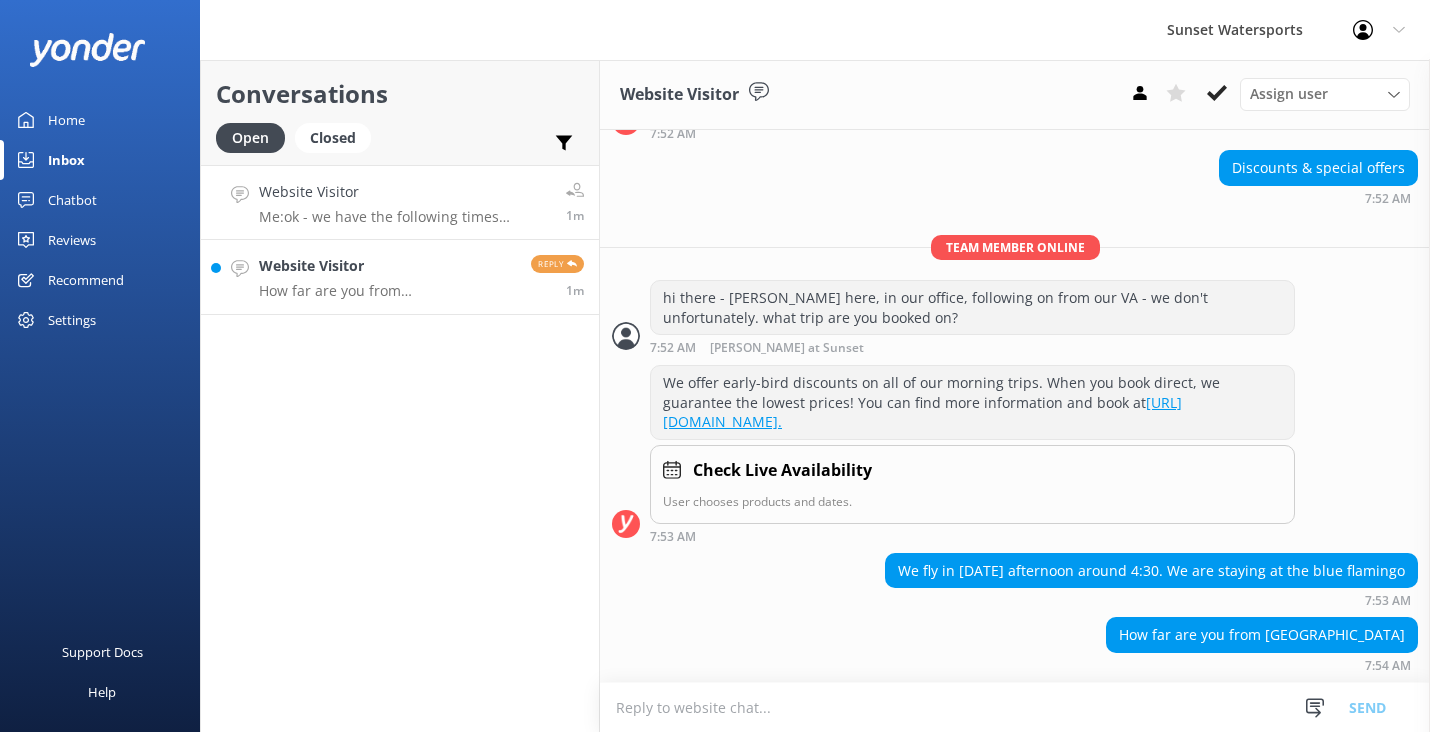 click on "Website Visitor Me:  ok - we have the following times available  - 09:30, 11:30, 1:30 & 4pm at the larger tour location OR 10am, 12:15, 2:30 & 4:45 - at the smaller tour location - what time suits you best? 1m" at bounding box center [400, 202] 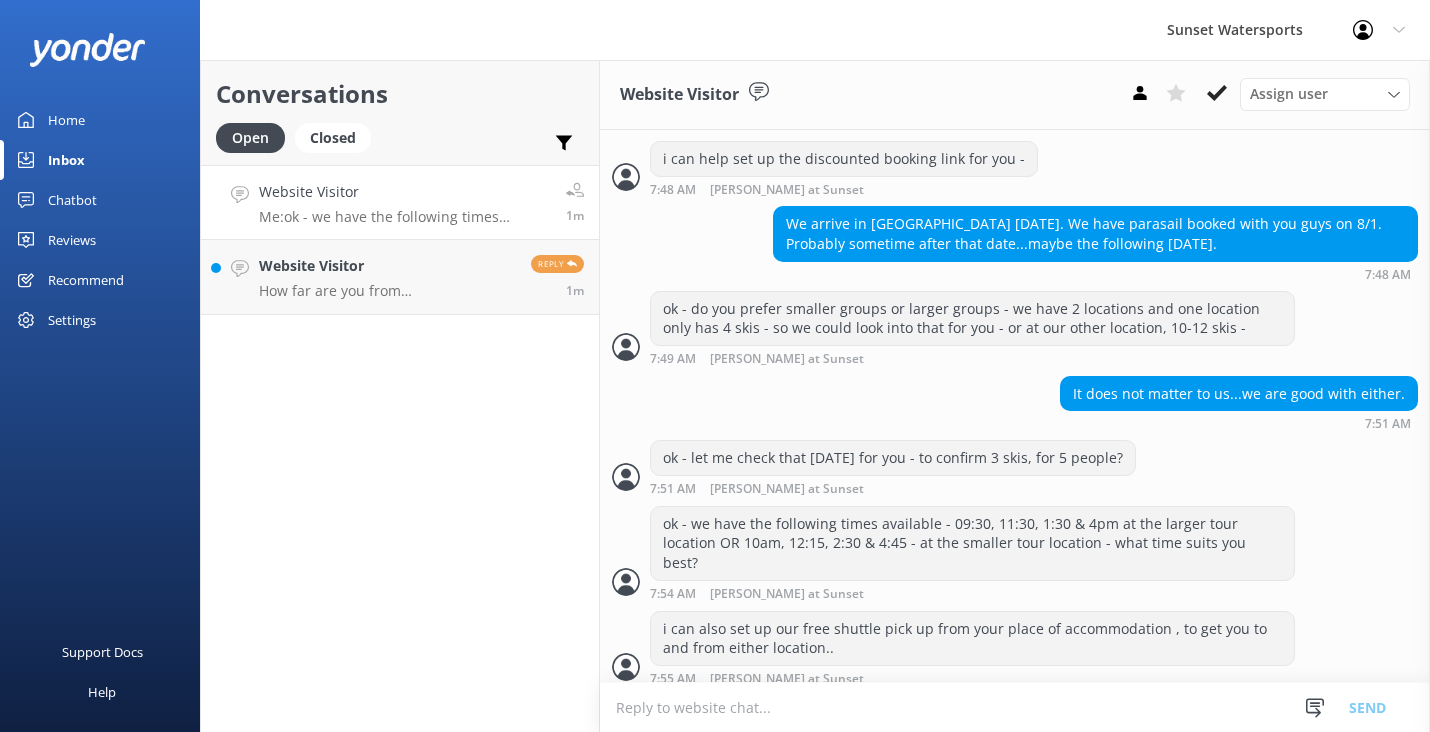 scroll, scrollTop: 719, scrollLeft: 0, axis: vertical 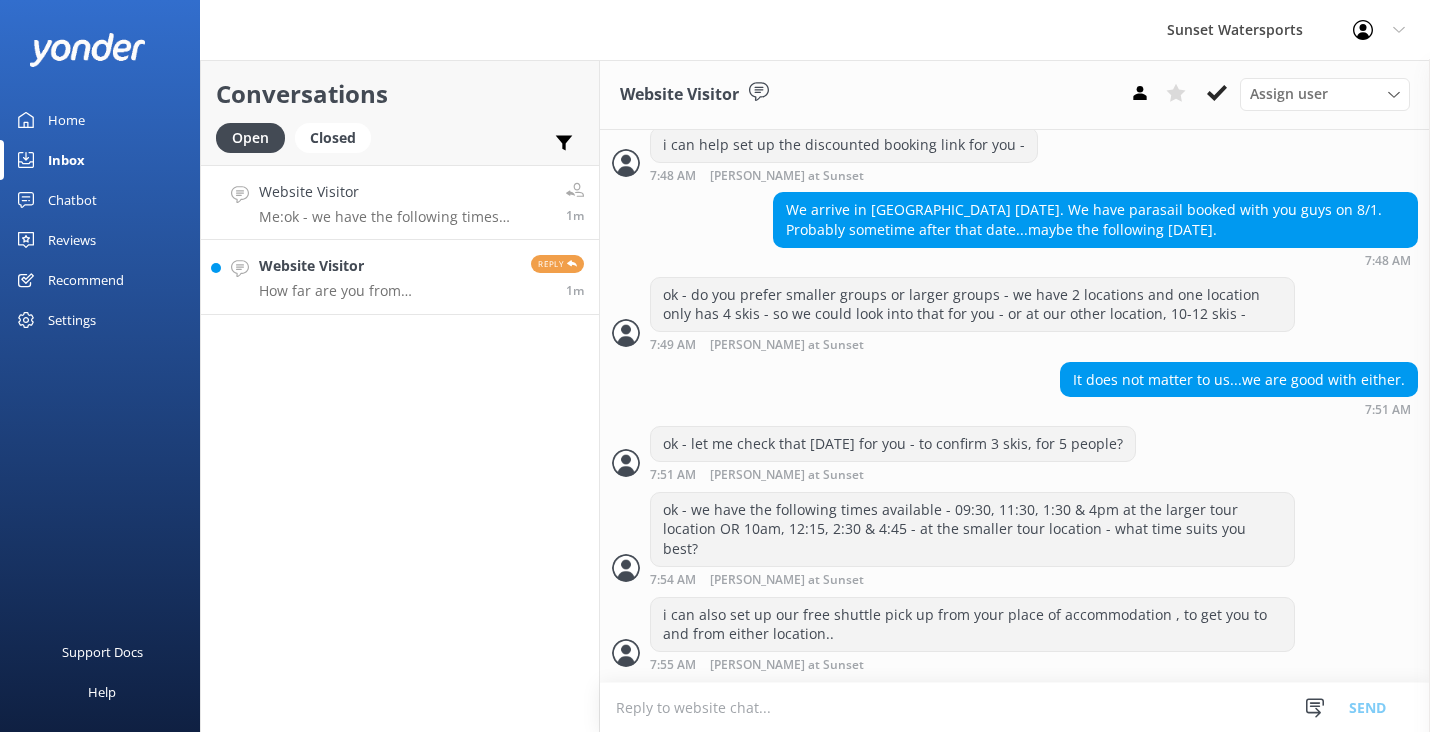 click on "How far are you from [GEOGRAPHIC_DATA]" at bounding box center (387, 291) 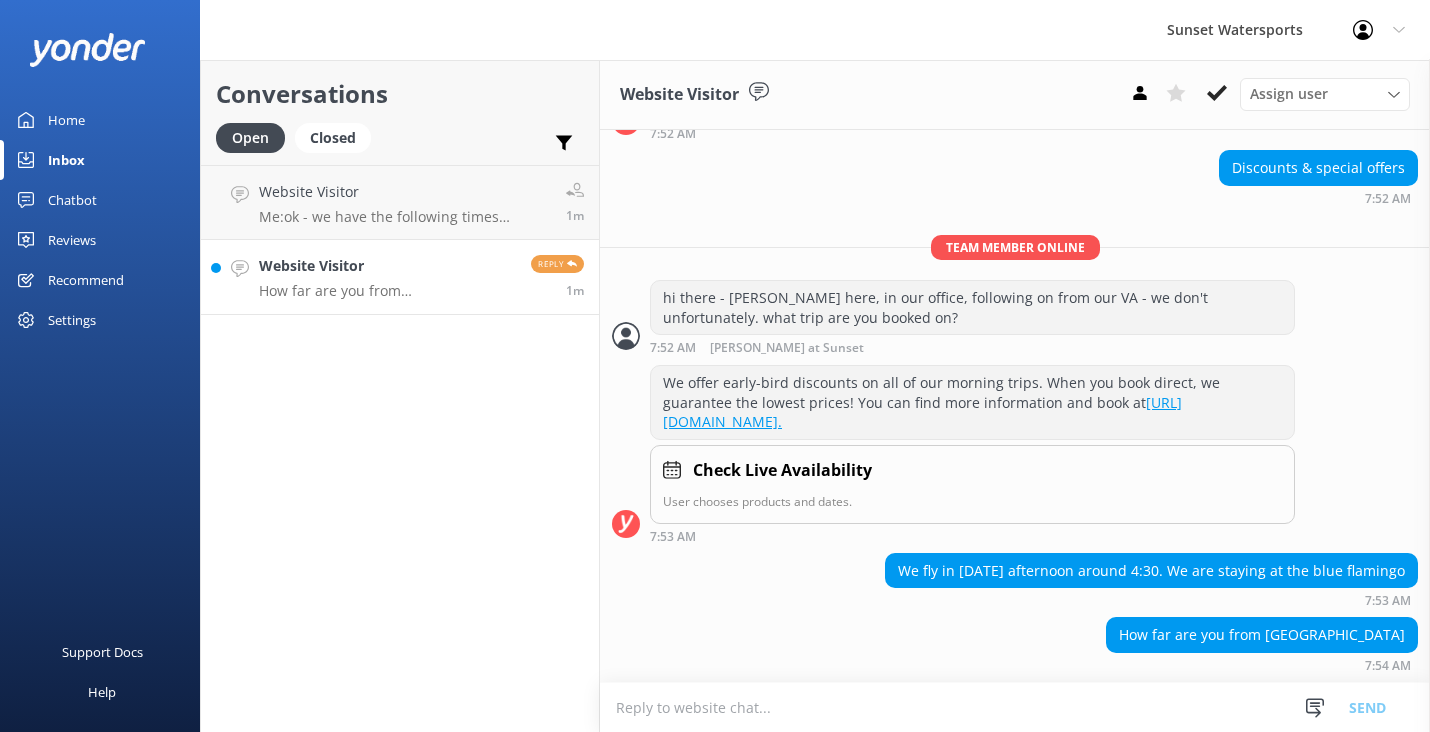 scroll, scrollTop: 417, scrollLeft: 0, axis: vertical 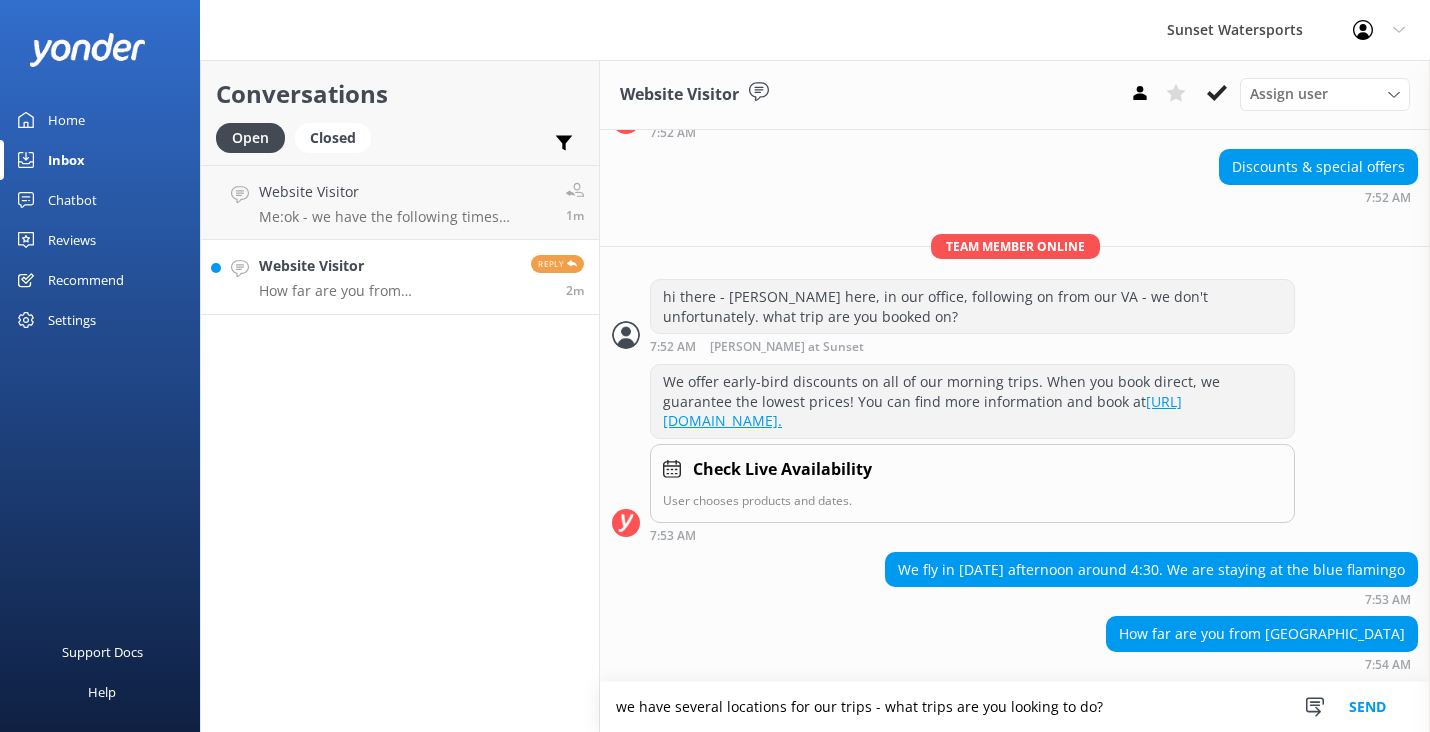 type on "we have several locations for our trips - what trips are you looking to do?" 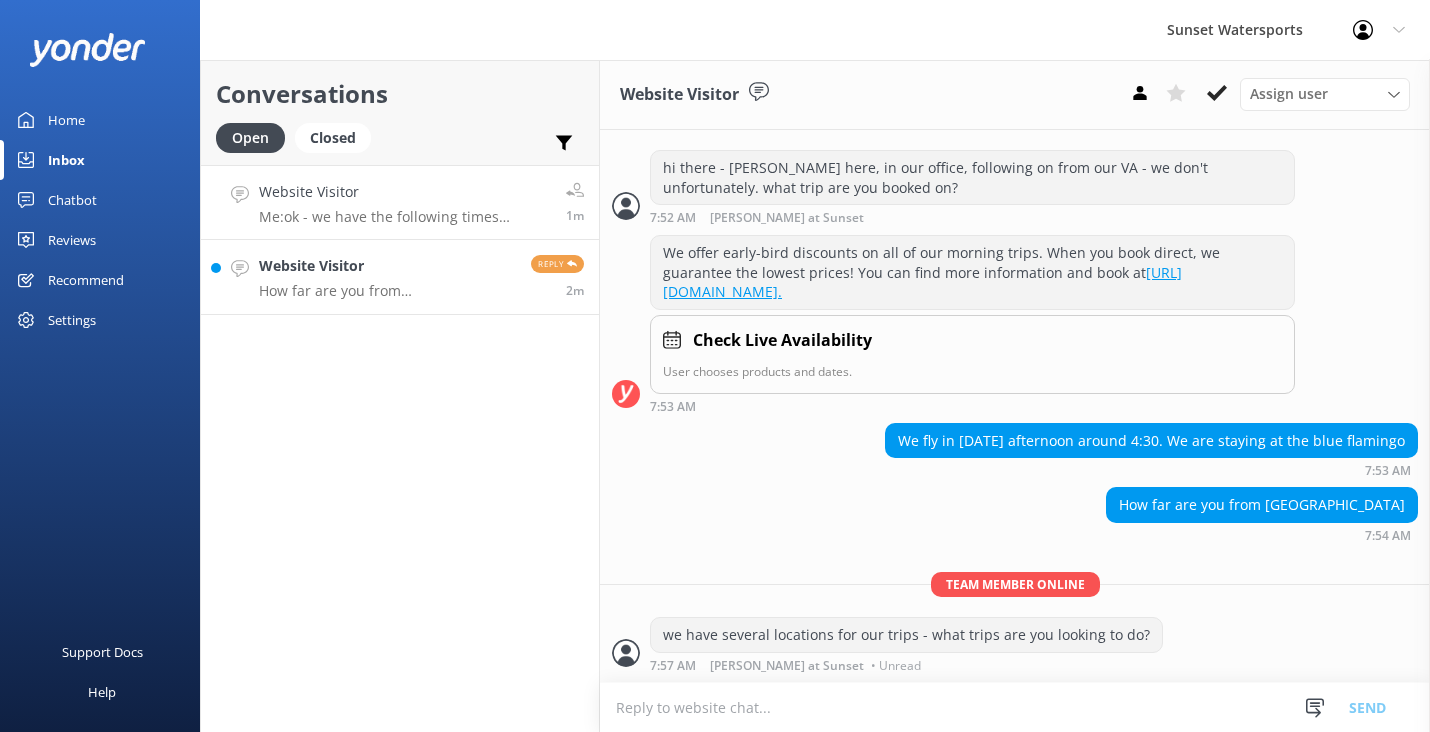 click on "Me:  ok - we have the following times available  - 09:30, 11:30, 1:30 & 4pm at the larger tour location OR 10am, 12:15, 2:30 & 4:45 - at the smaller tour location - what time suits you best?" at bounding box center [405, 217] 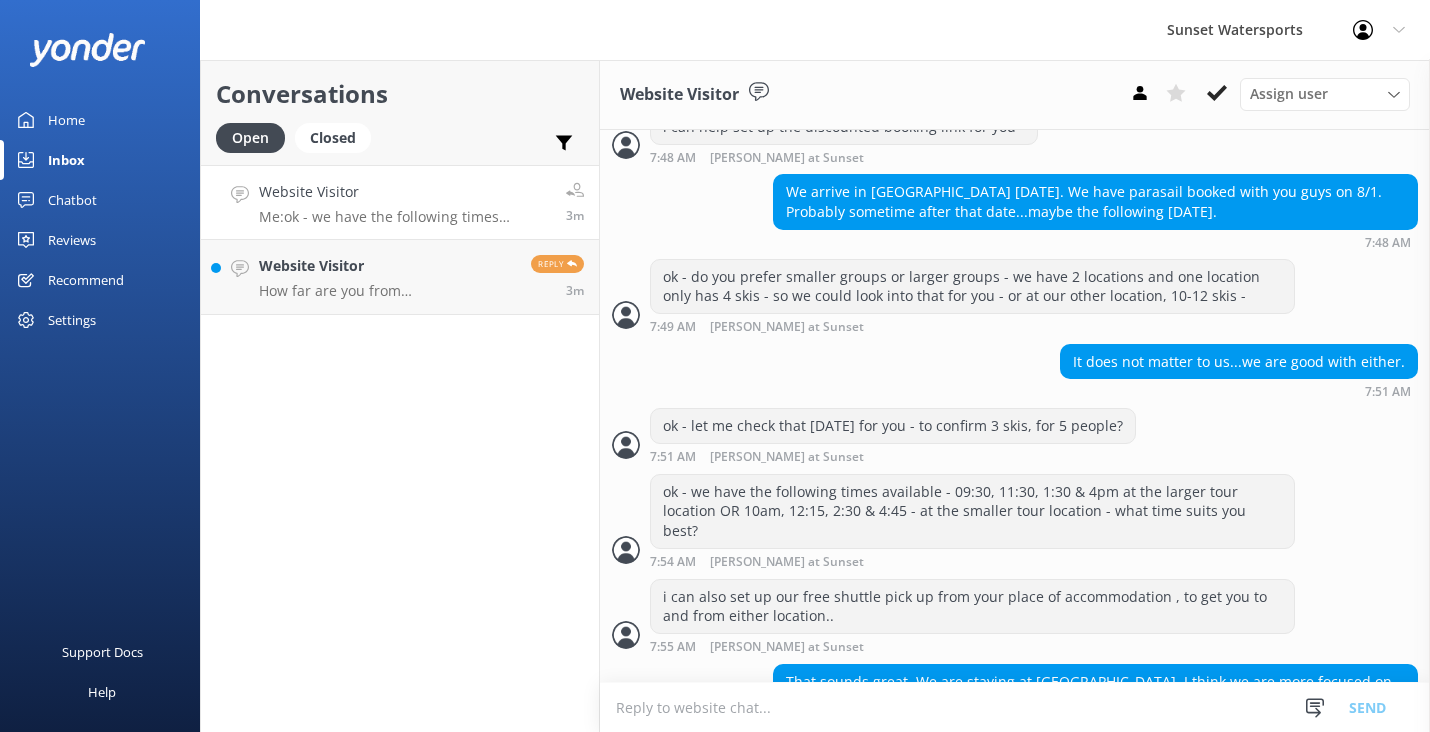 scroll, scrollTop: 803, scrollLeft: 0, axis: vertical 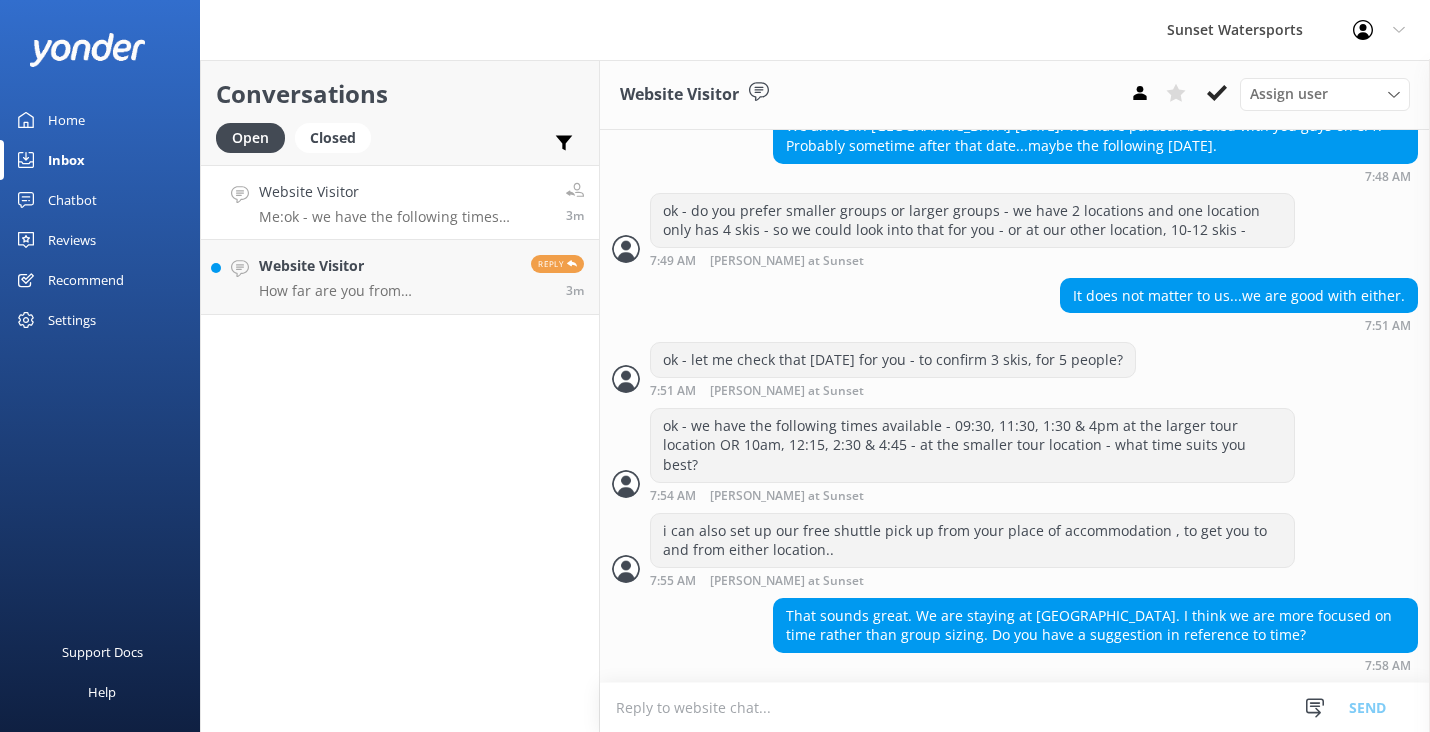 click at bounding box center [1015, 707] 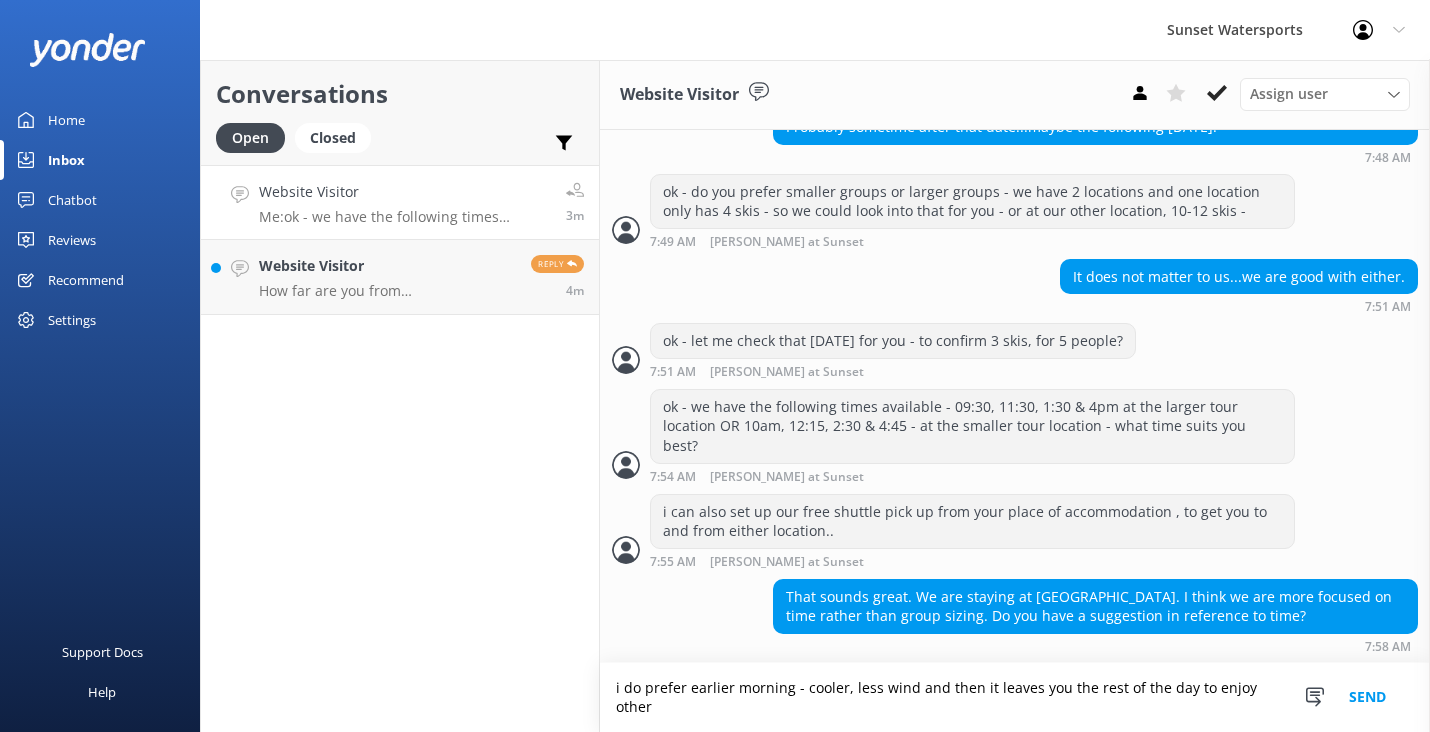 scroll, scrollTop: 823, scrollLeft: 0, axis: vertical 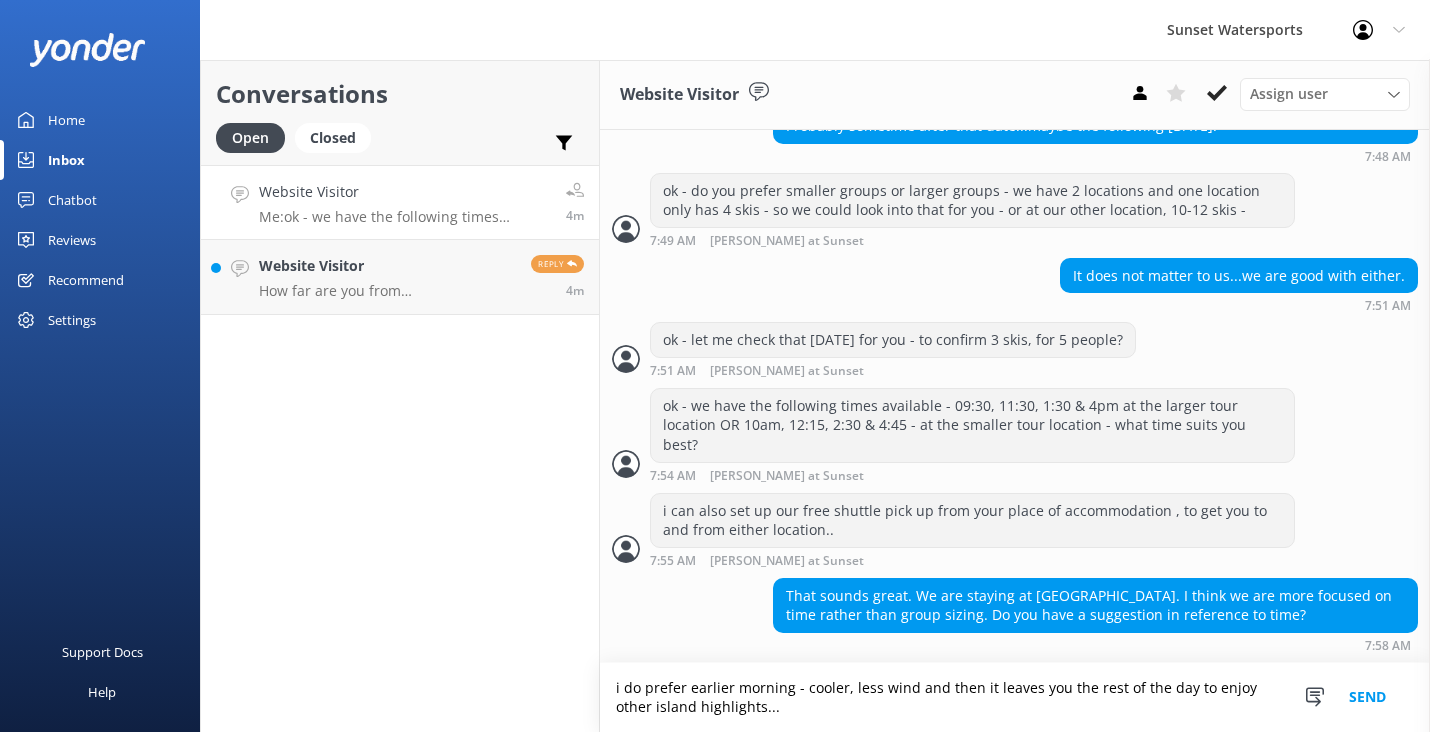 type on "i do prefer earlier morning - cooler, less wind and then it leaves you the rest of the day to enjoy other island highlights..." 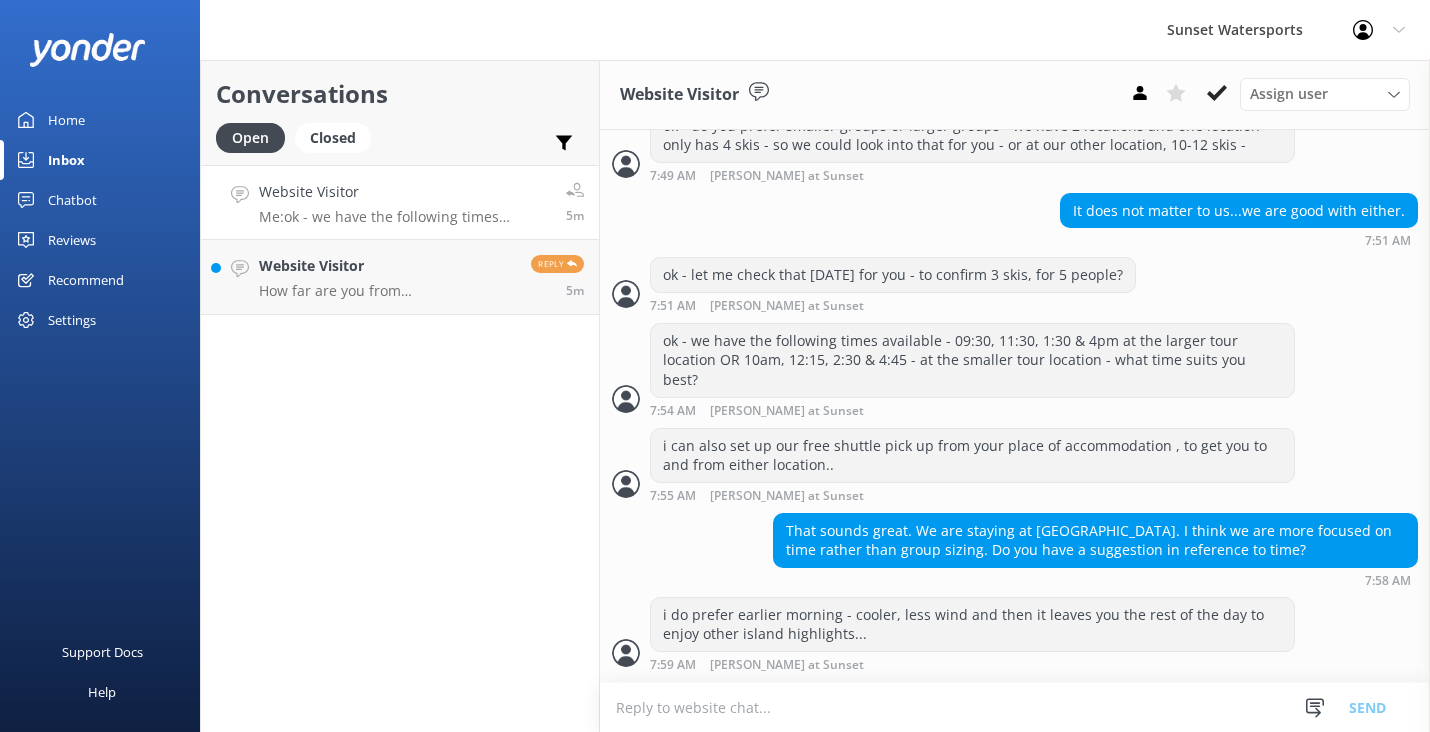 scroll, scrollTop: 888, scrollLeft: 0, axis: vertical 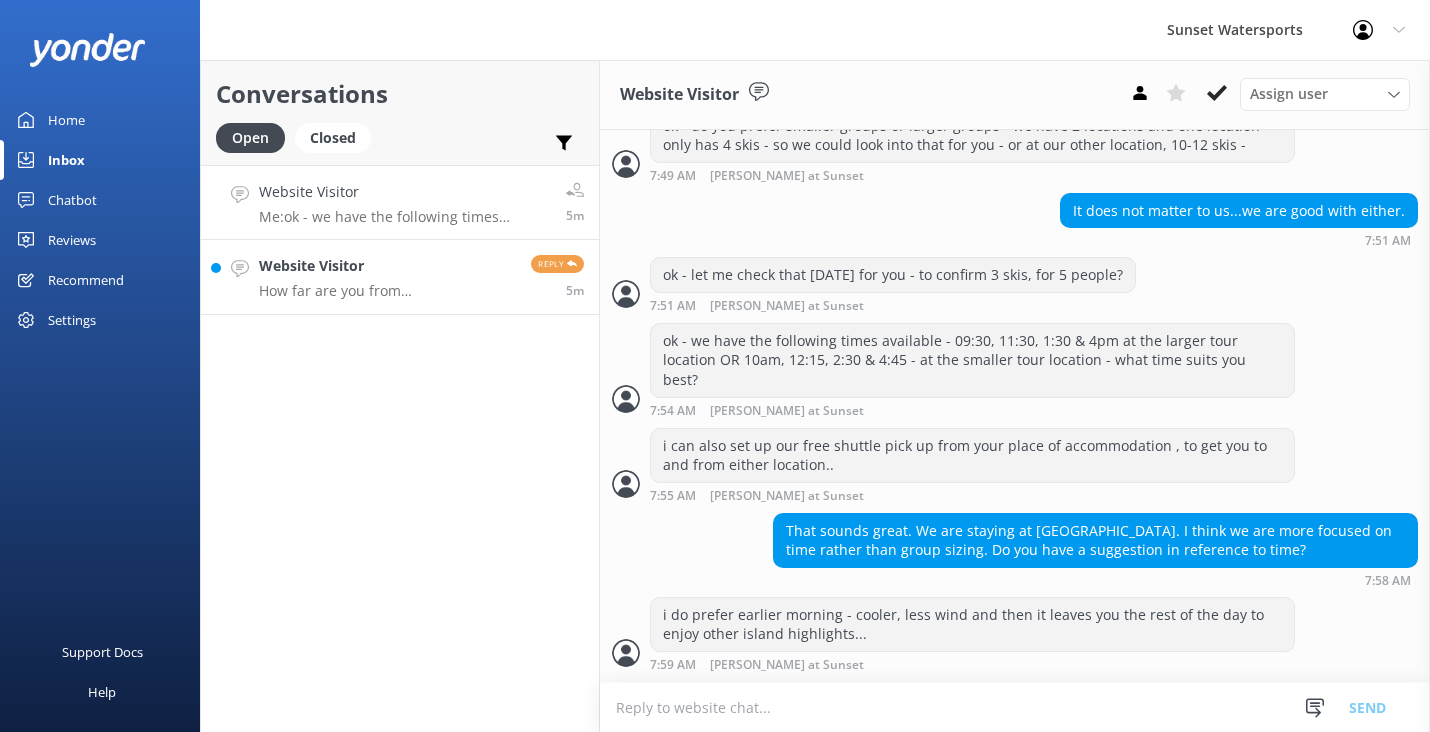 click on "How far are you from [GEOGRAPHIC_DATA]" at bounding box center [387, 291] 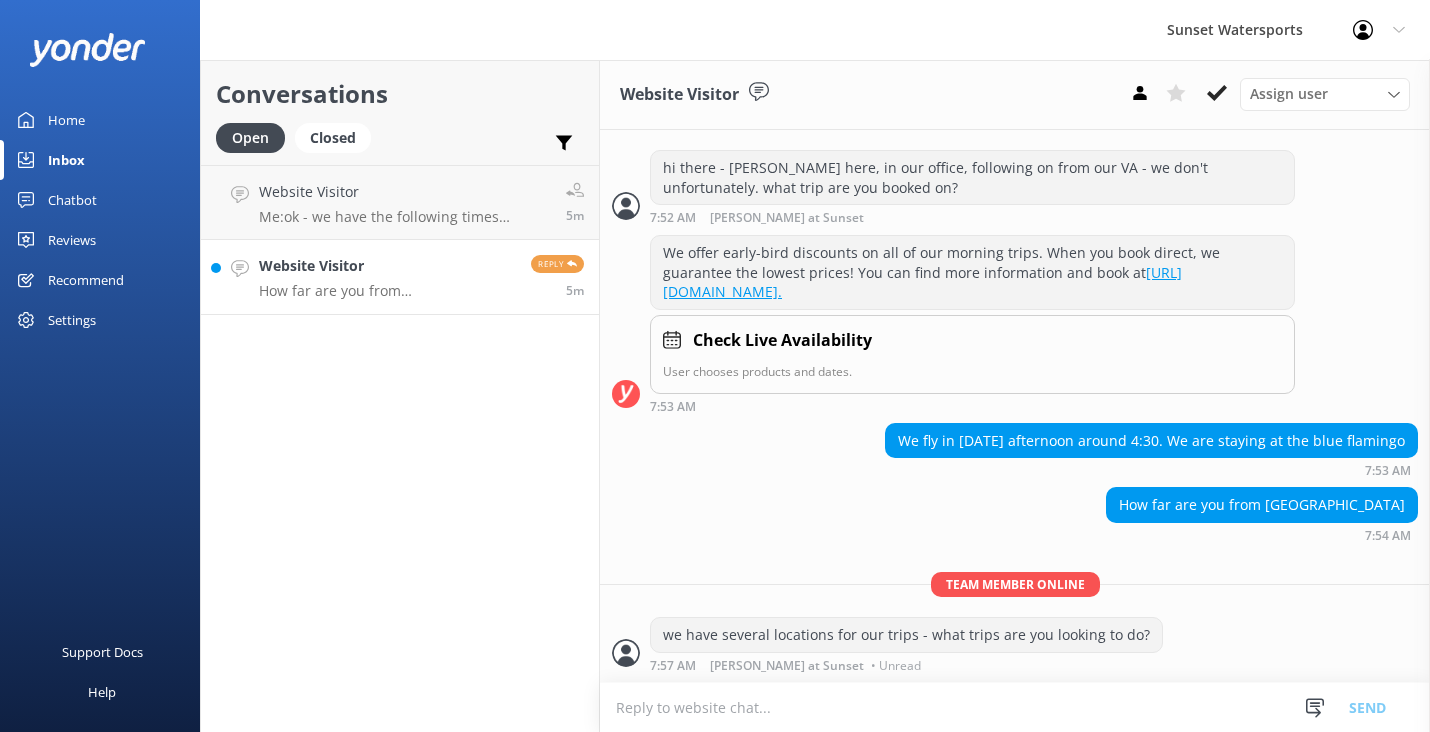 scroll, scrollTop: 547, scrollLeft: 0, axis: vertical 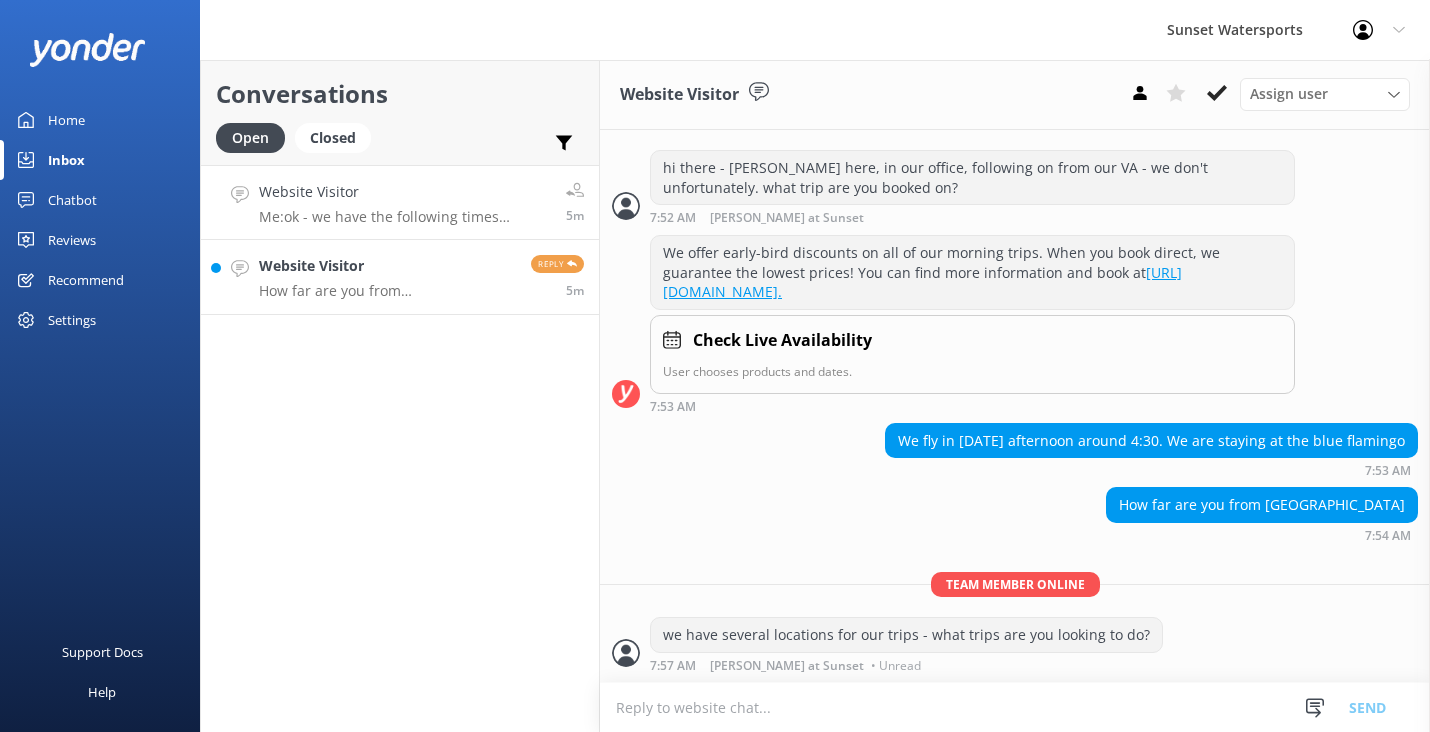 click on "Me:  ok - we have the following times available  - 09:30, 11:30, 1:30 & 4pm at the larger tour location OR 10am, 12:15, 2:30 & 4:45 - at the smaller tour location - what time suits you best?" at bounding box center [405, 217] 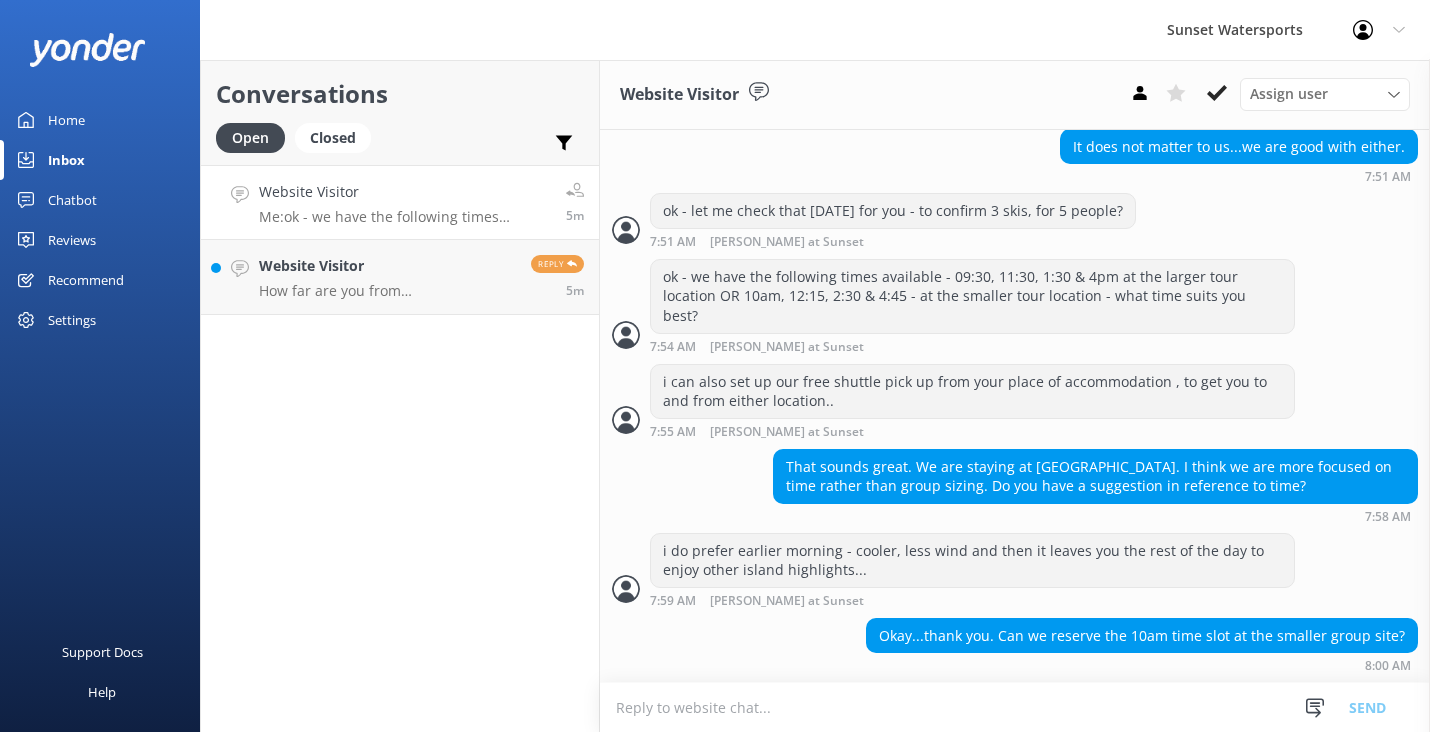 scroll, scrollTop: 953, scrollLeft: 0, axis: vertical 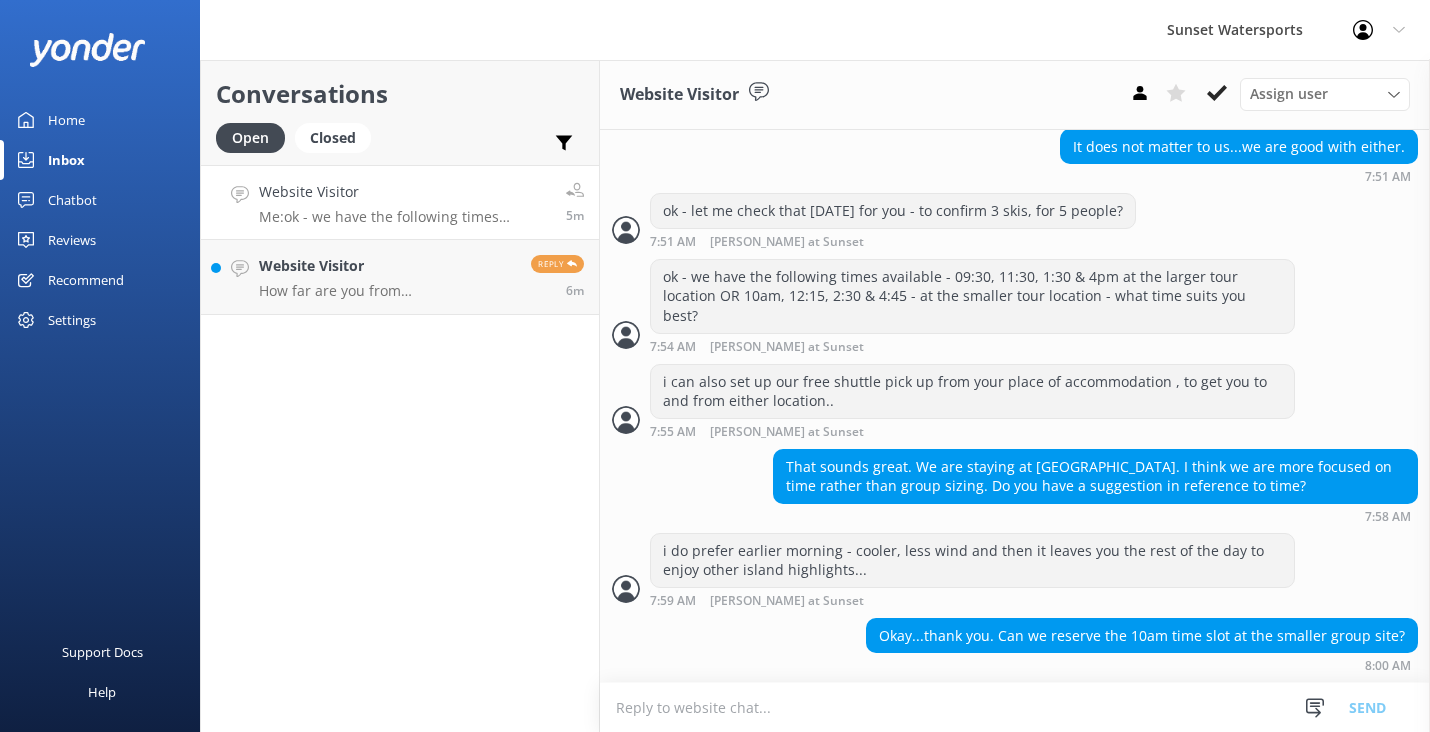 click at bounding box center [1015, 707] 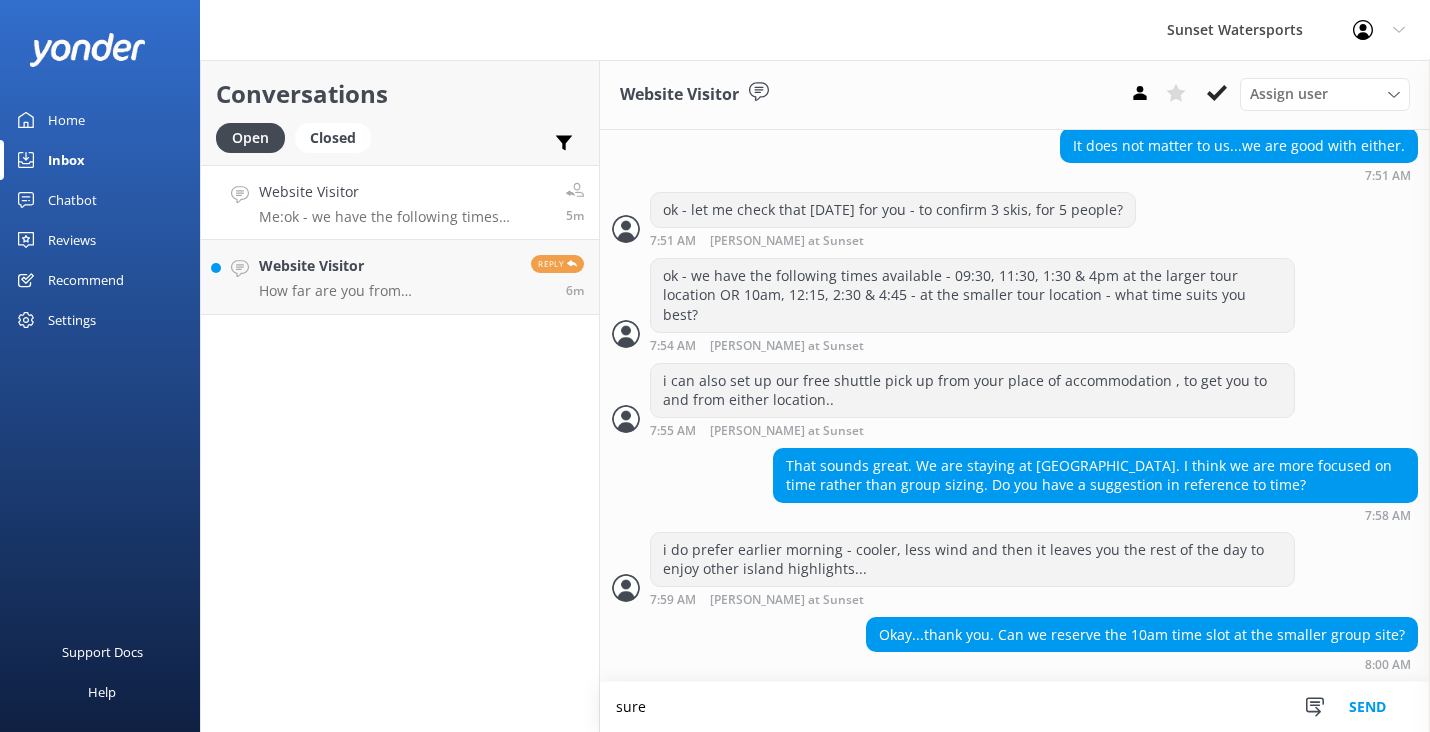 scroll, scrollTop: 954, scrollLeft: 0, axis: vertical 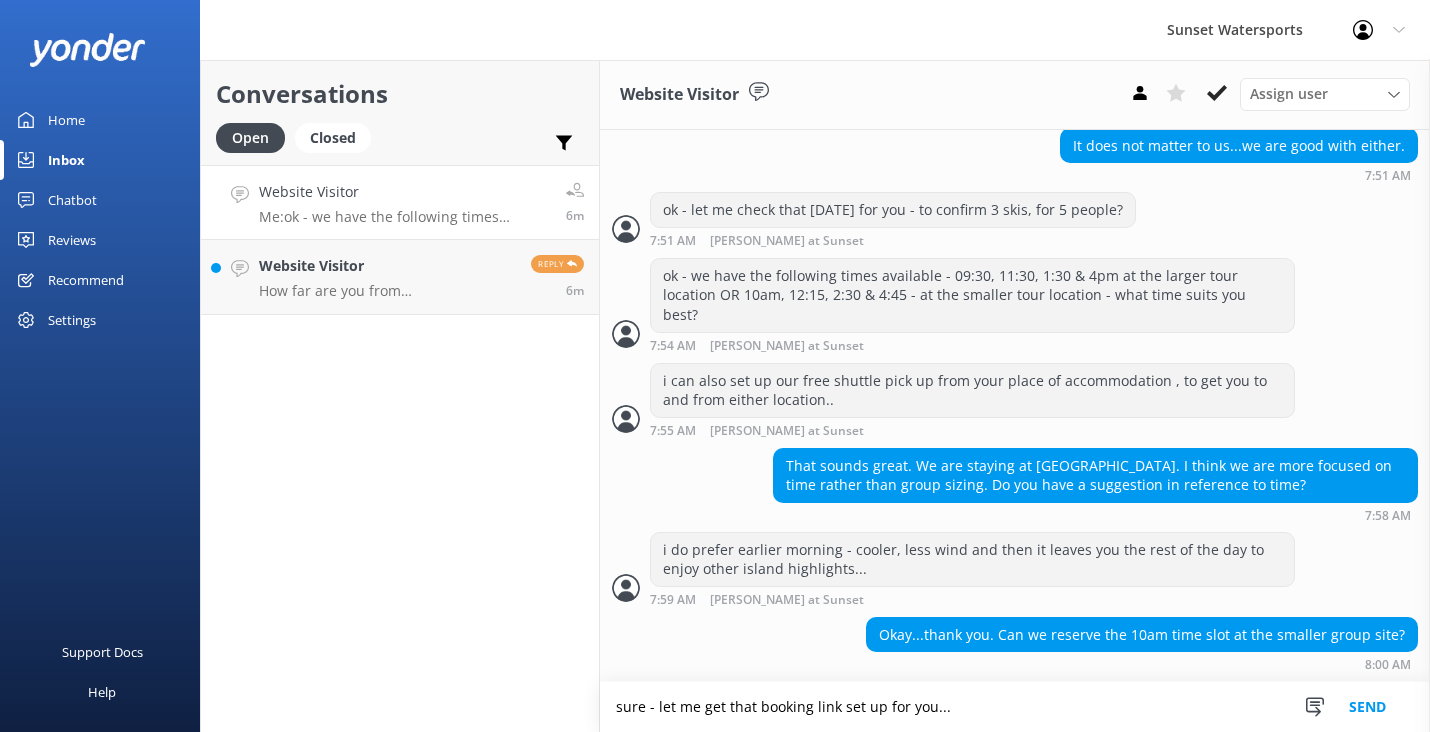 type on "sure - let me get that booking link set up for you..." 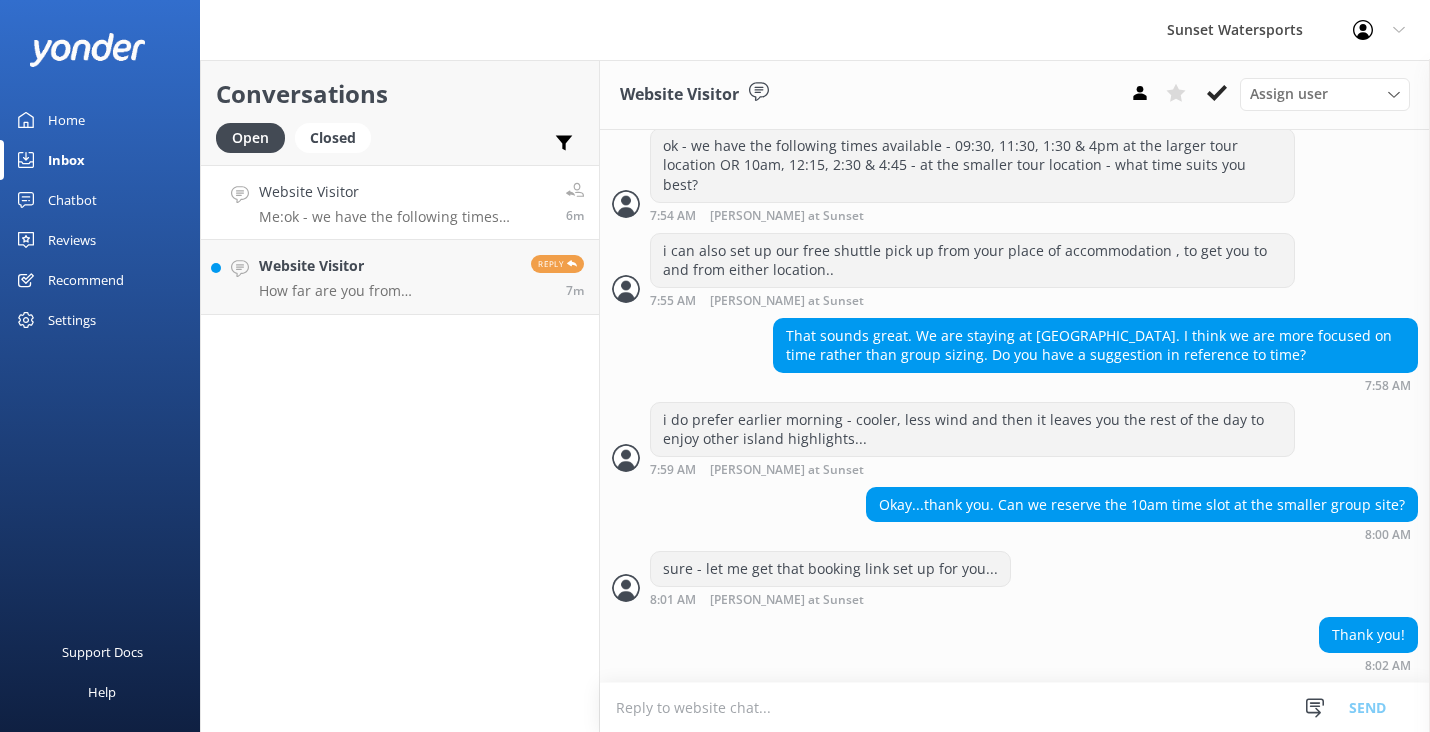 scroll, scrollTop: 1083, scrollLeft: 0, axis: vertical 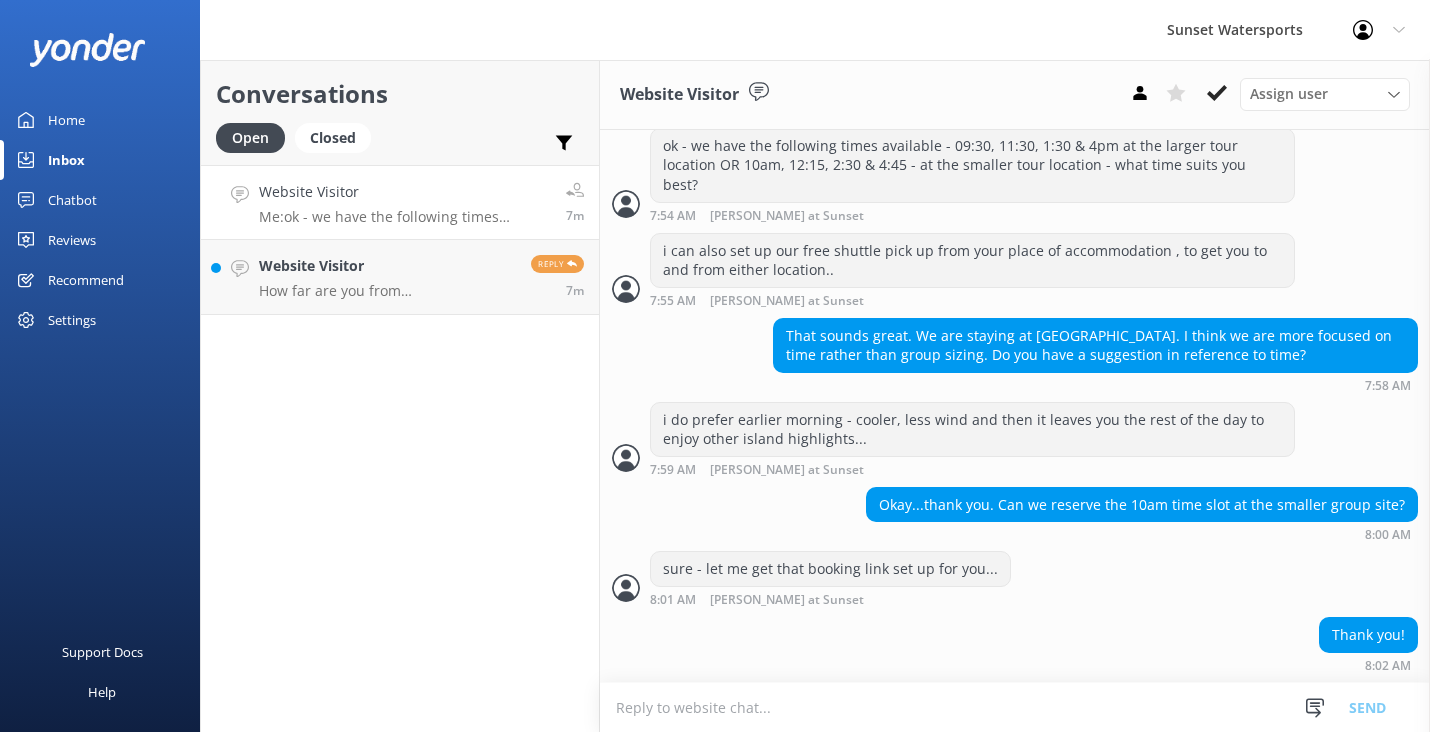 click at bounding box center (1015, 707) 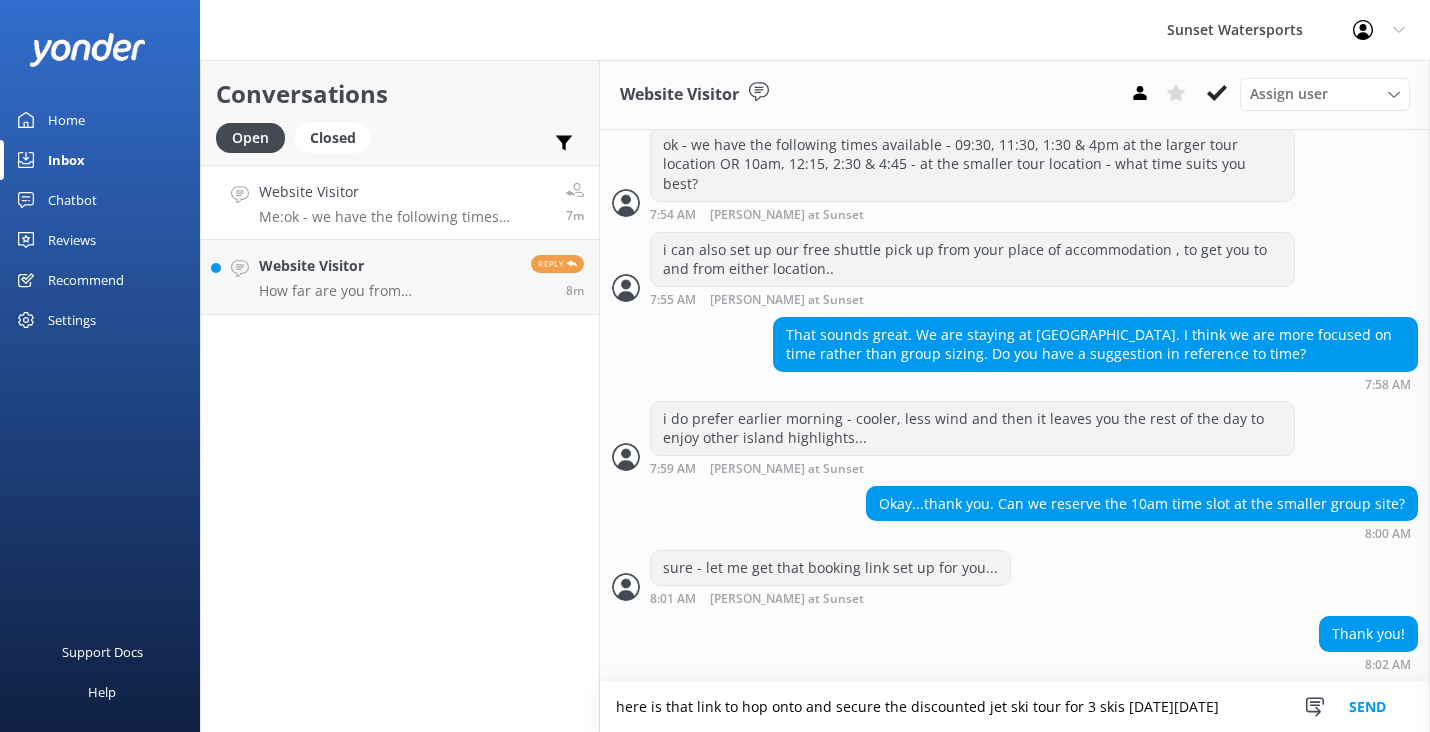scroll, scrollTop: 1103, scrollLeft: 0, axis: vertical 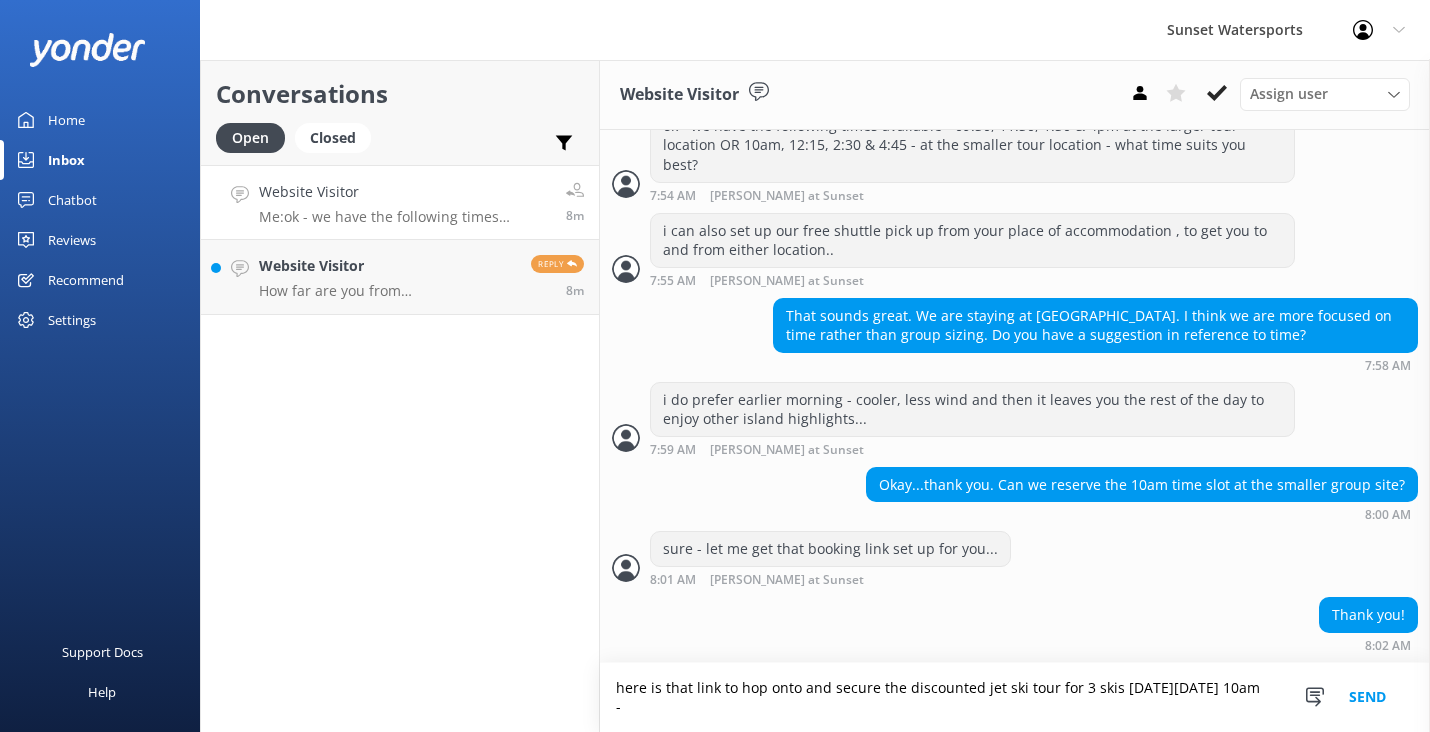 paste on "[URL][DOMAIN_NAME]" 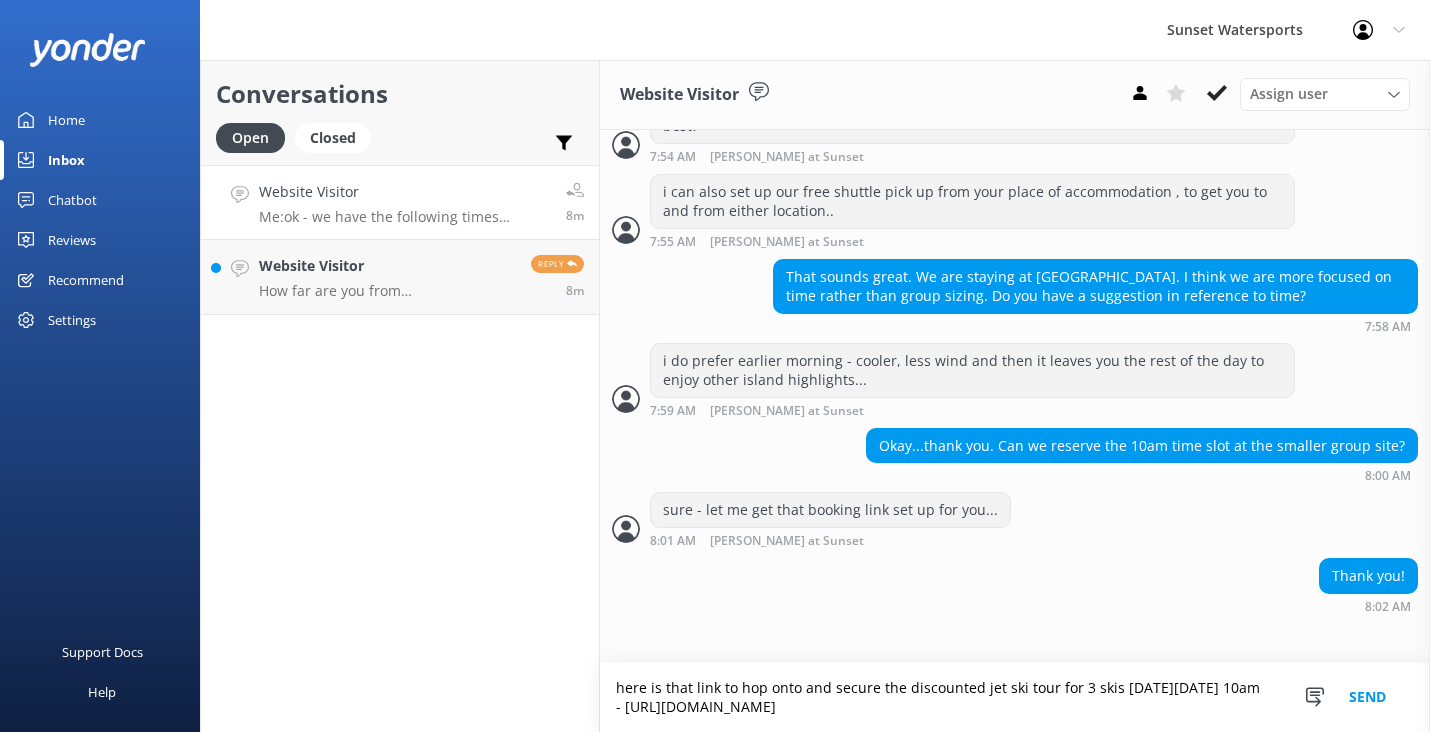 scroll, scrollTop: 1142, scrollLeft: 0, axis: vertical 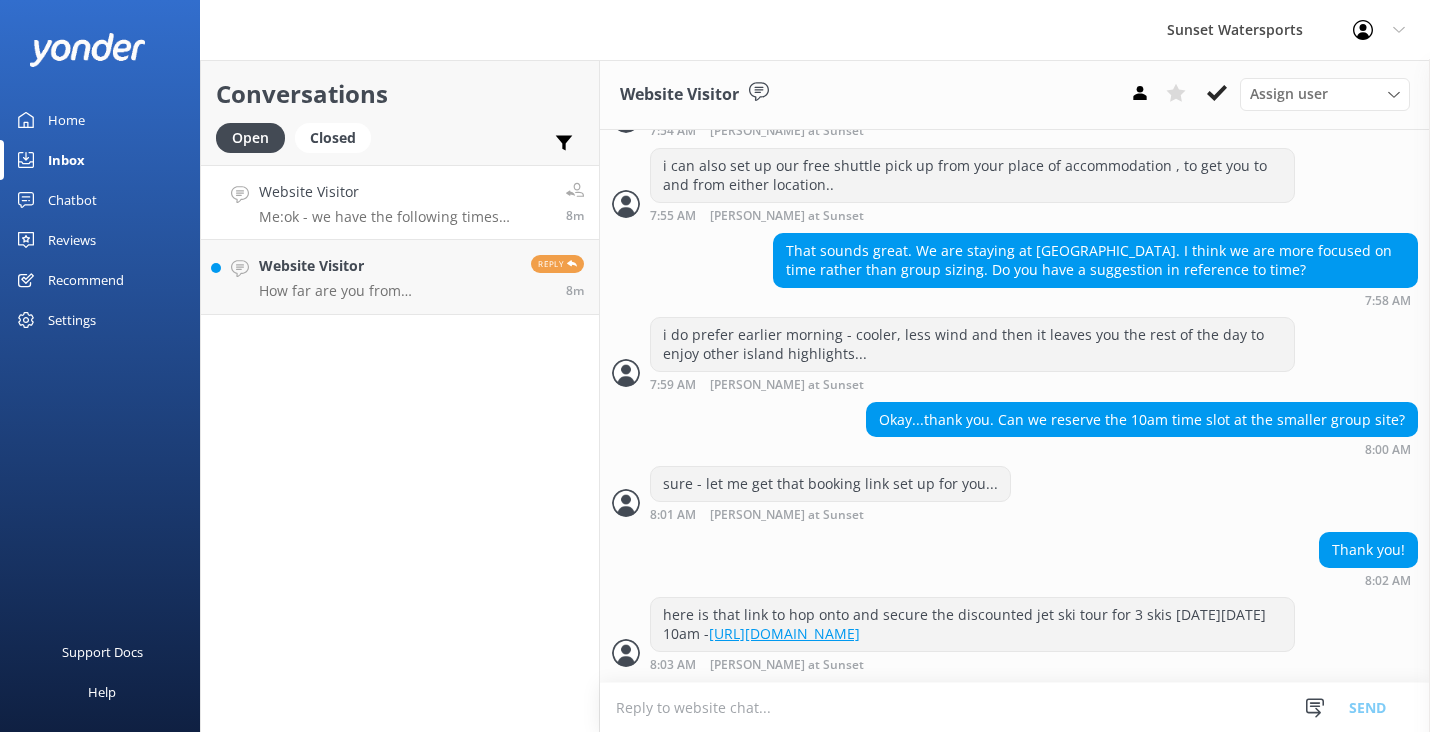 click at bounding box center (1015, 707) 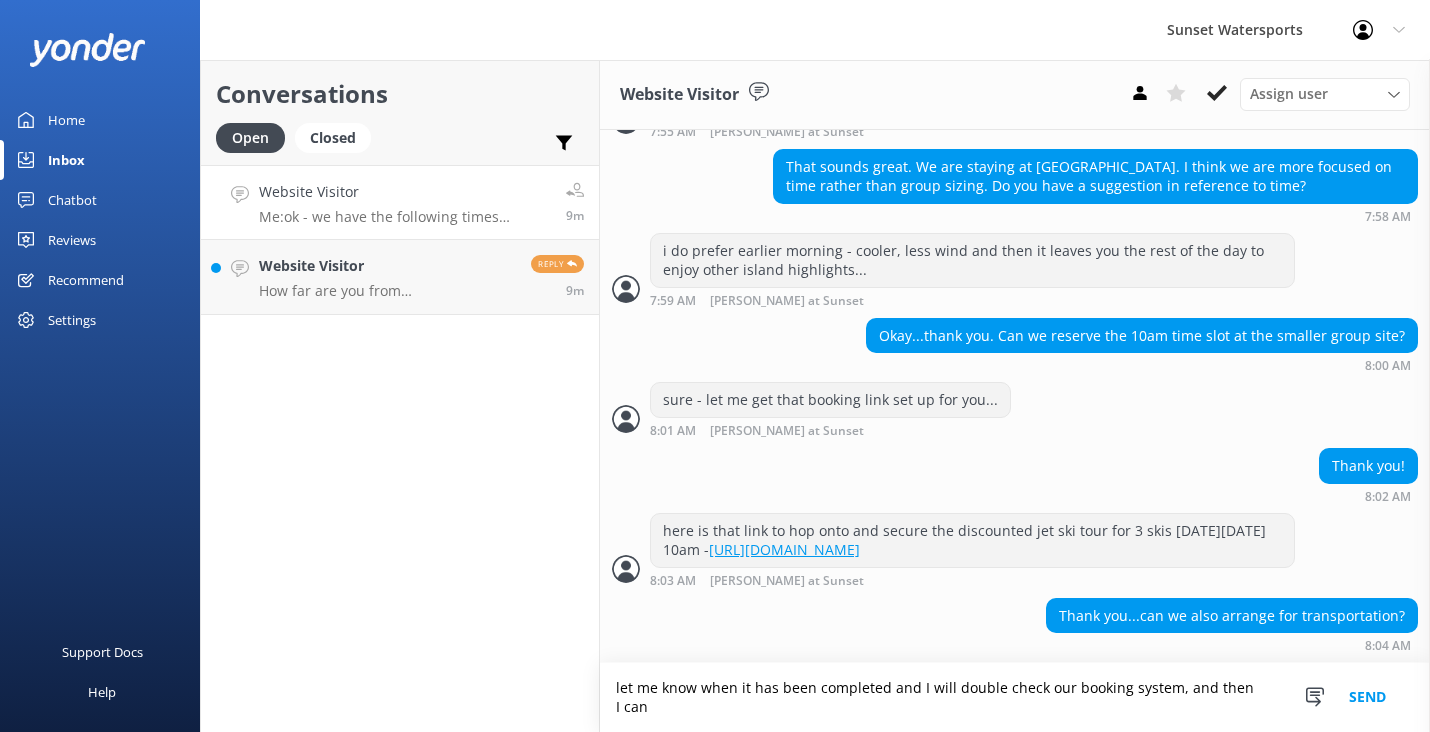 scroll, scrollTop: 1311, scrollLeft: 0, axis: vertical 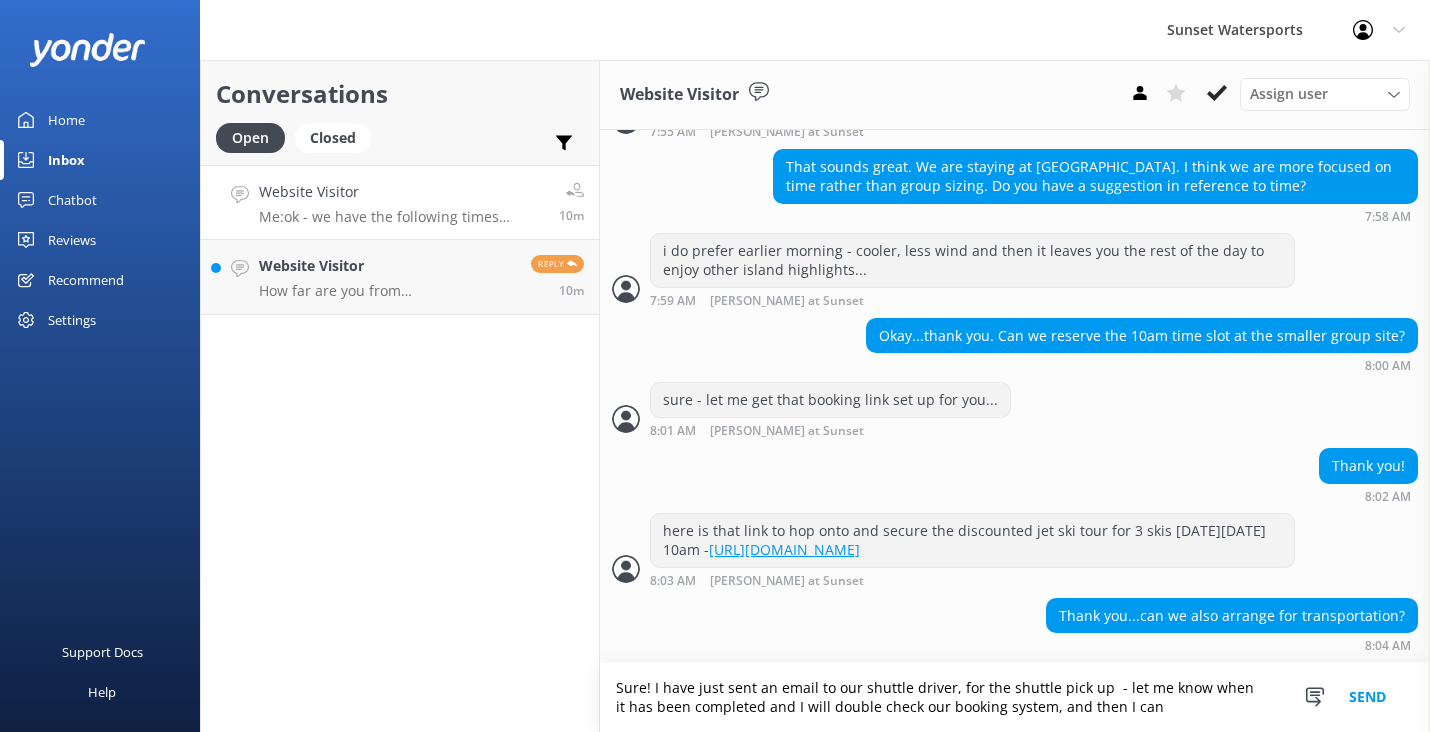drag, startPoint x: 1140, startPoint y: 714, endPoint x: 1041, endPoint y: 712, distance: 99.0202 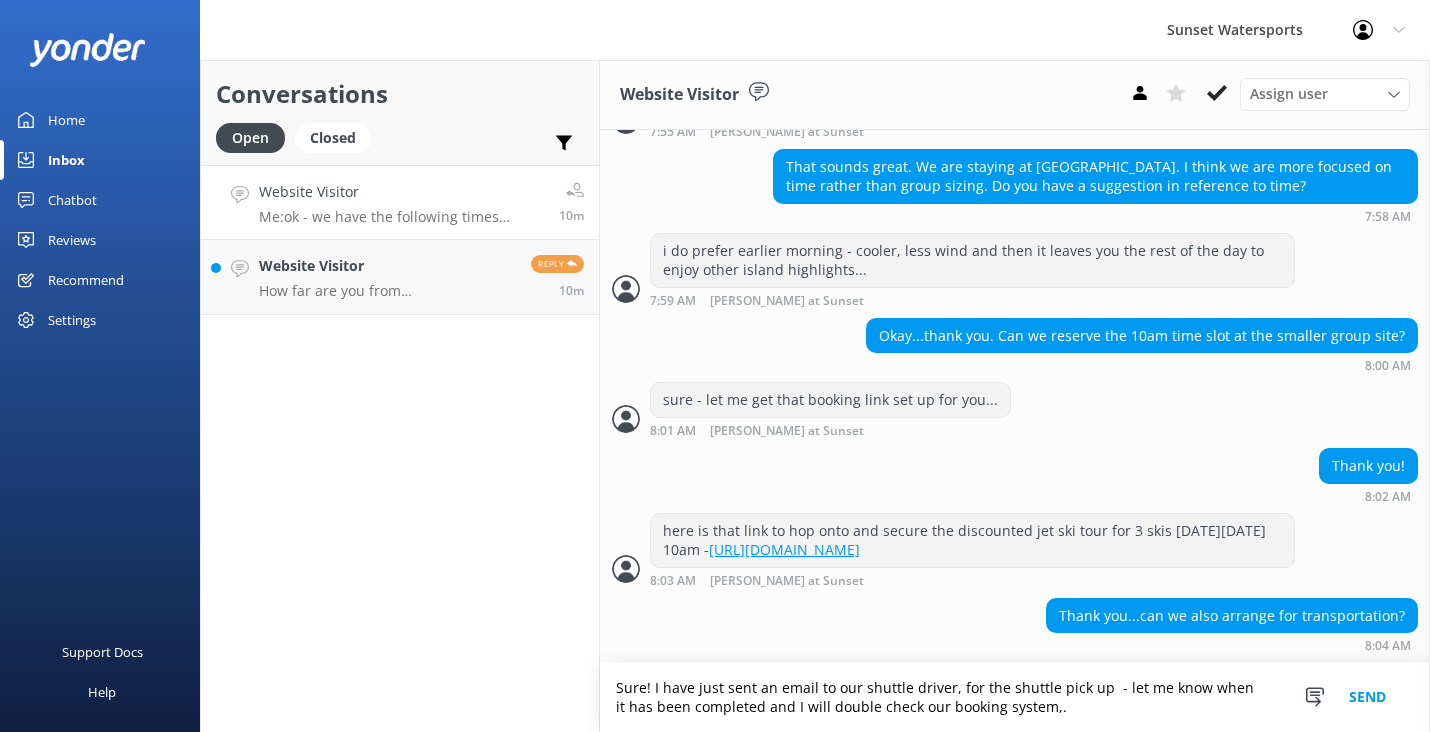 type on "Sure! I have just sent an email to our shuttle driver, for the shuttle pick up  - let me know when it has been completed and I will double check our booking system,." 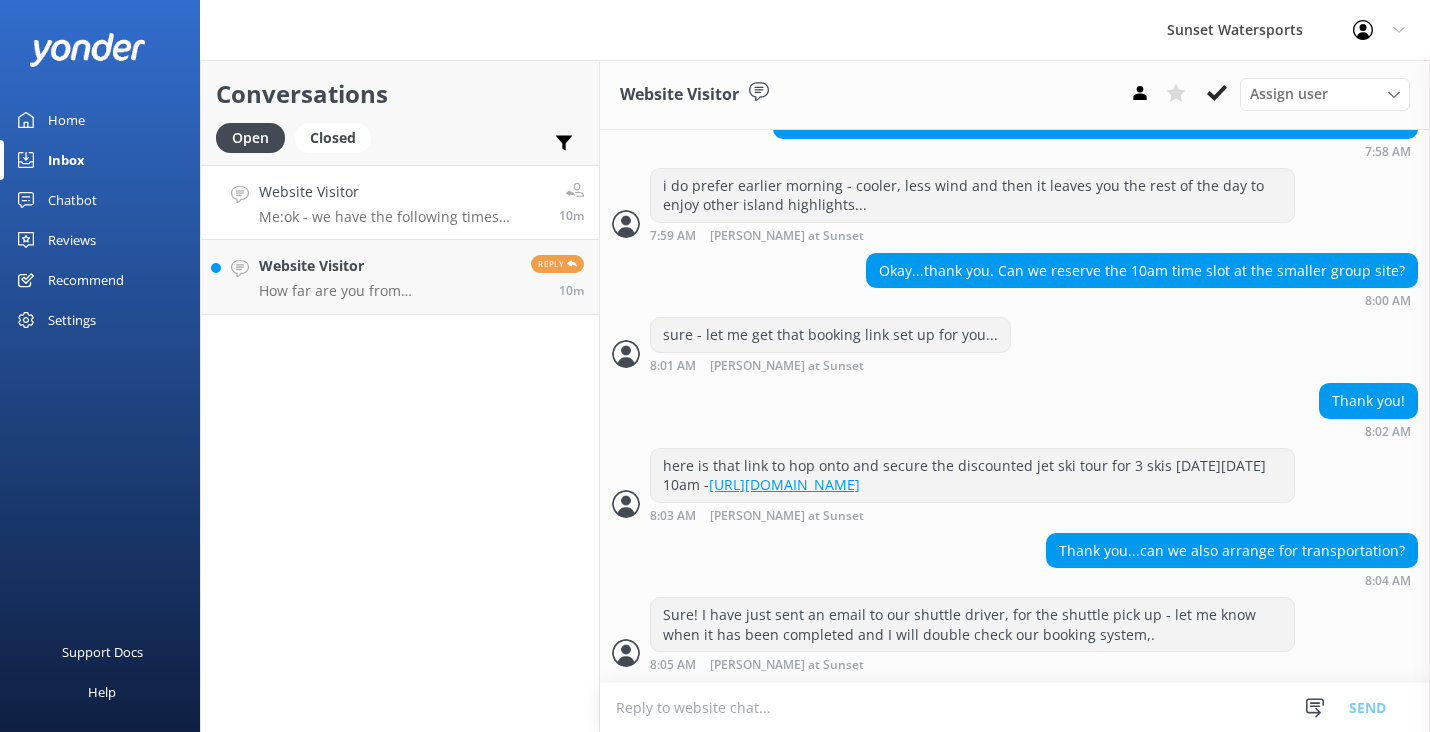 scroll, scrollTop: 1376, scrollLeft: 0, axis: vertical 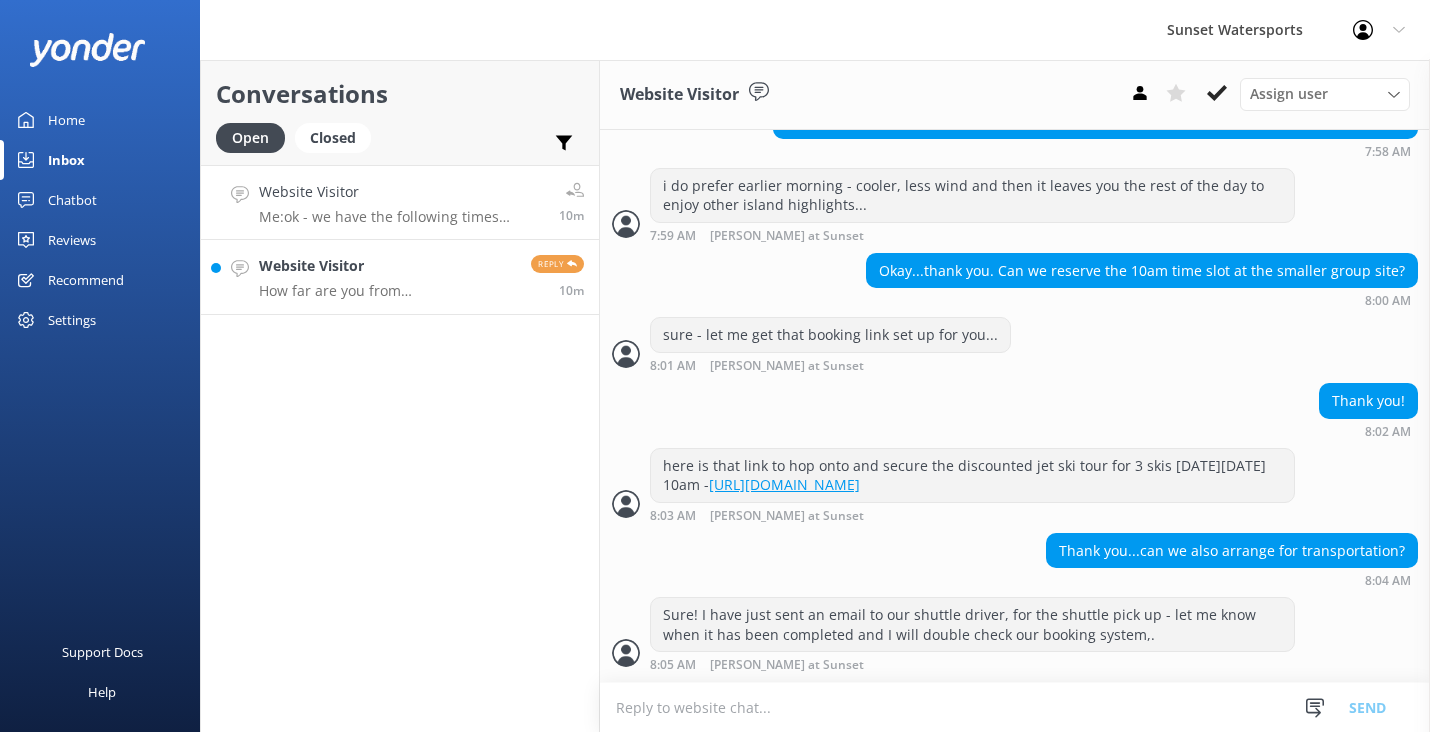 click on "Website Visitor How far are you from blue flamingo resort Reply 10m" at bounding box center [400, 277] 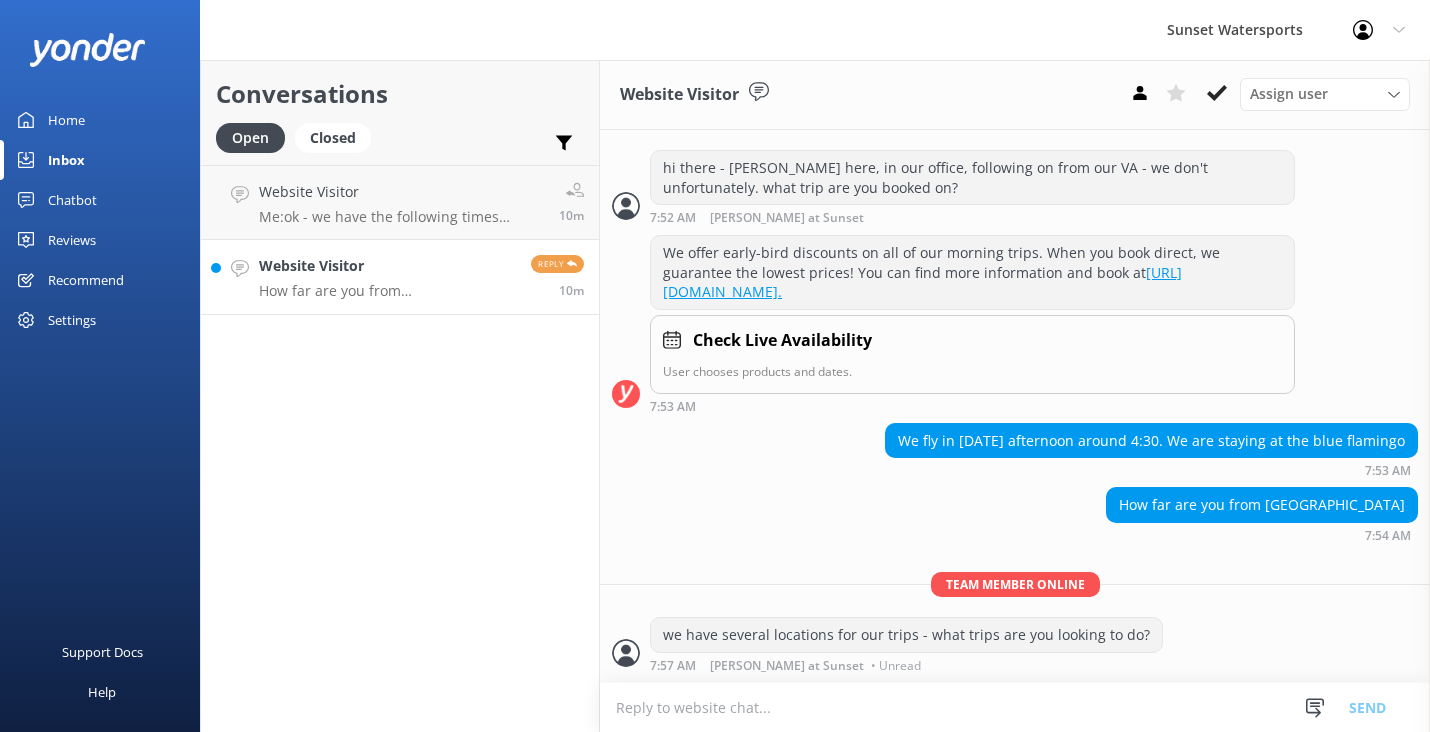 scroll, scrollTop: 548, scrollLeft: 0, axis: vertical 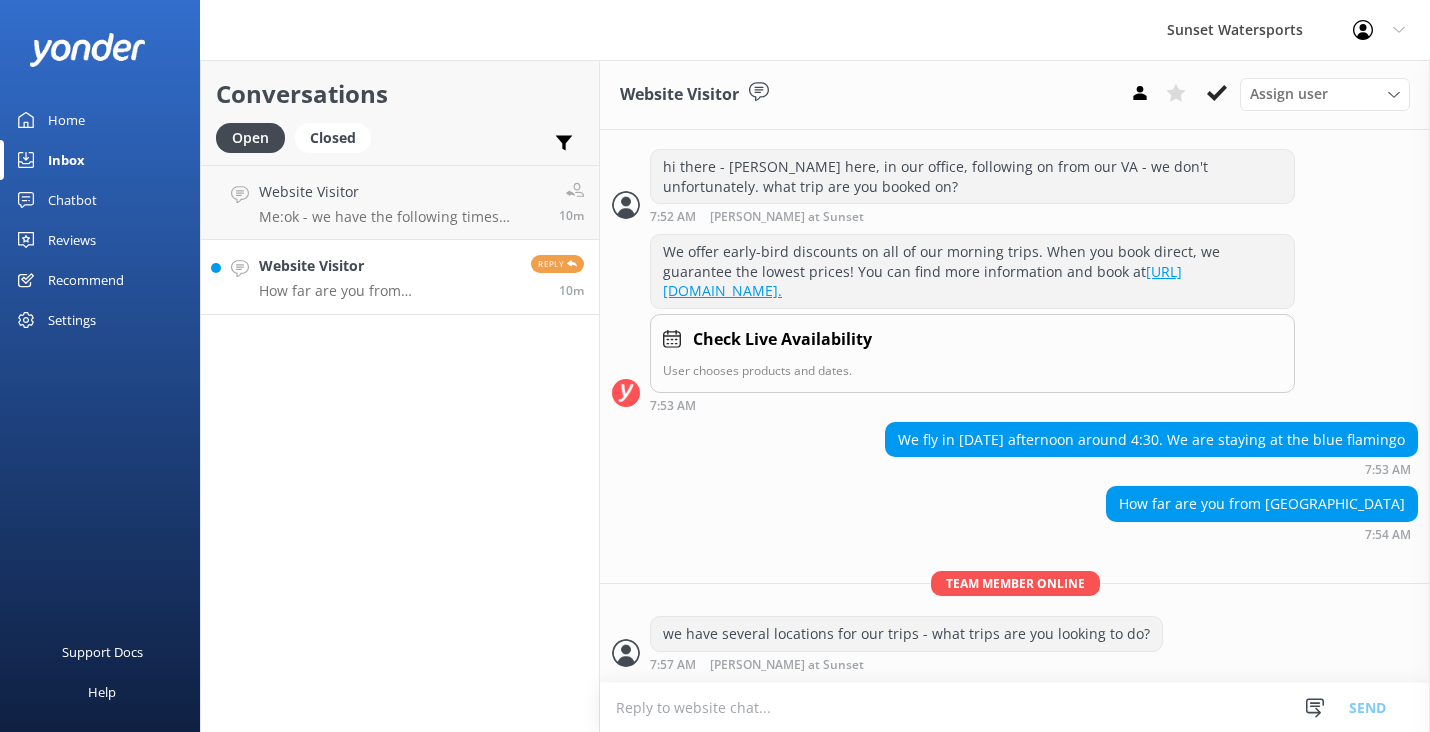 click at bounding box center (1015, 707) 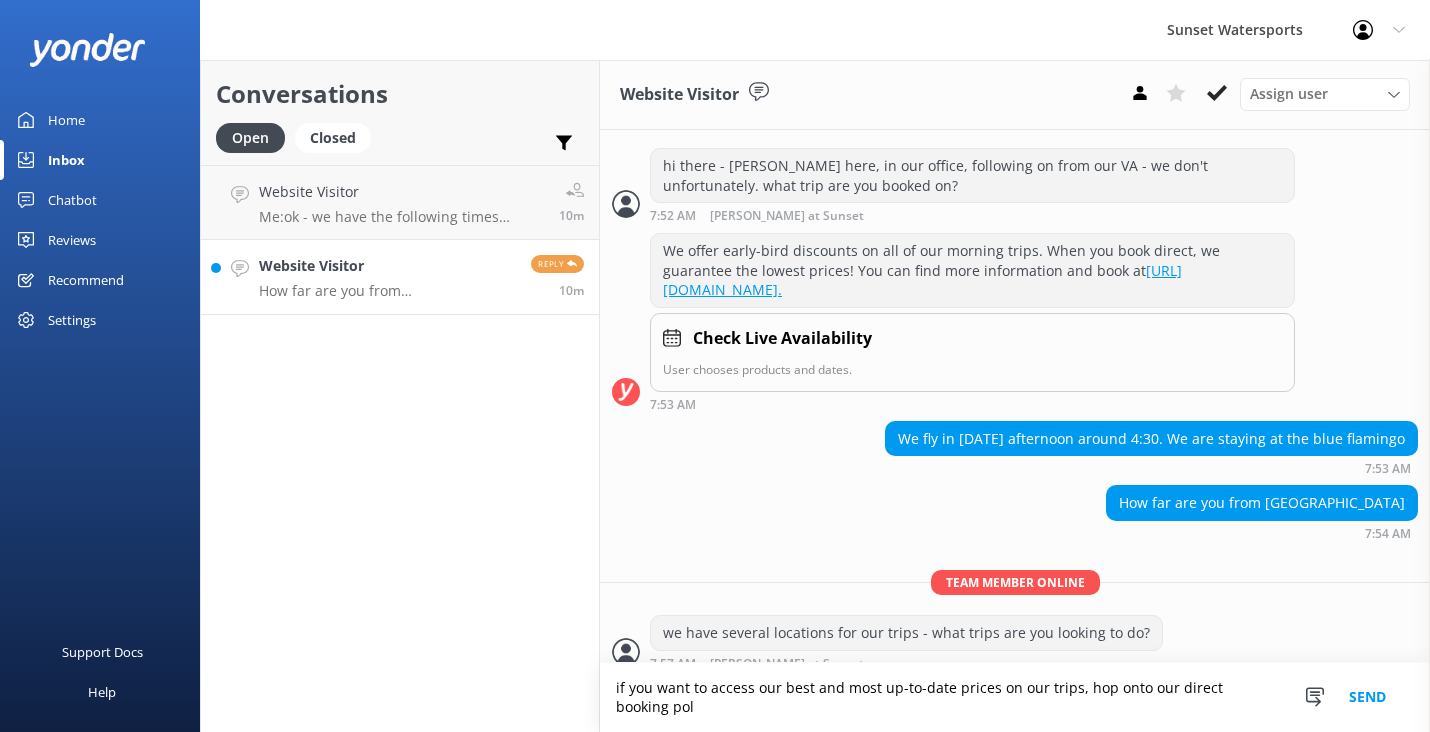 scroll, scrollTop: 568, scrollLeft: 0, axis: vertical 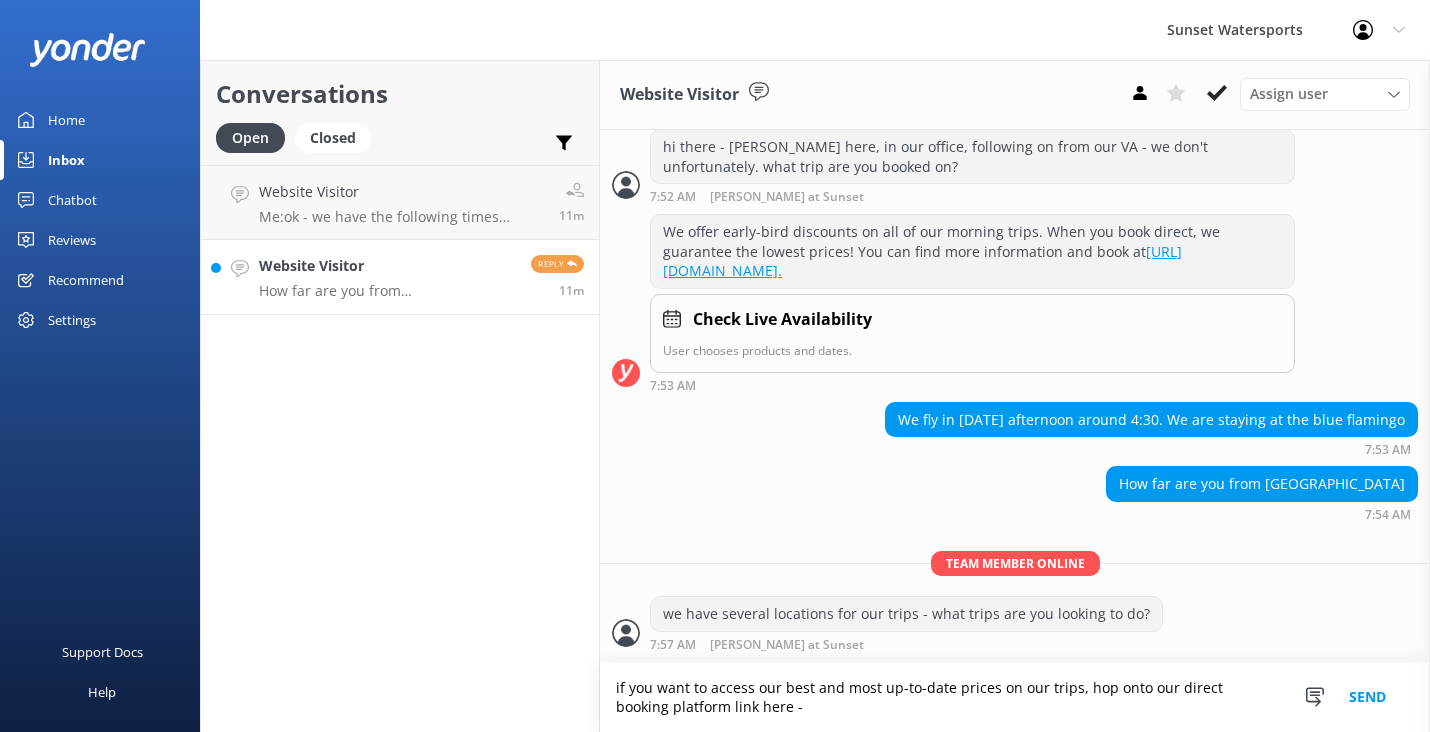 click on "if you want to access our best and most up-to-date prices on our trips, hop onto our direct booking platform link here -" at bounding box center [1015, 697] 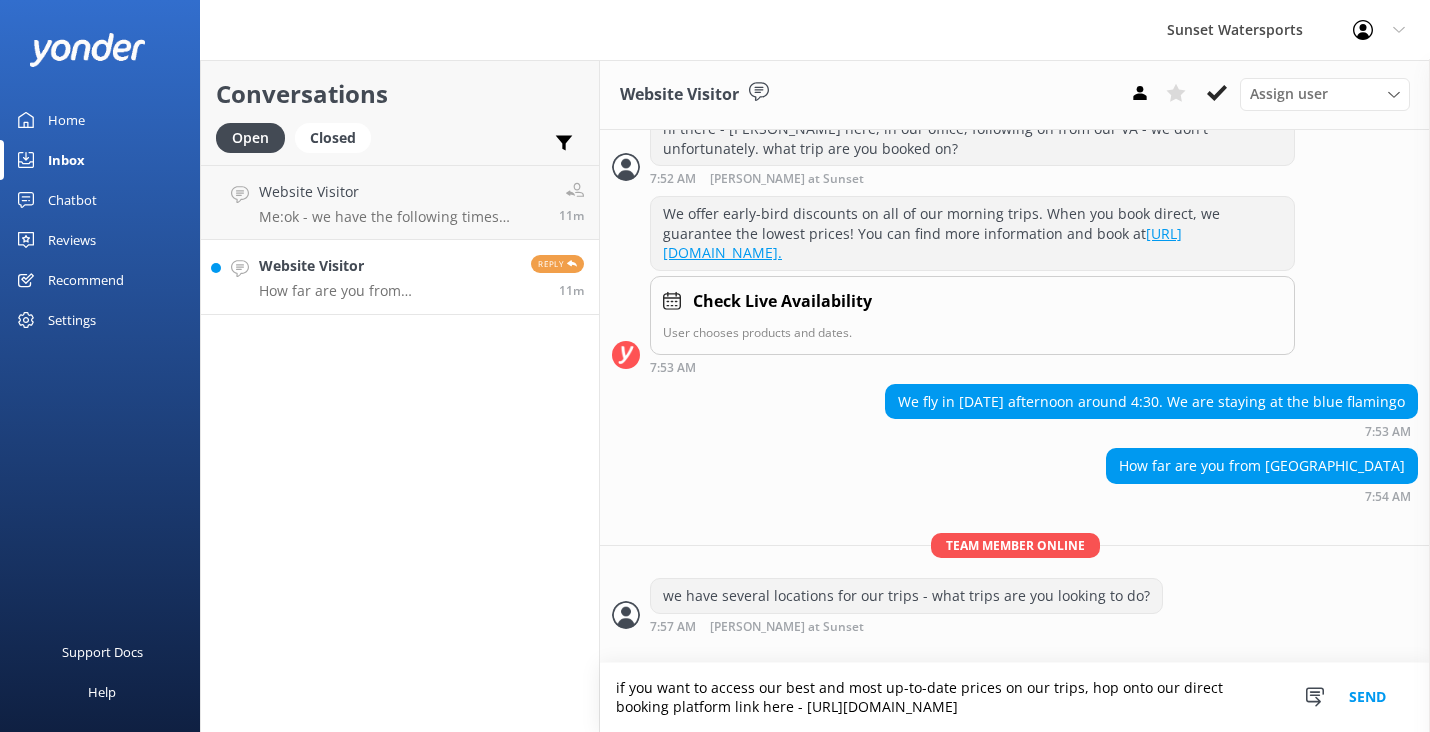 scroll, scrollTop: 588, scrollLeft: 0, axis: vertical 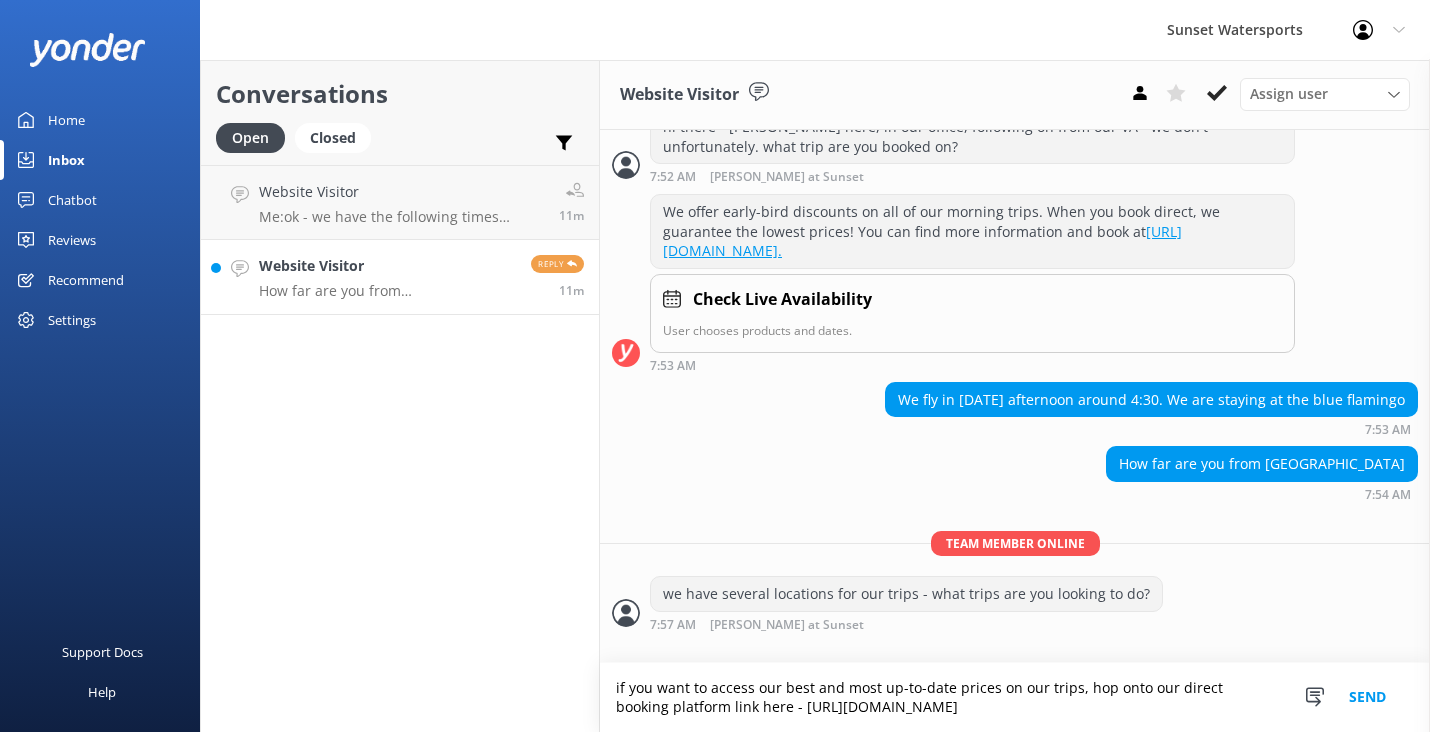 type on "if you want to access our best and most up-to-date prices on our trips, hop onto our direct booking platform link here - [URL][DOMAIN_NAME]" 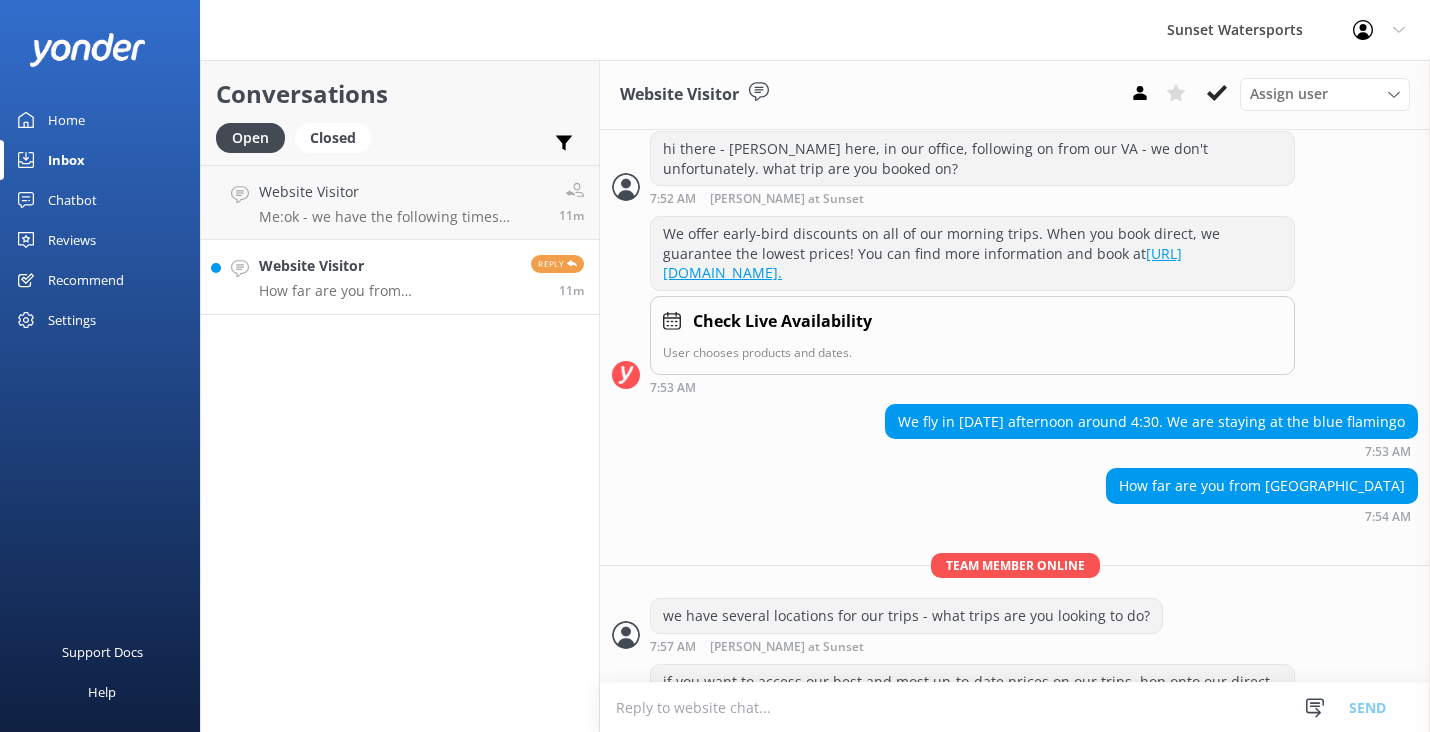 scroll, scrollTop: 671, scrollLeft: 0, axis: vertical 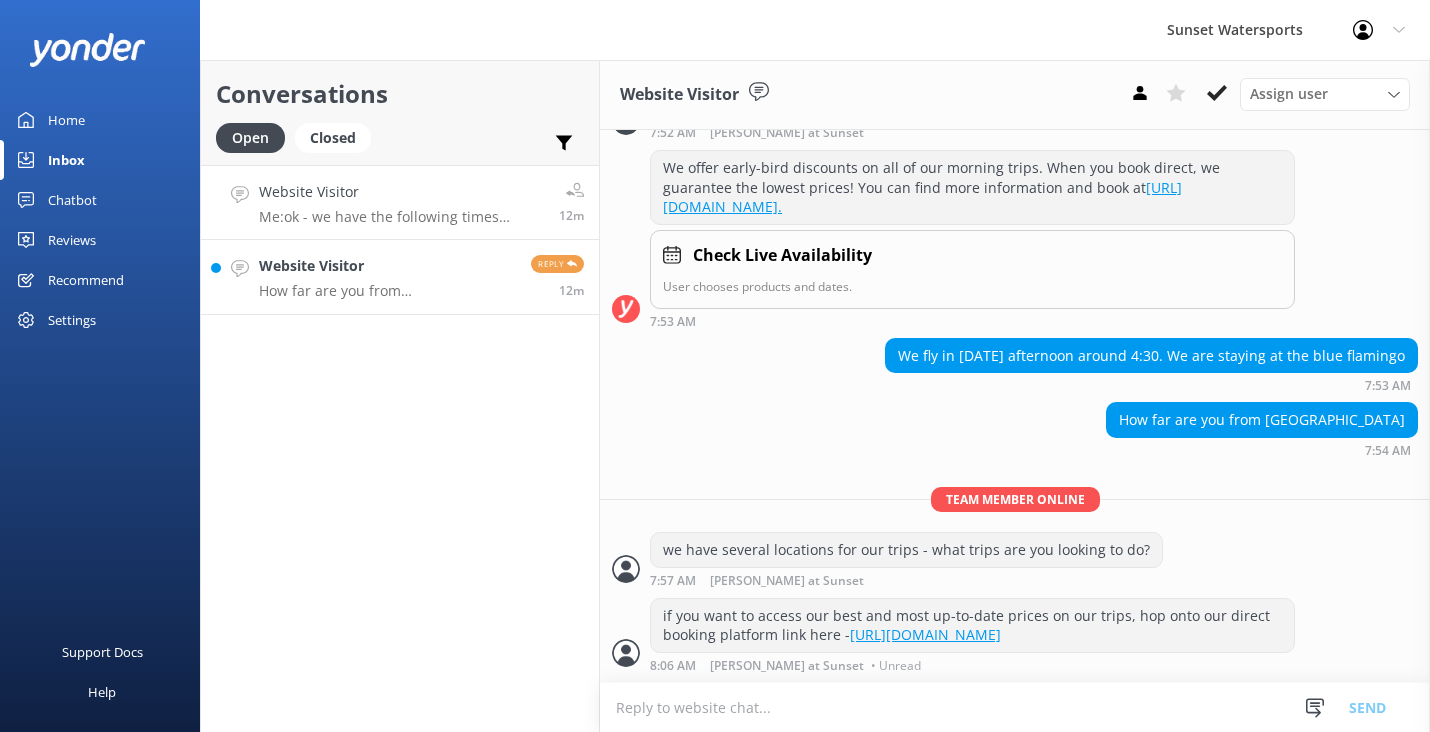 click on "Website Visitor Me:  ok - we have the following times available  - 09:30, 11:30, 1:30 & 4pm at the larger tour location OR 10am, 12:15, 2:30 & 4:45 - at the smaller tour location - what time suits you best?" at bounding box center [401, 202] 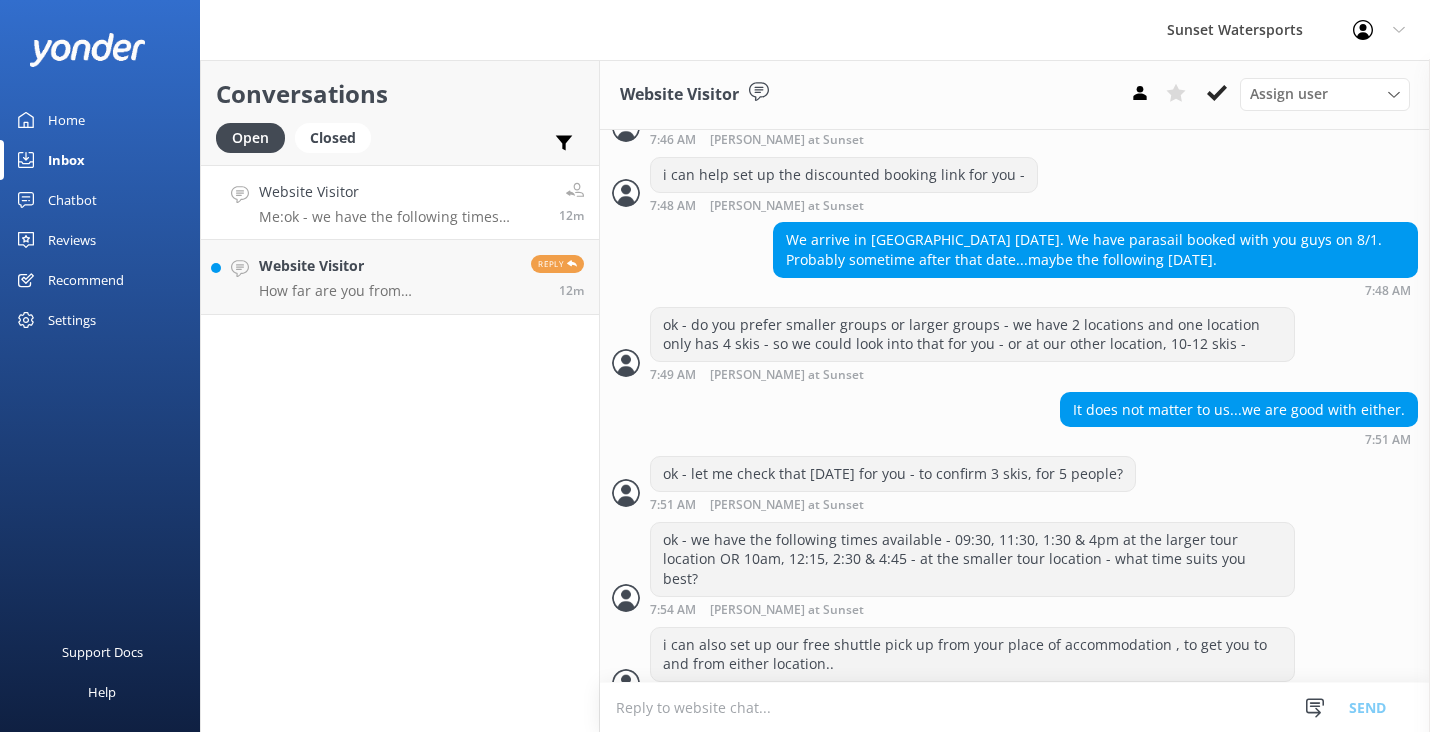 scroll, scrollTop: 1376, scrollLeft: 0, axis: vertical 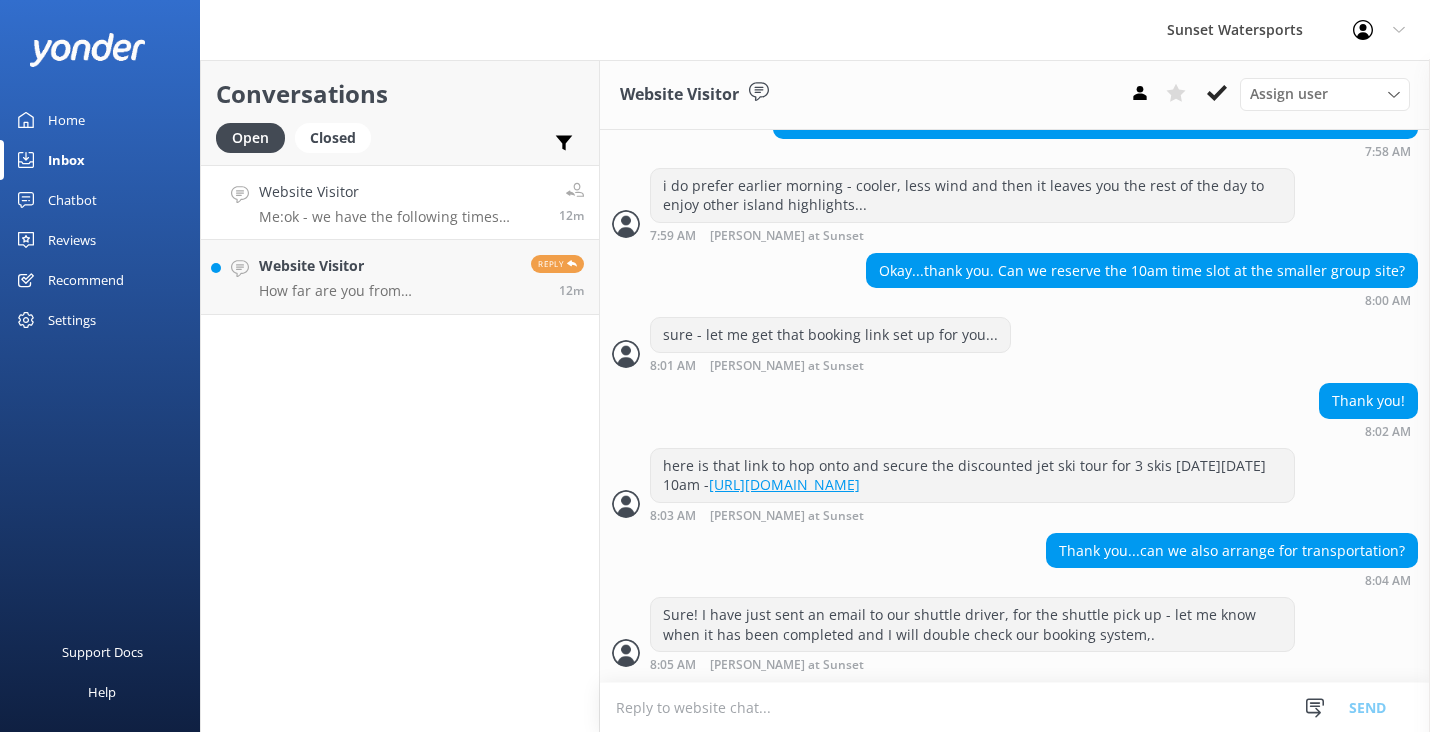 click at bounding box center (1015, 707) 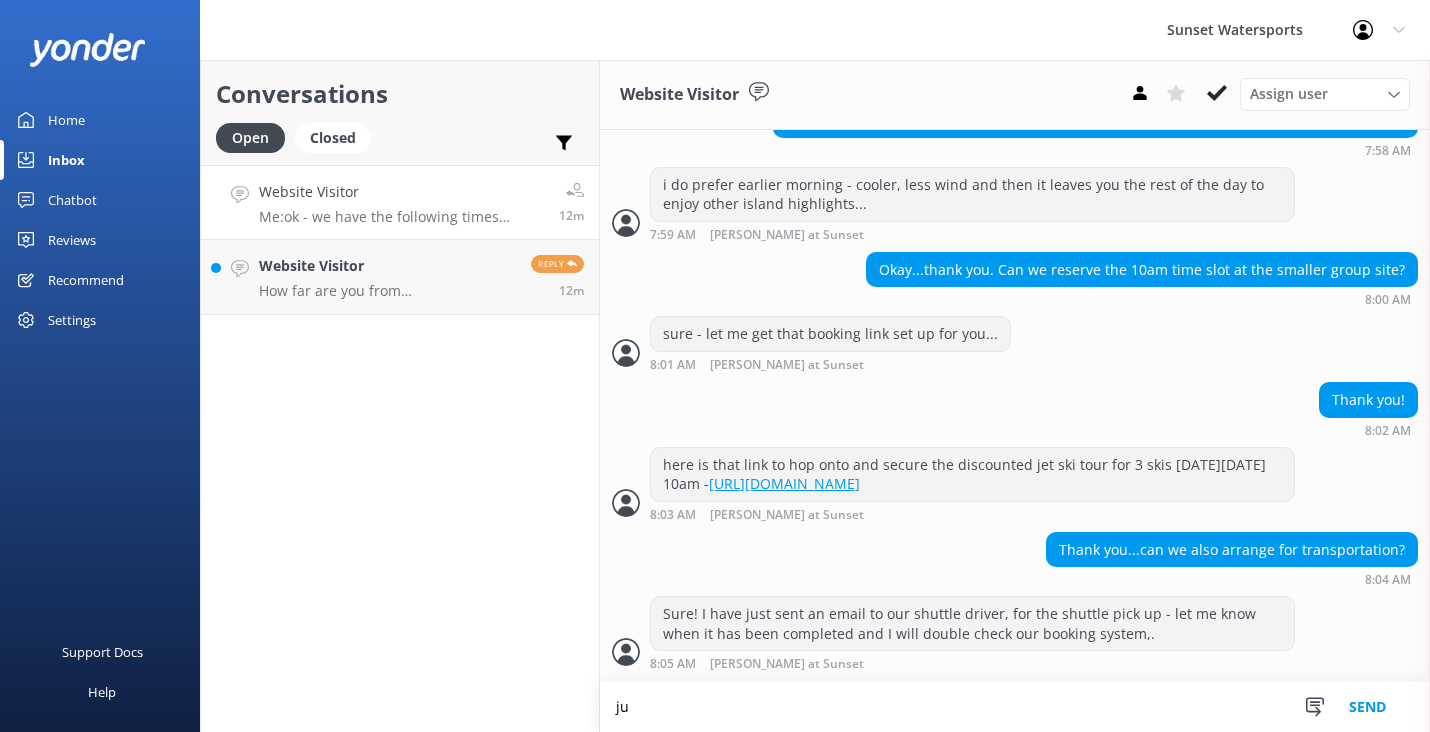 type on "j" 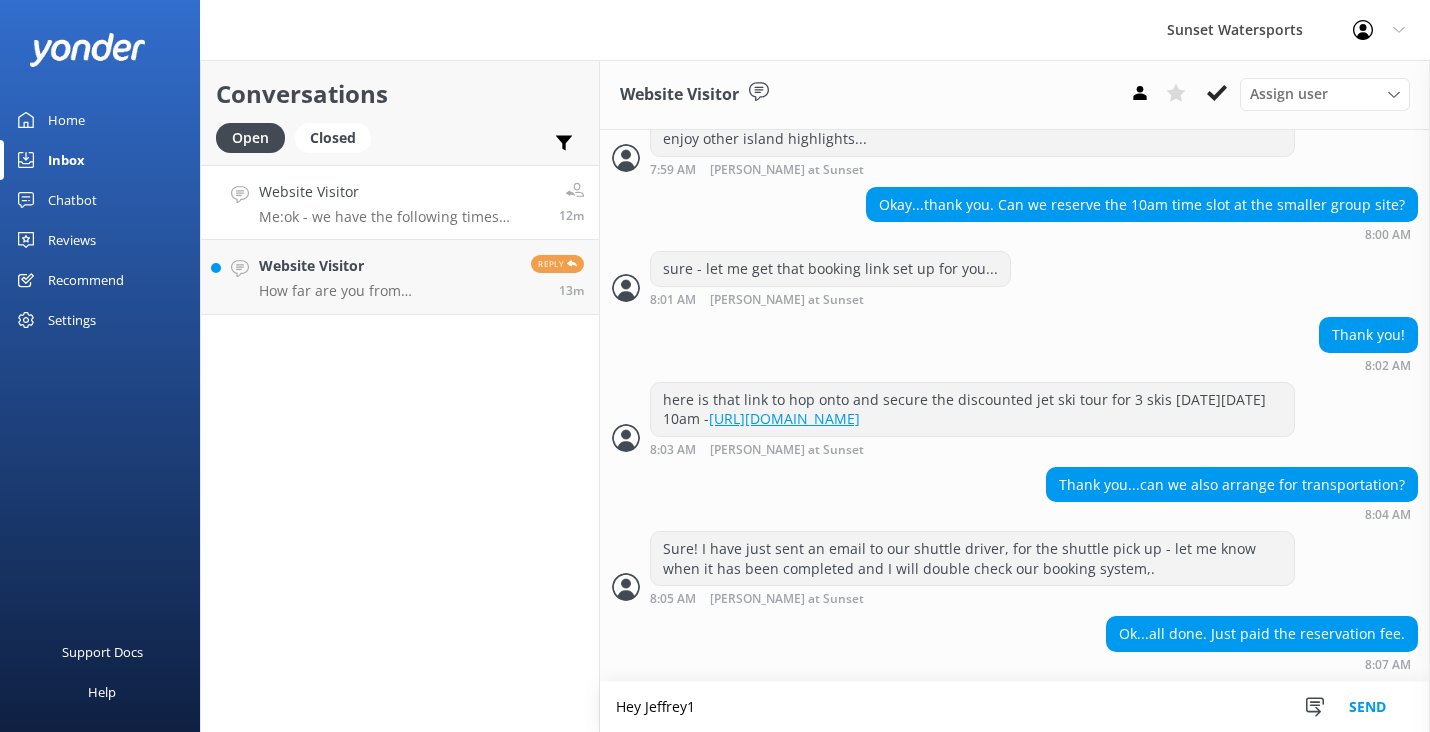scroll, scrollTop: 1442, scrollLeft: 0, axis: vertical 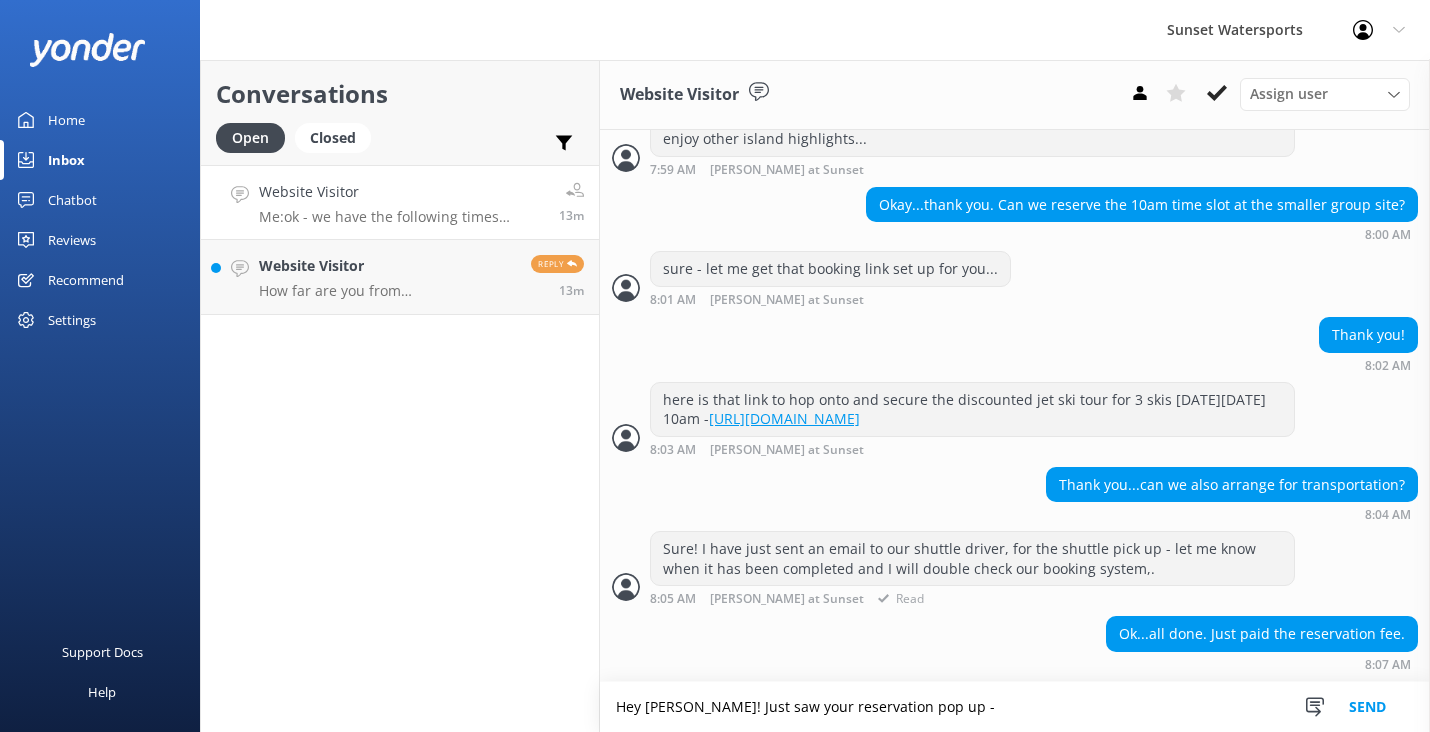 paste on "Booking #300059298" 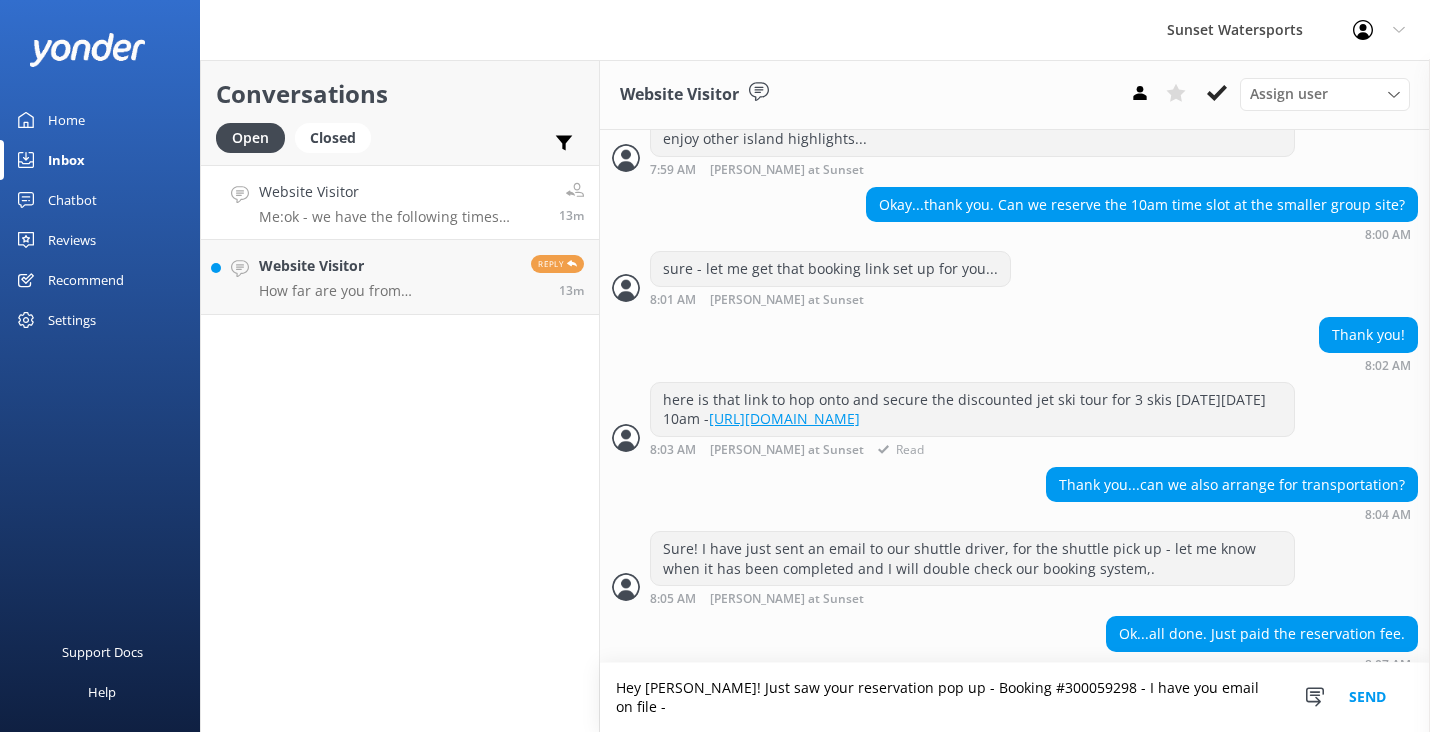 paste on "[EMAIL_ADDRESS][DOMAIN_NAME]" 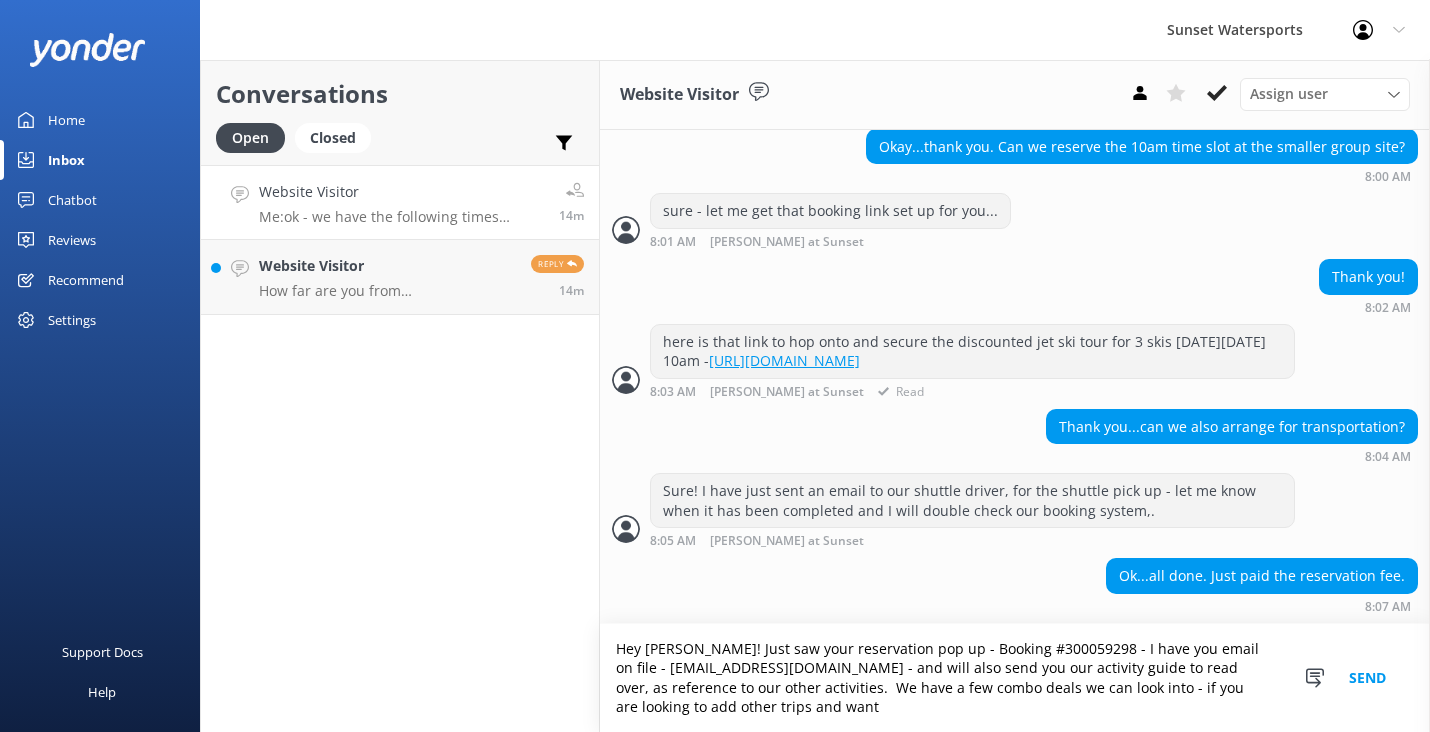 scroll, scrollTop: 1500, scrollLeft: 0, axis: vertical 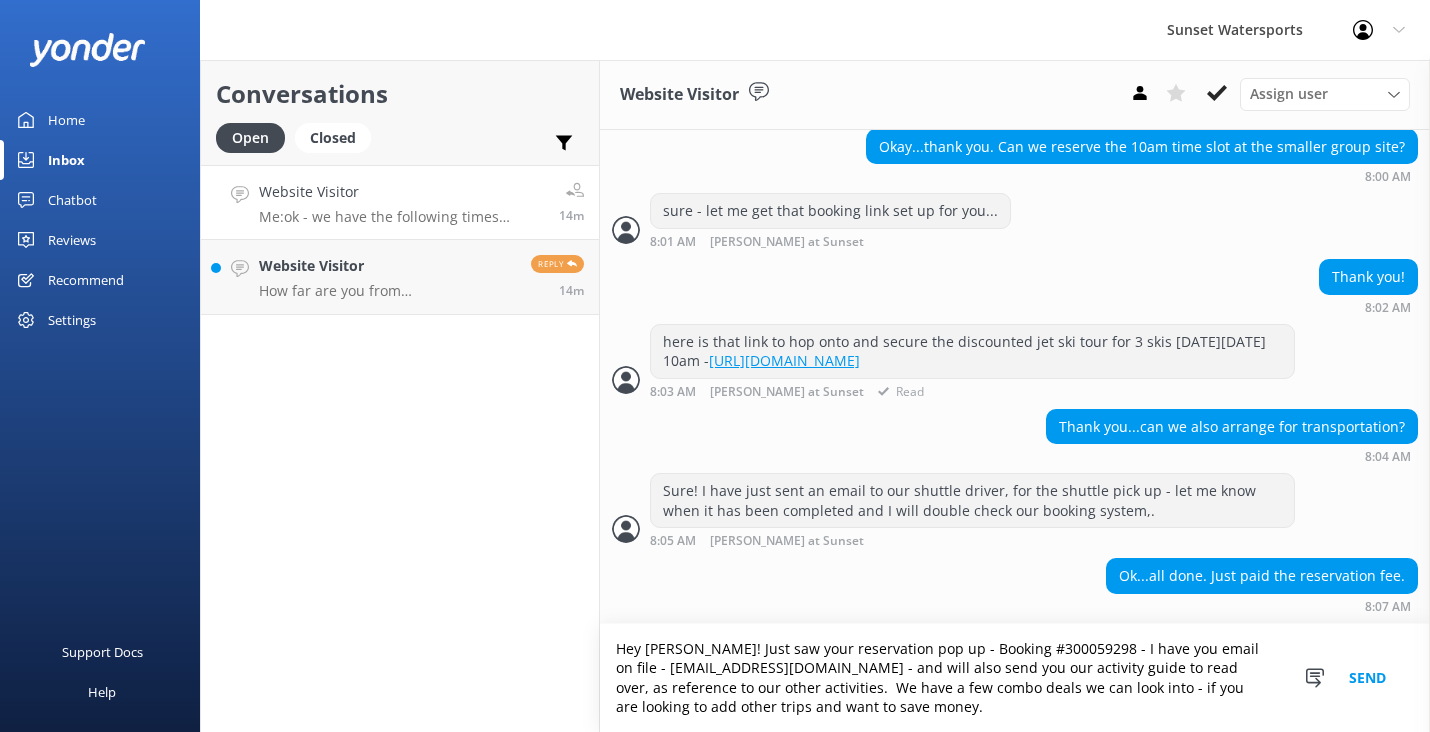 type on "Hey [PERSON_NAME]! Just saw your reservation pop up - Booking #300059298 - I have you email on file - [EMAIL_ADDRESS][DOMAIN_NAME] - and will also send you our activity guide to read over, as reference to our other activities.  We have a few combo deals we can look into - if you are looking to add other trips and want to save money." 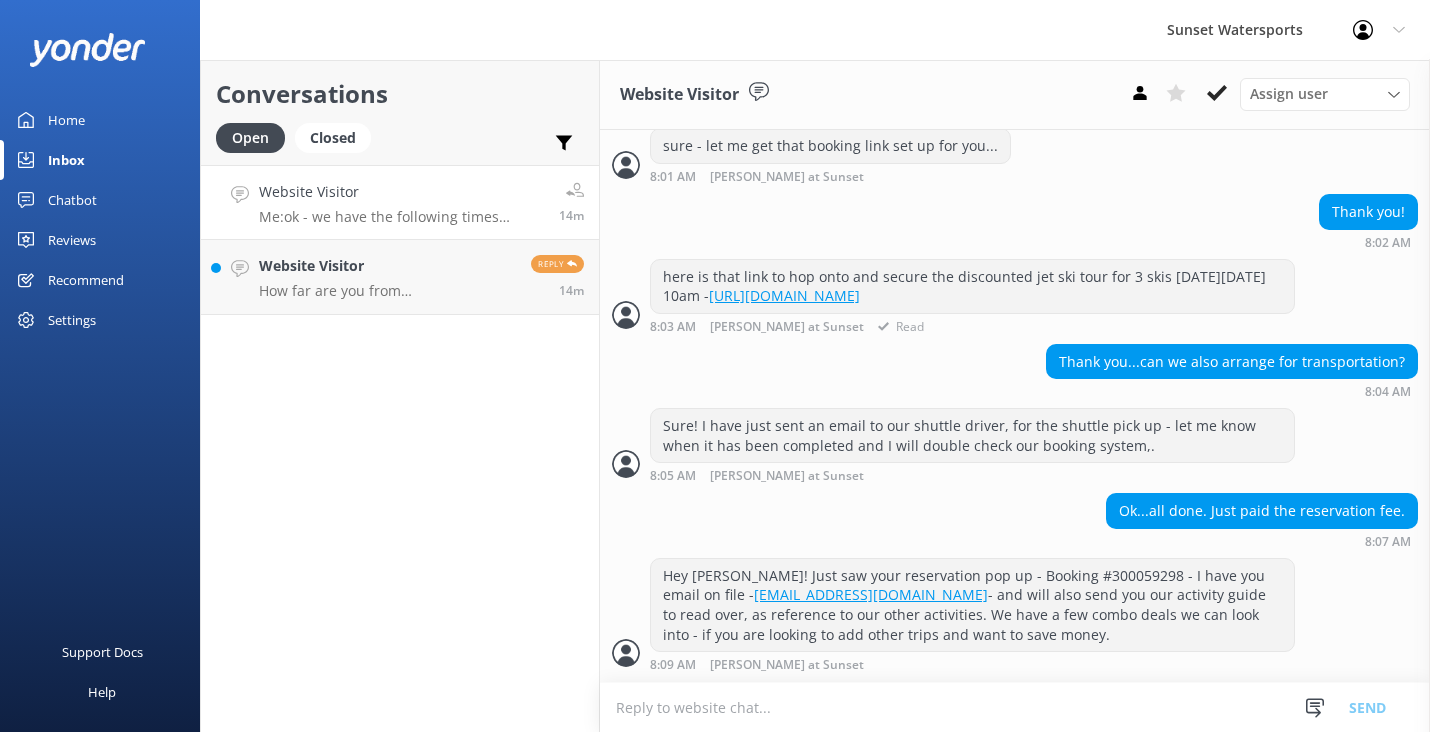 scroll, scrollTop: 1565, scrollLeft: 0, axis: vertical 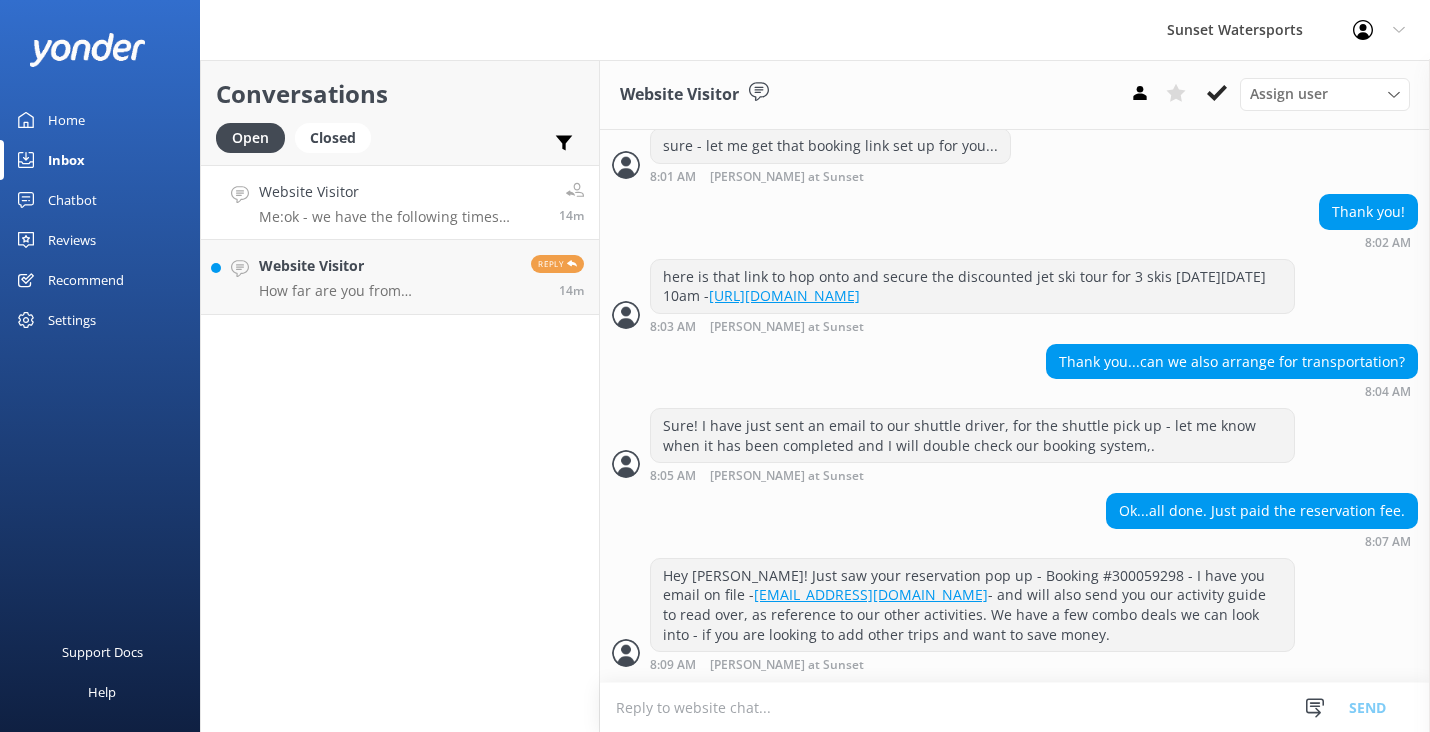 click at bounding box center (1015, 707) 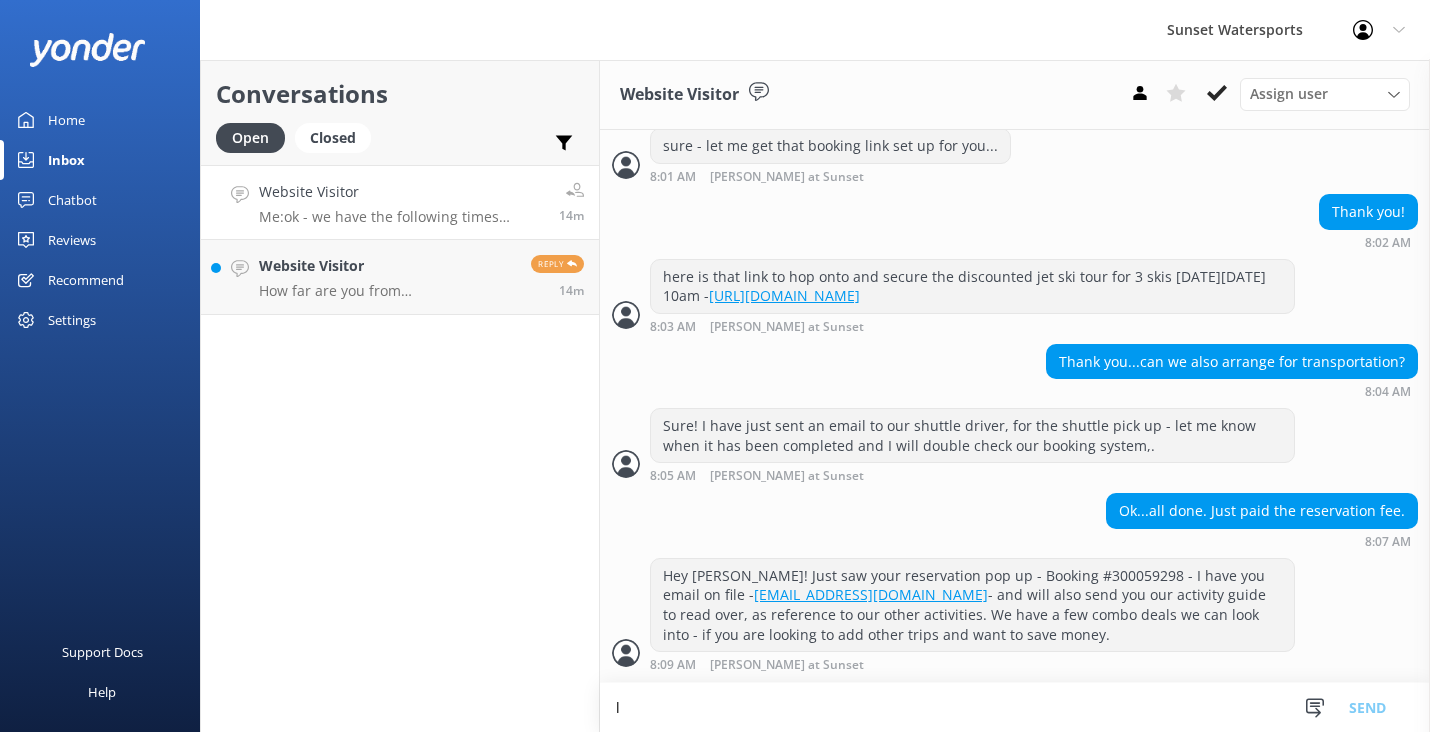 scroll, scrollTop: 0, scrollLeft: 0, axis: both 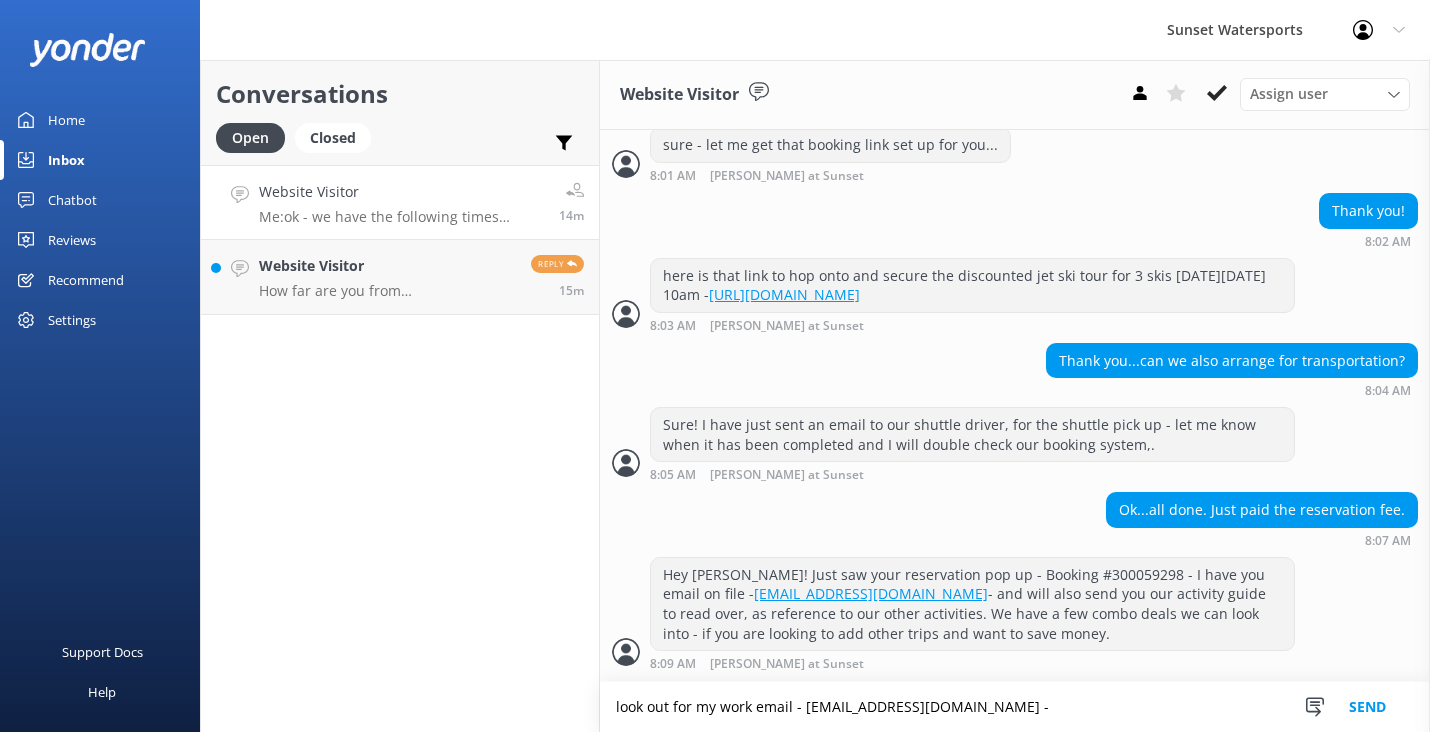type on "look out for my work email - [EMAIL_ADDRESS][DOMAIN_NAME] -" 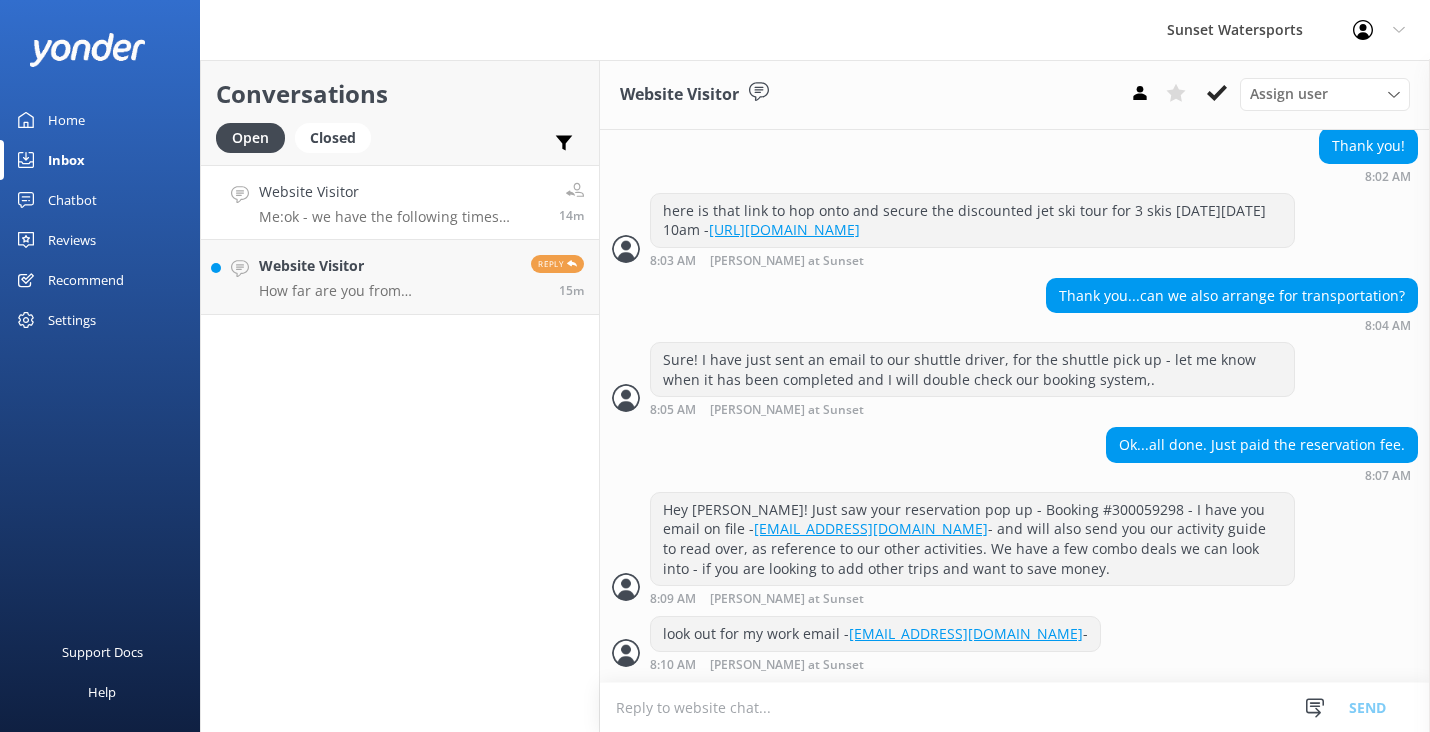 scroll, scrollTop: 1631, scrollLeft: 0, axis: vertical 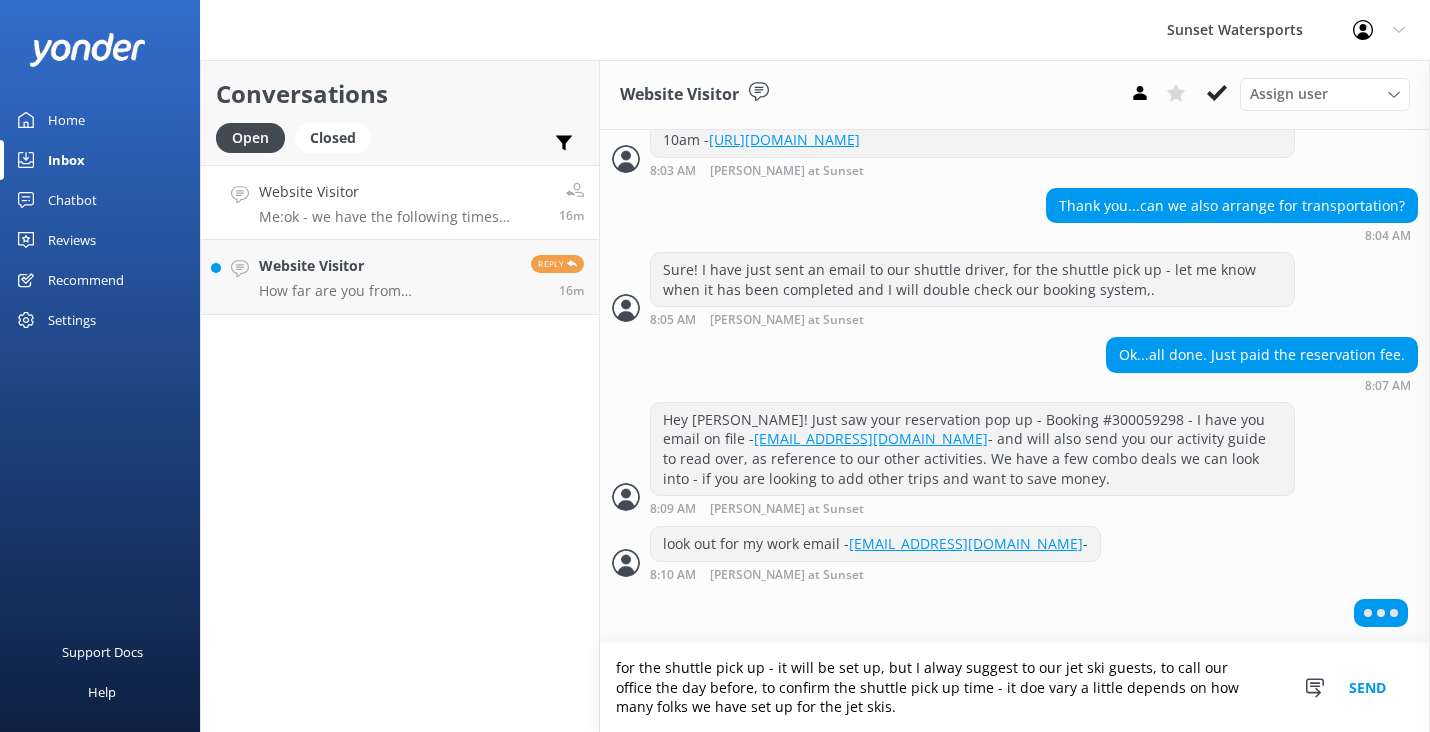 type on "for the shuttle pick up - it will be set up, but I alway suggest to our jet ski guests, to call our office the day before, to confirm the shuttle pick up time - it doe vary a little depends on how many folks we have set up for the jet skis." 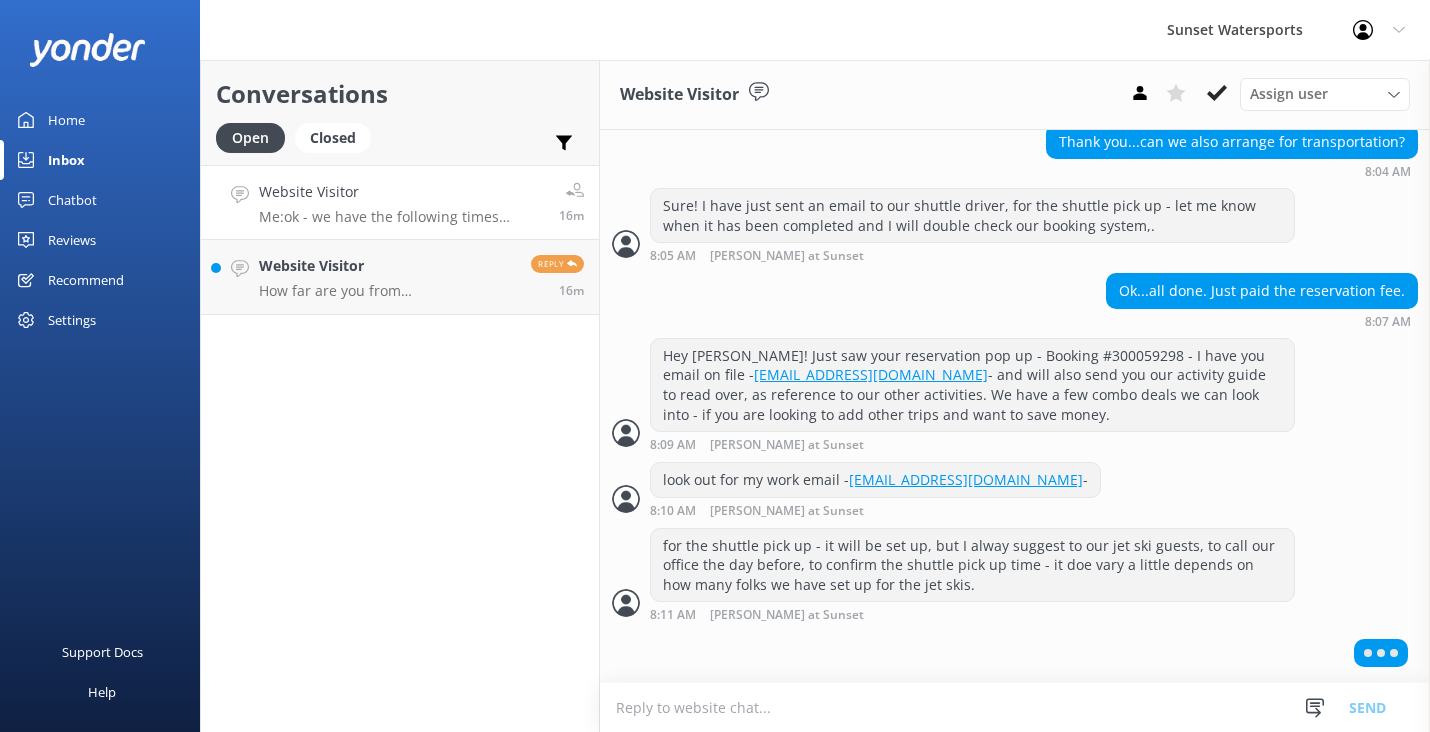 scroll, scrollTop: 1783, scrollLeft: 0, axis: vertical 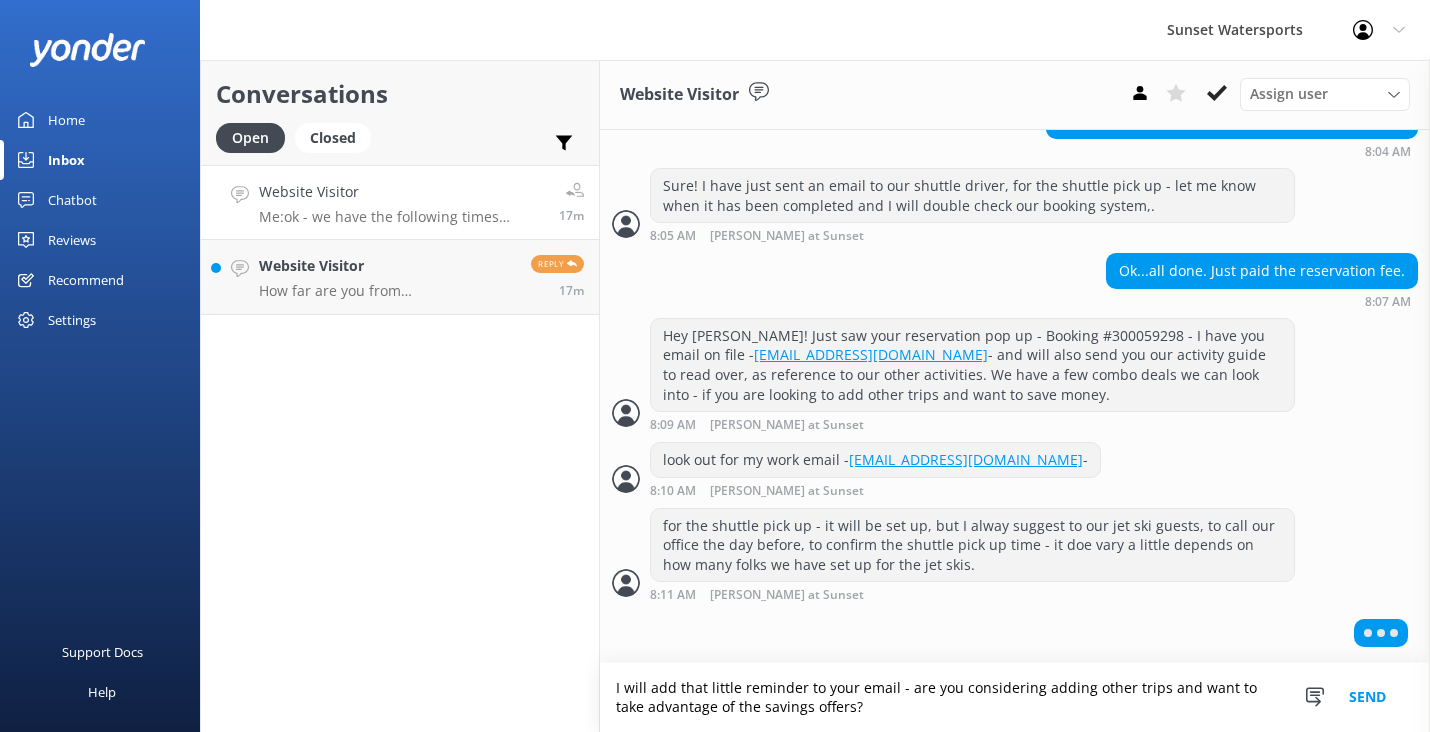 type on "I will add that little reminder to your email - are you considering adding other trips and want to take advantage of the savings offers?" 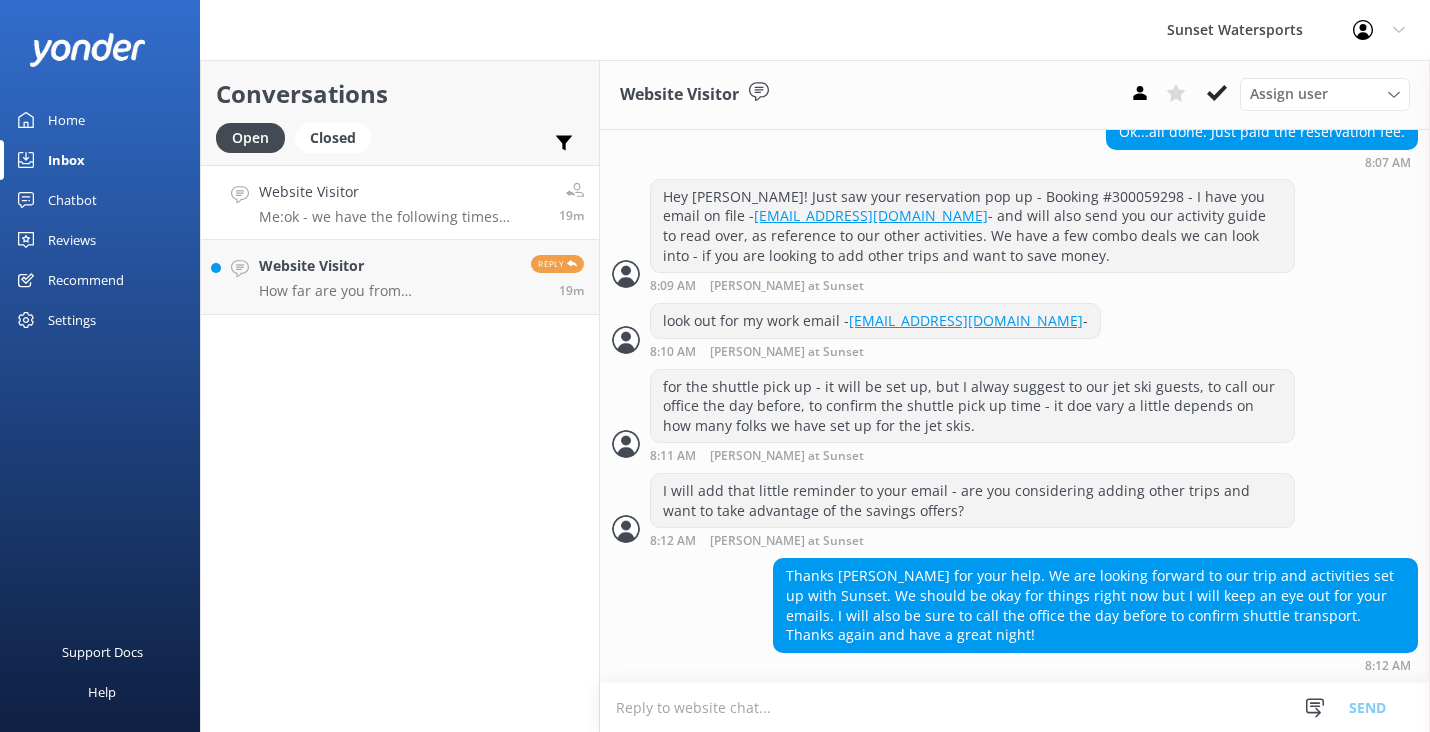 scroll, scrollTop: 1944, scrollLeft: 0, axis: vertical 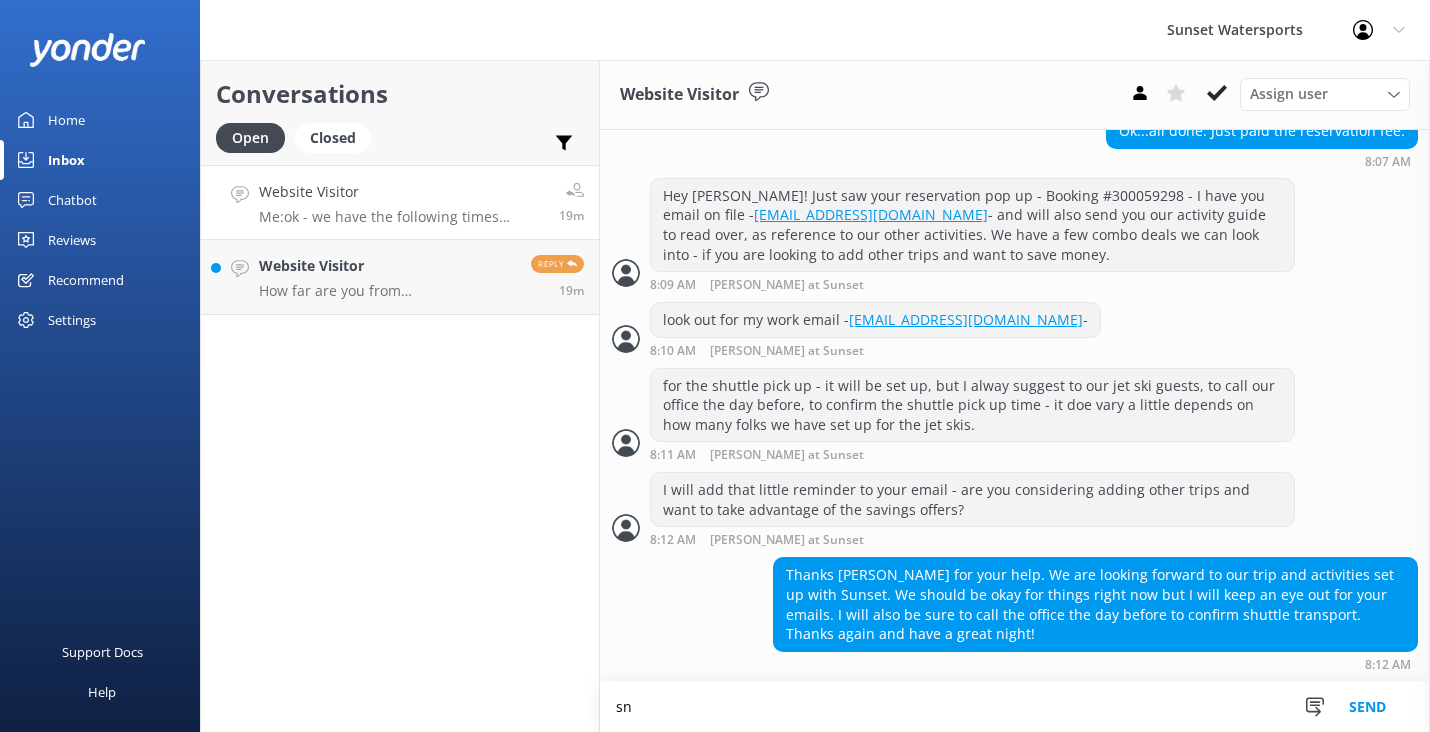 type on "s" 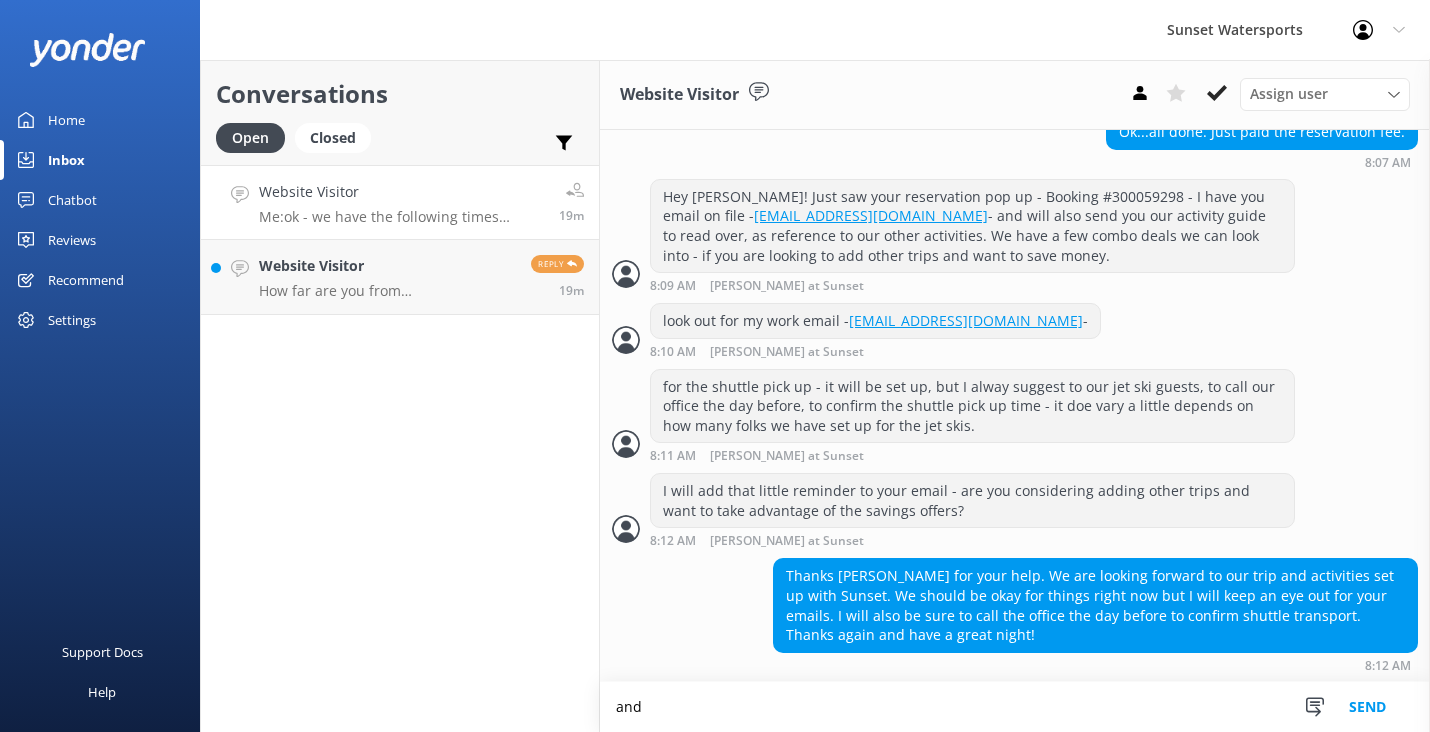 scroll, scrollTop: 1945, scrollLeft: 0, axis: vertical 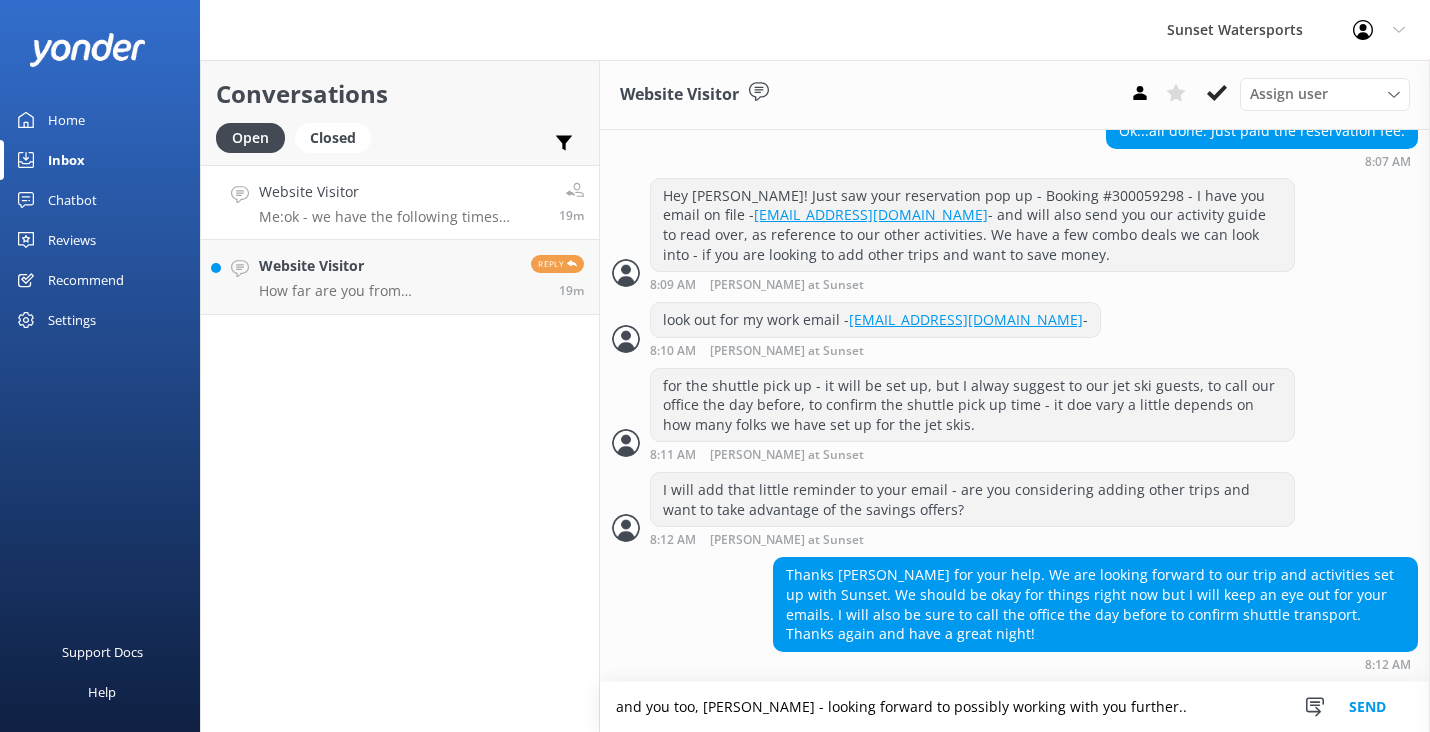 type on "and you too, [PERSON_NAME] - looking forward to possibly working with you further.." 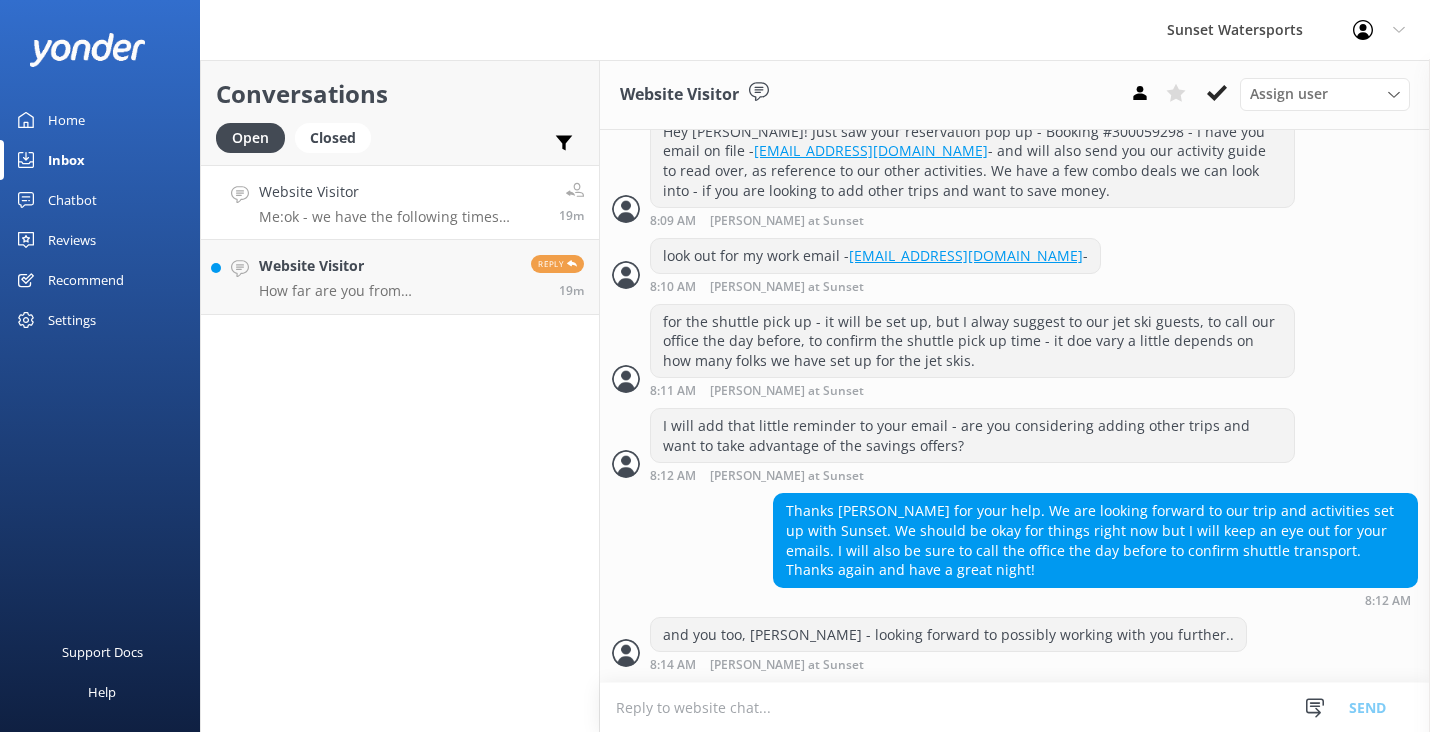 scroll, scrollTop: 2009, scrollLeft: 0, axis: vertical 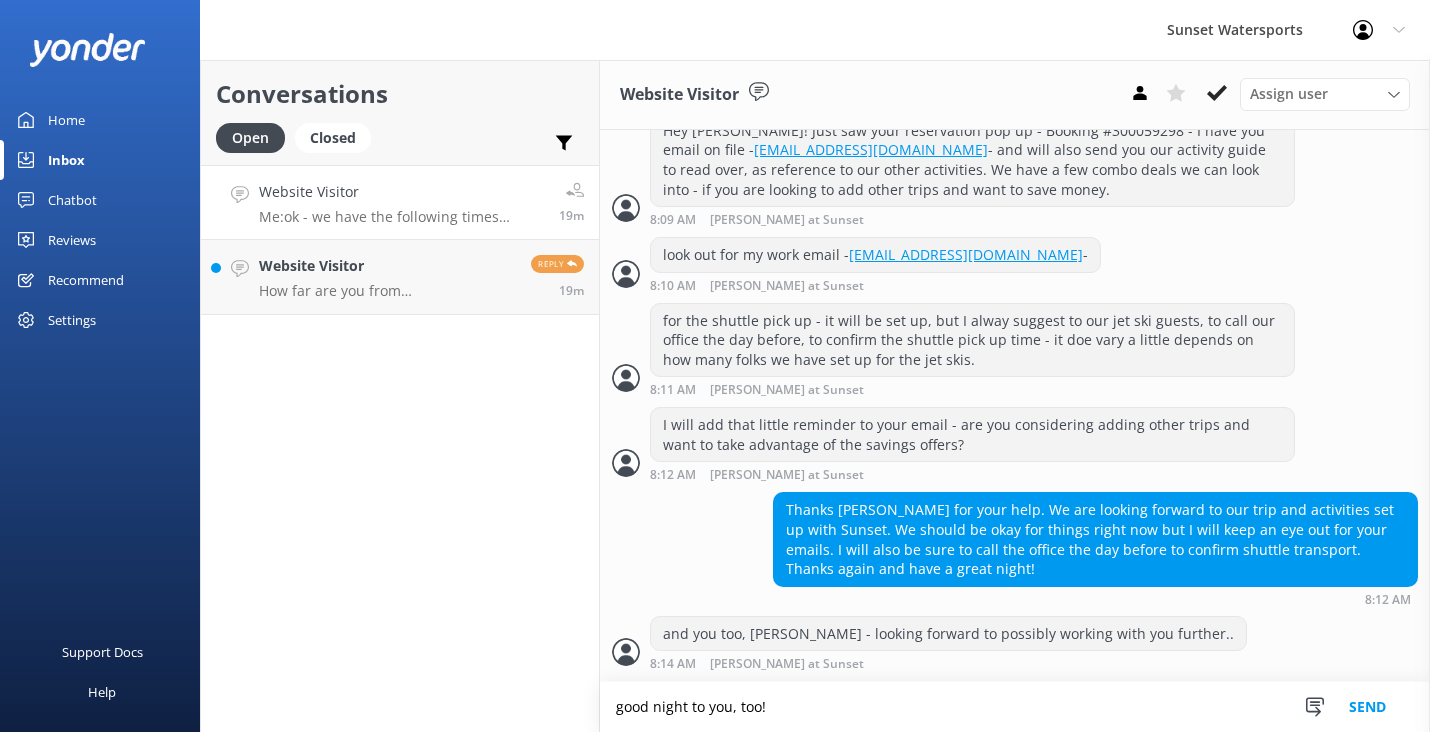 type on "good night to you, too!" 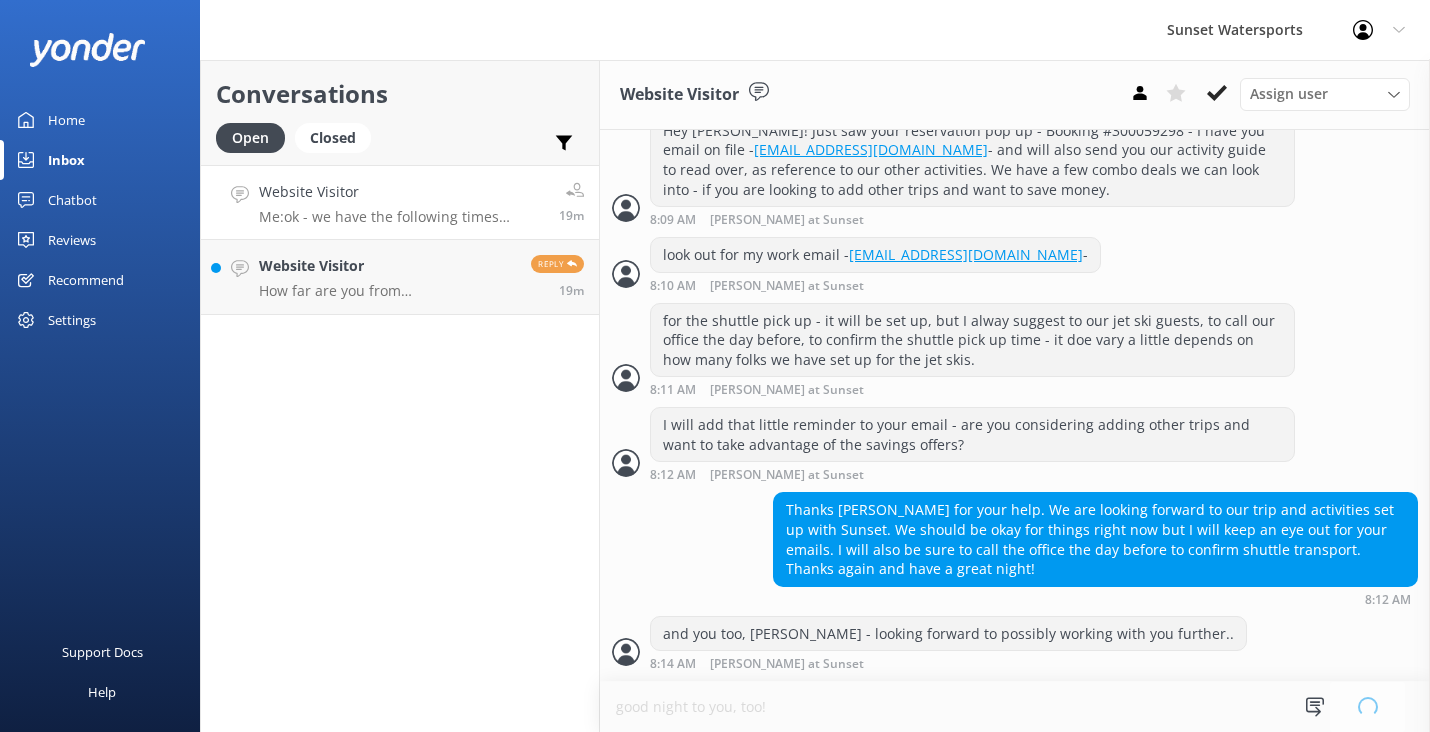 type 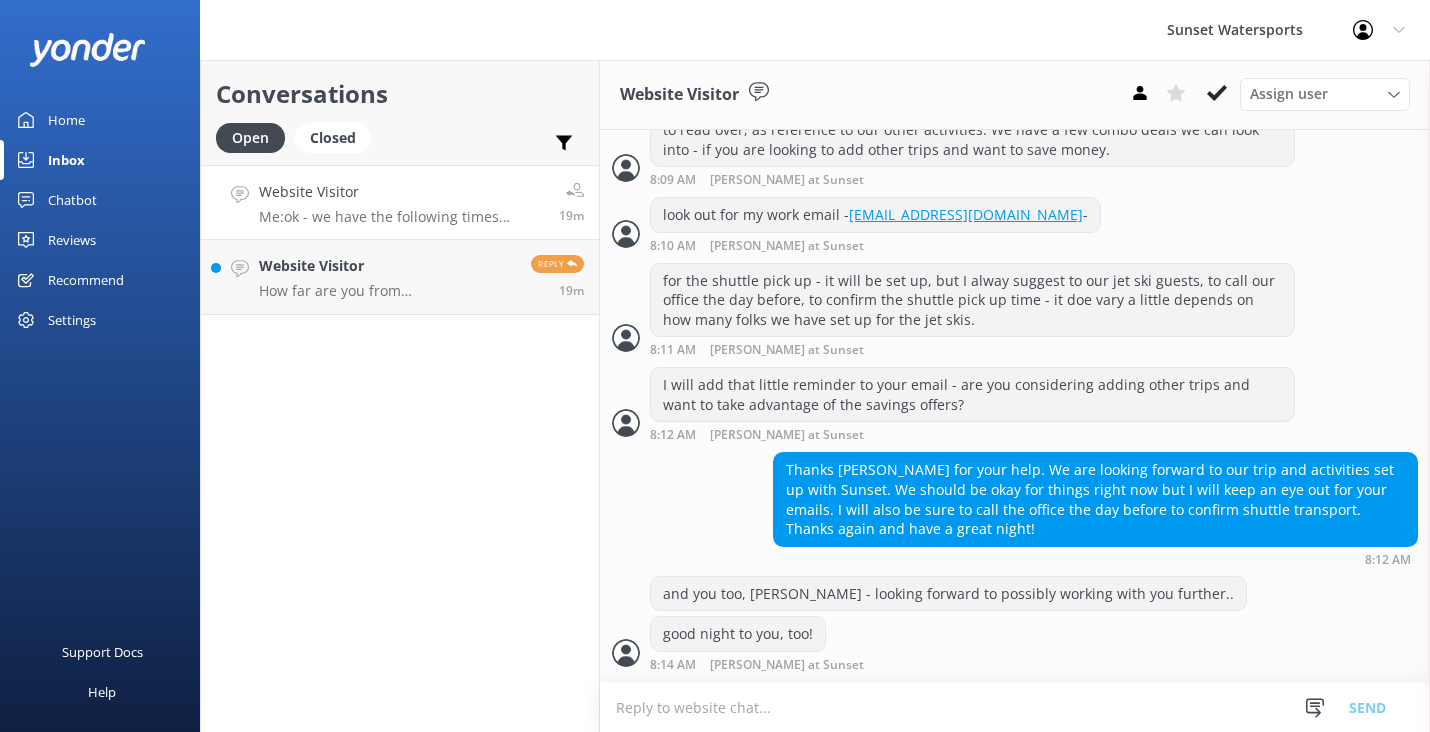 scroll, scrollTop: 2050, scrollLeft: 0, axis: vertical 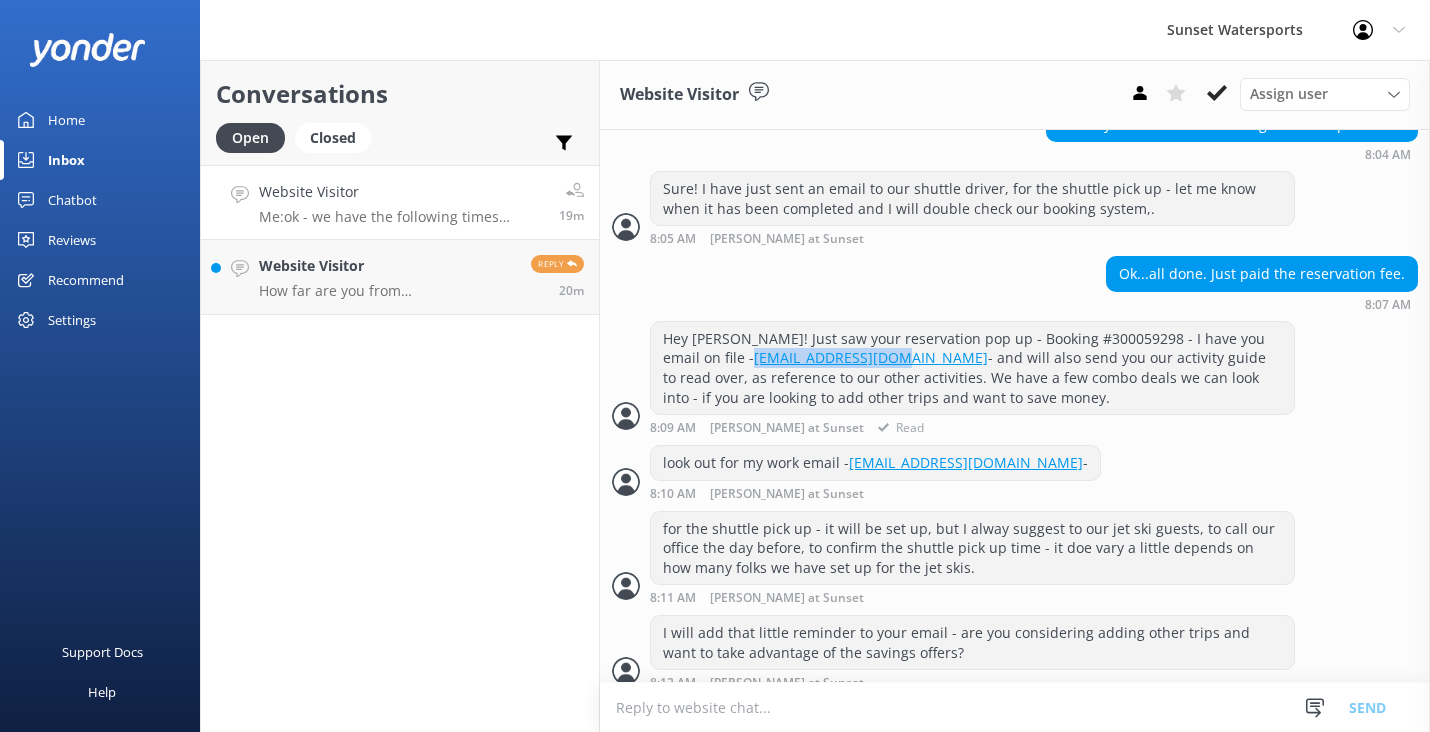 drag, startPoint x: 822, startPoint y: 436, endPoint x: 674, endPoint y: 436, distance: 148 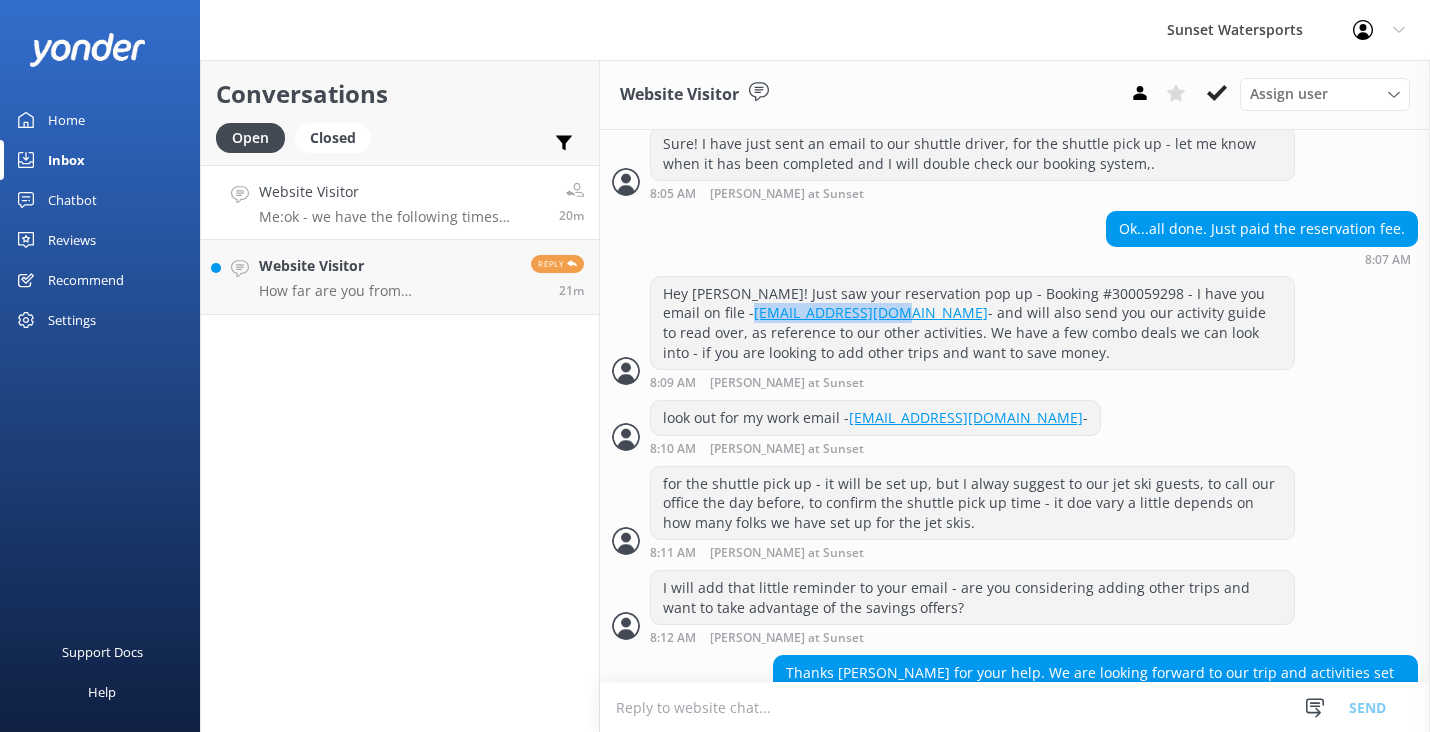 scroll, scrollTop: 2050, scrollLeft: 0, axis: vertical 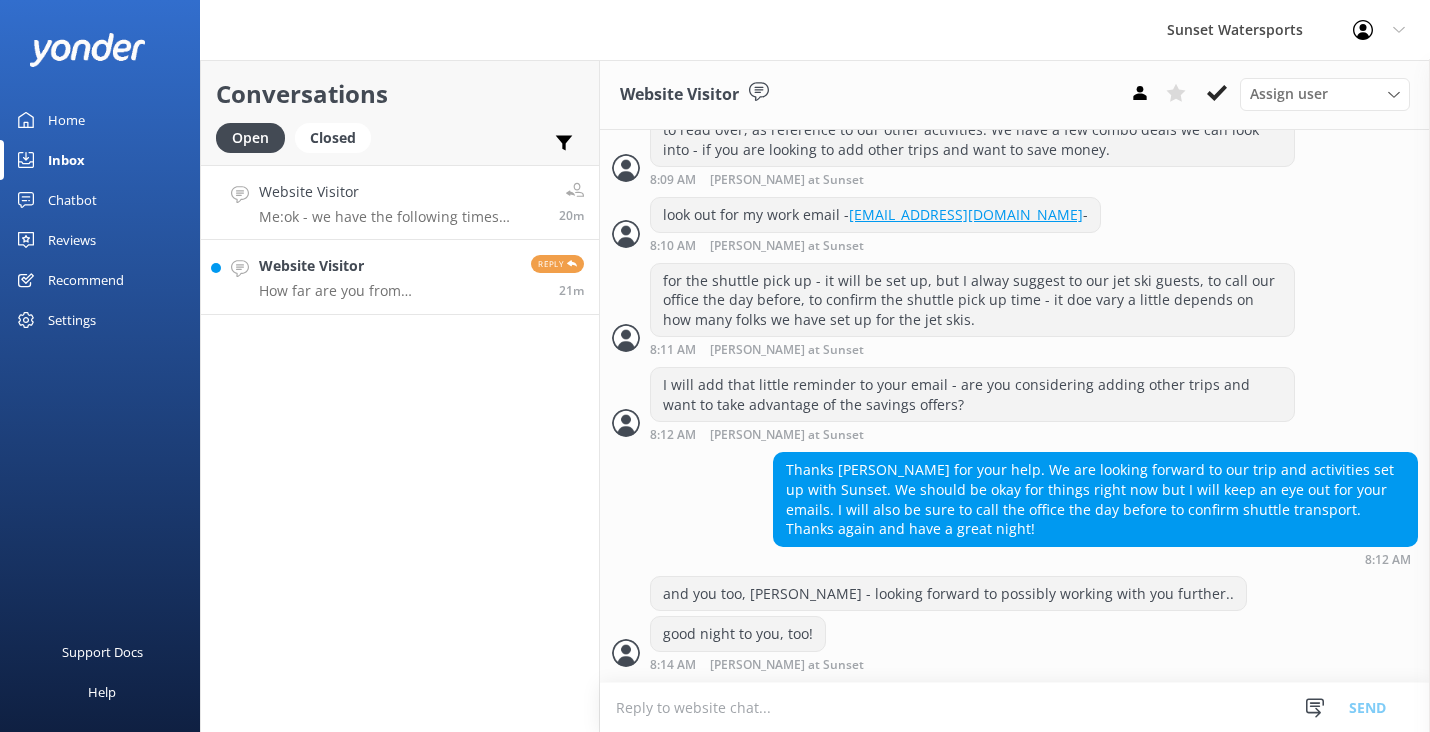 click on "How far are you from [GEOGRAPHIC_DATA]" at bounding box center [387, 291] 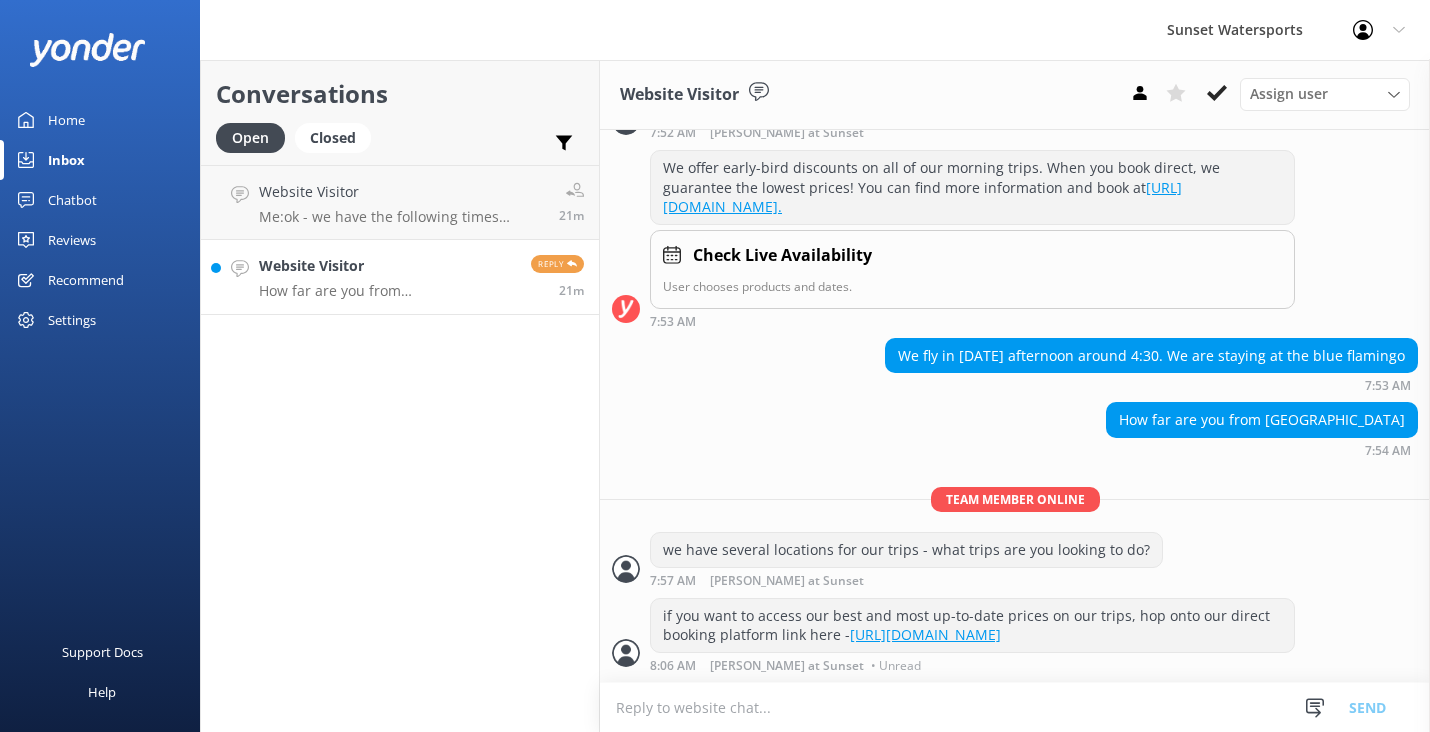 scroll, scrollTop: 671, scrollLeft: 0, axis: vertical 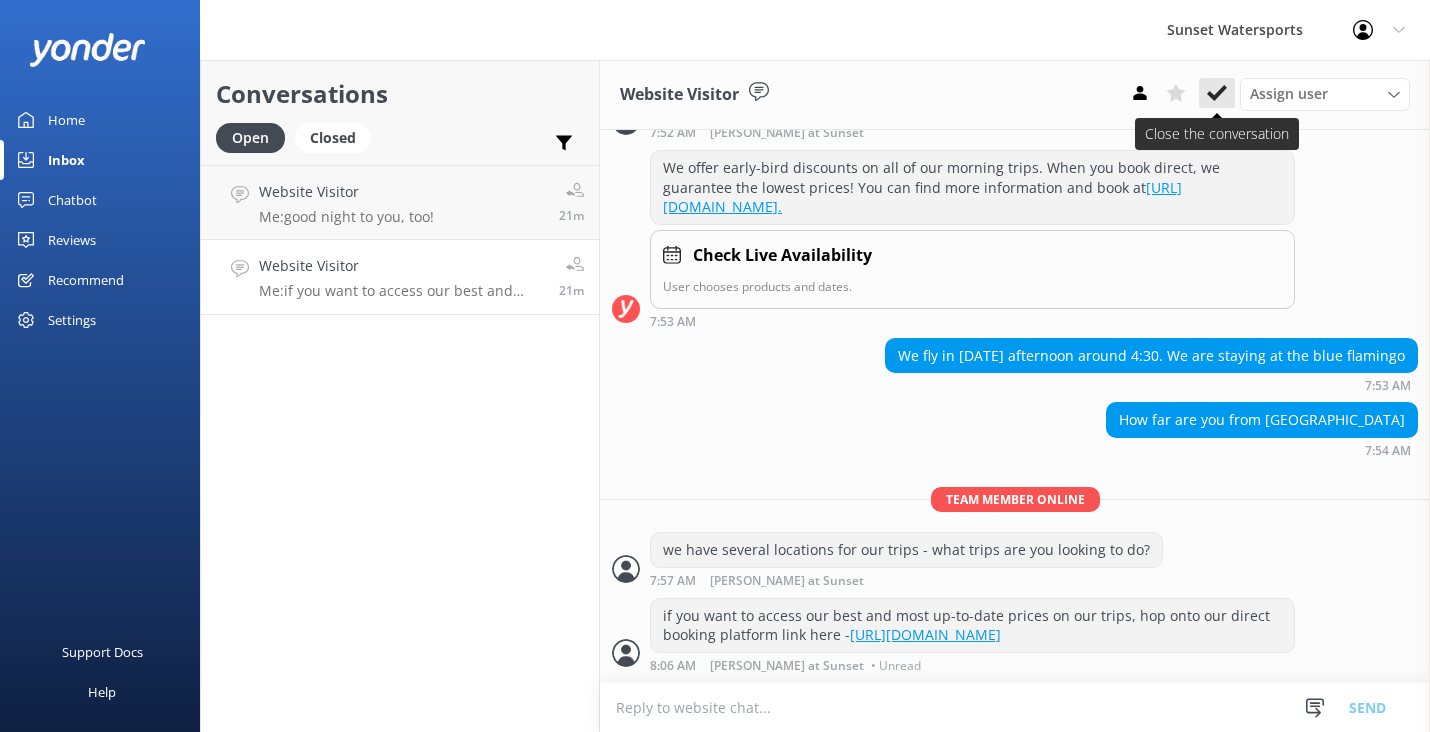 click 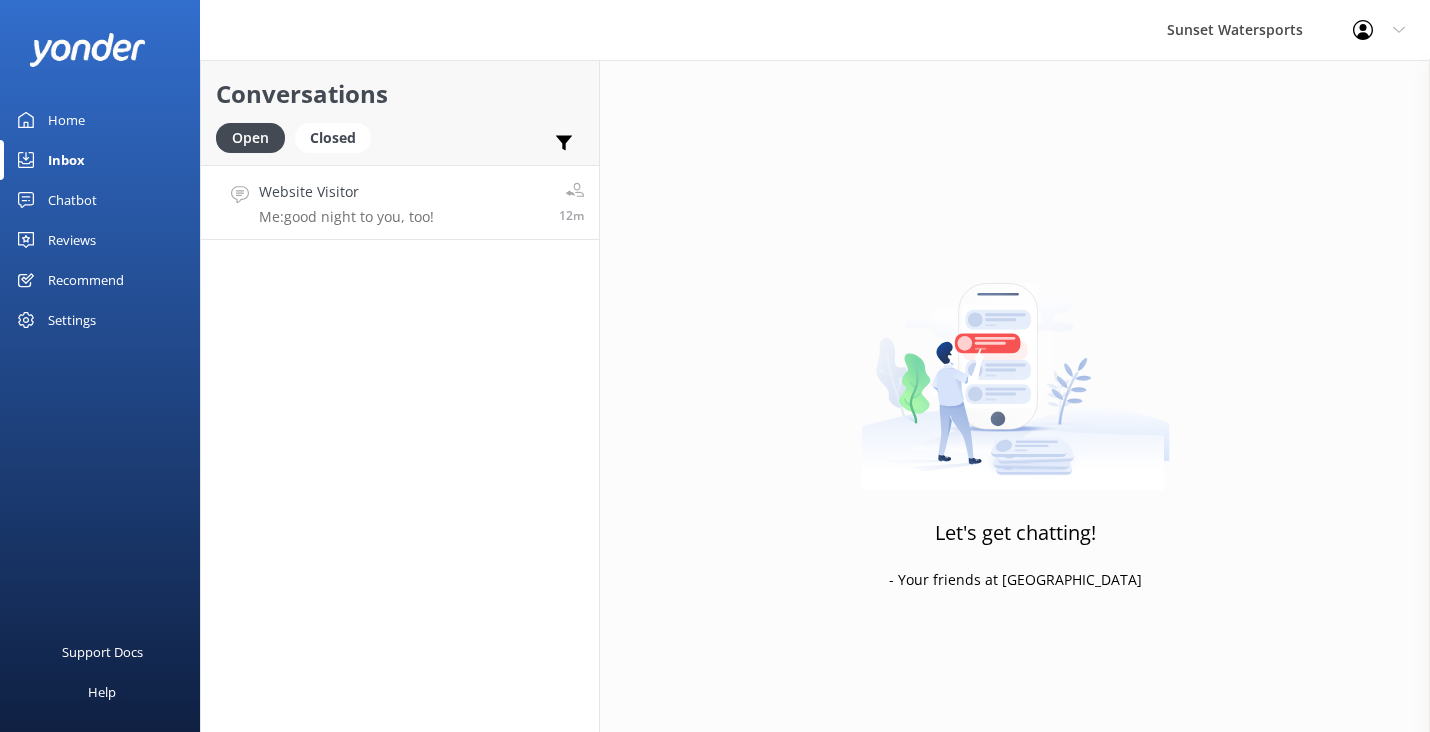 click on "Website Visitor Me:  good night to you, too!" at bounding box center (346, 202) 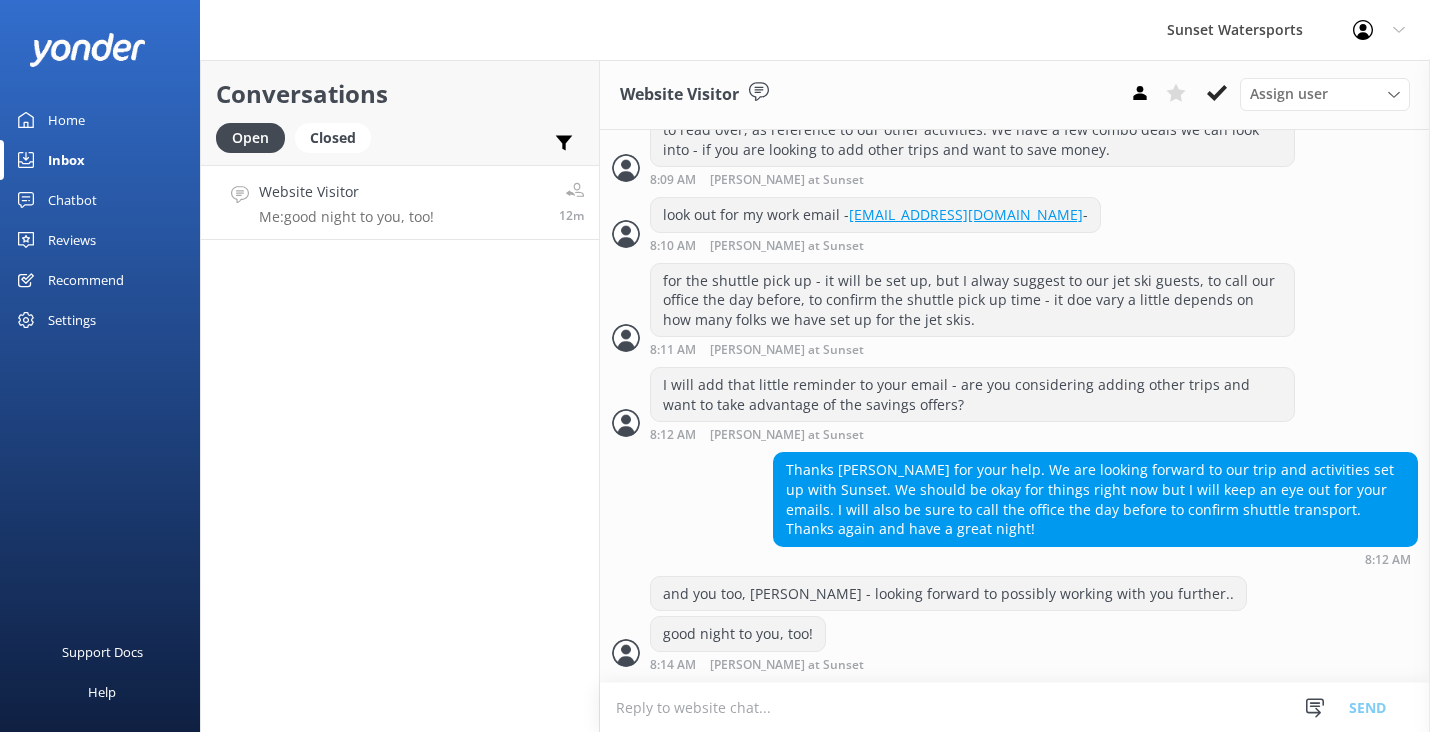 scroll, scrollTop: 2050, scrollLeft: 0, axis: vertical 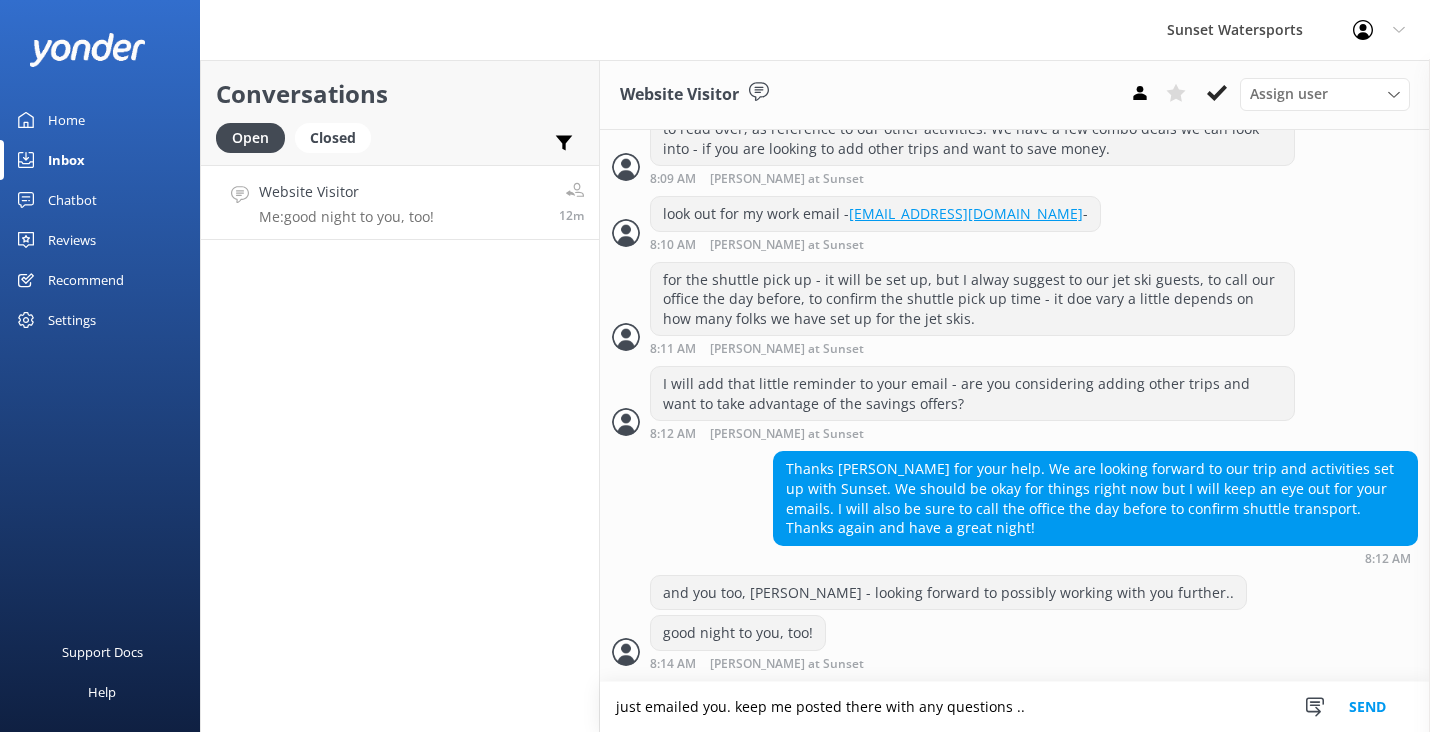 type on "just emailed you. keep me posted there with any questions .." 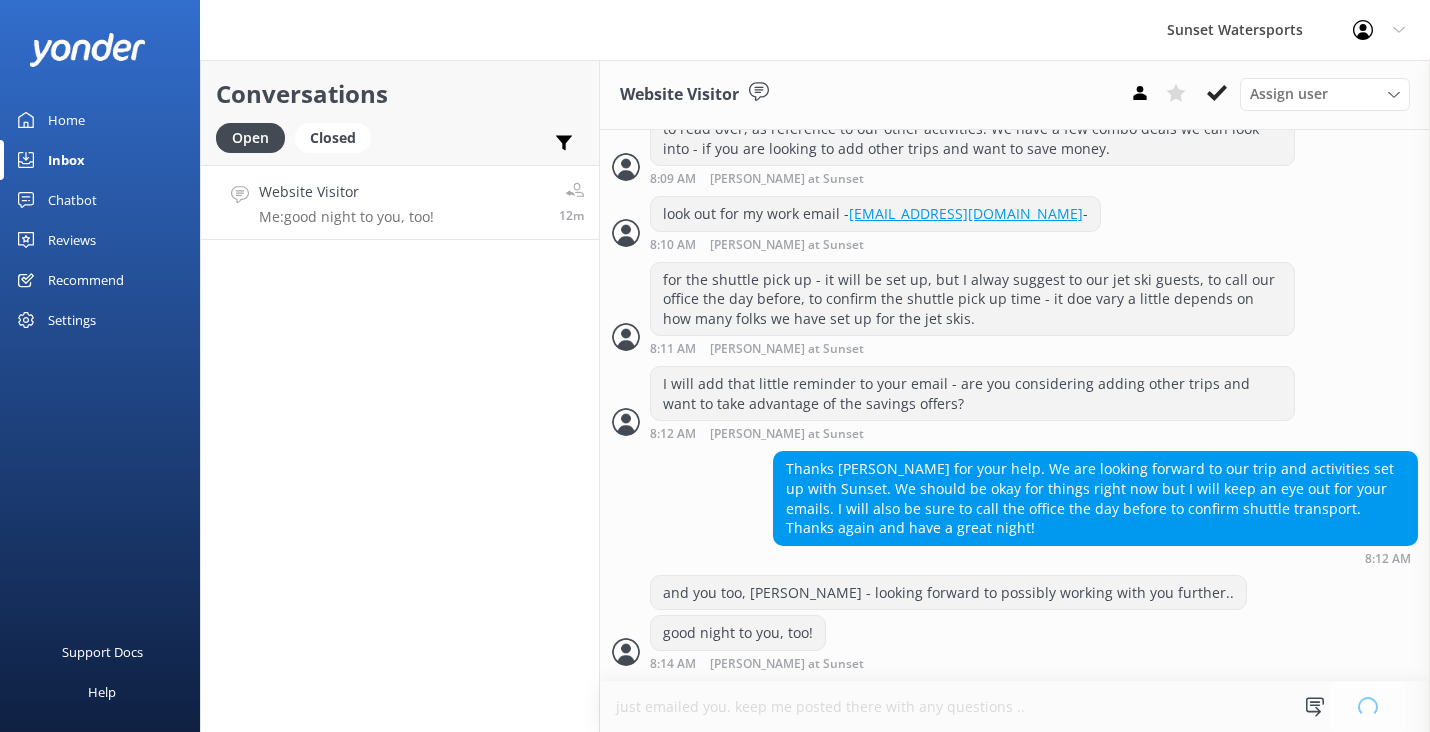 type 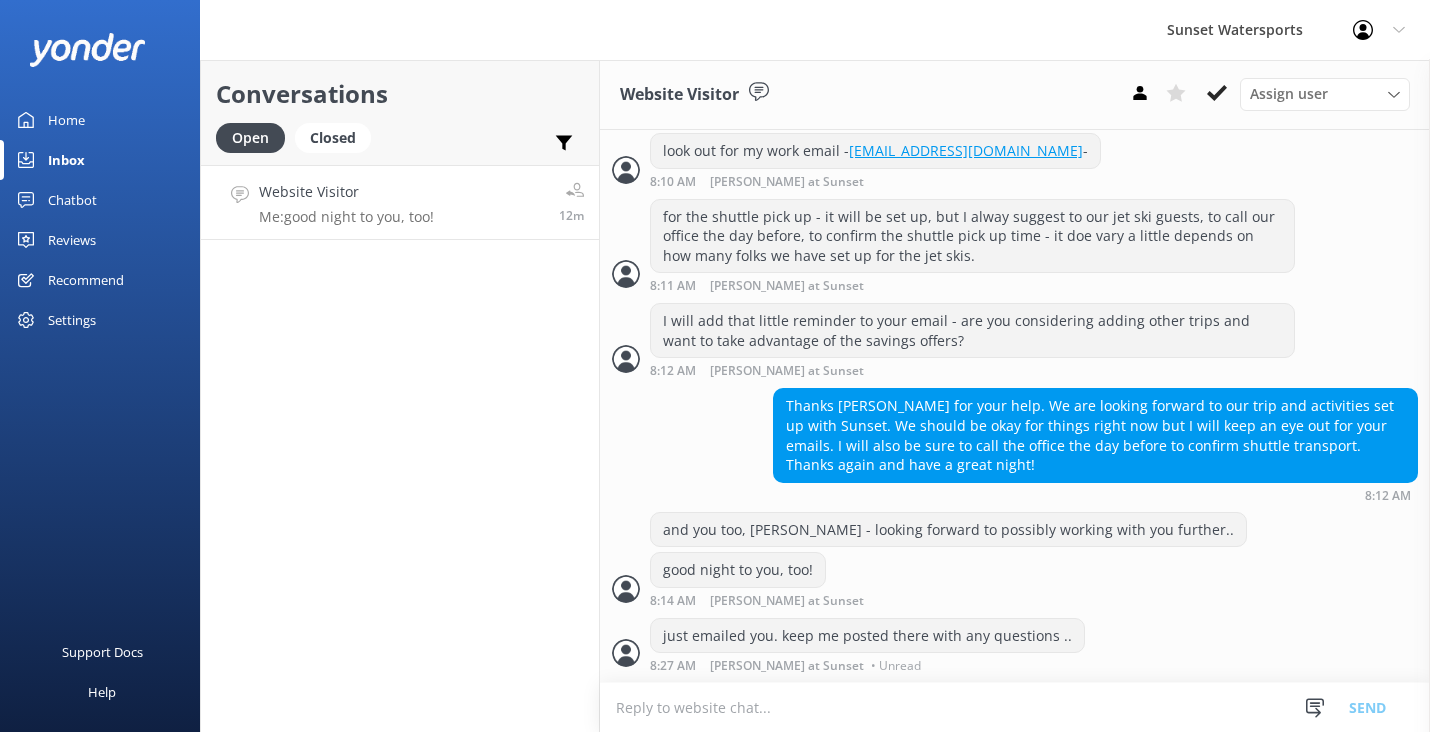 scroll, scrollTop: 2115, scrollLeft: 0, axis: vertical 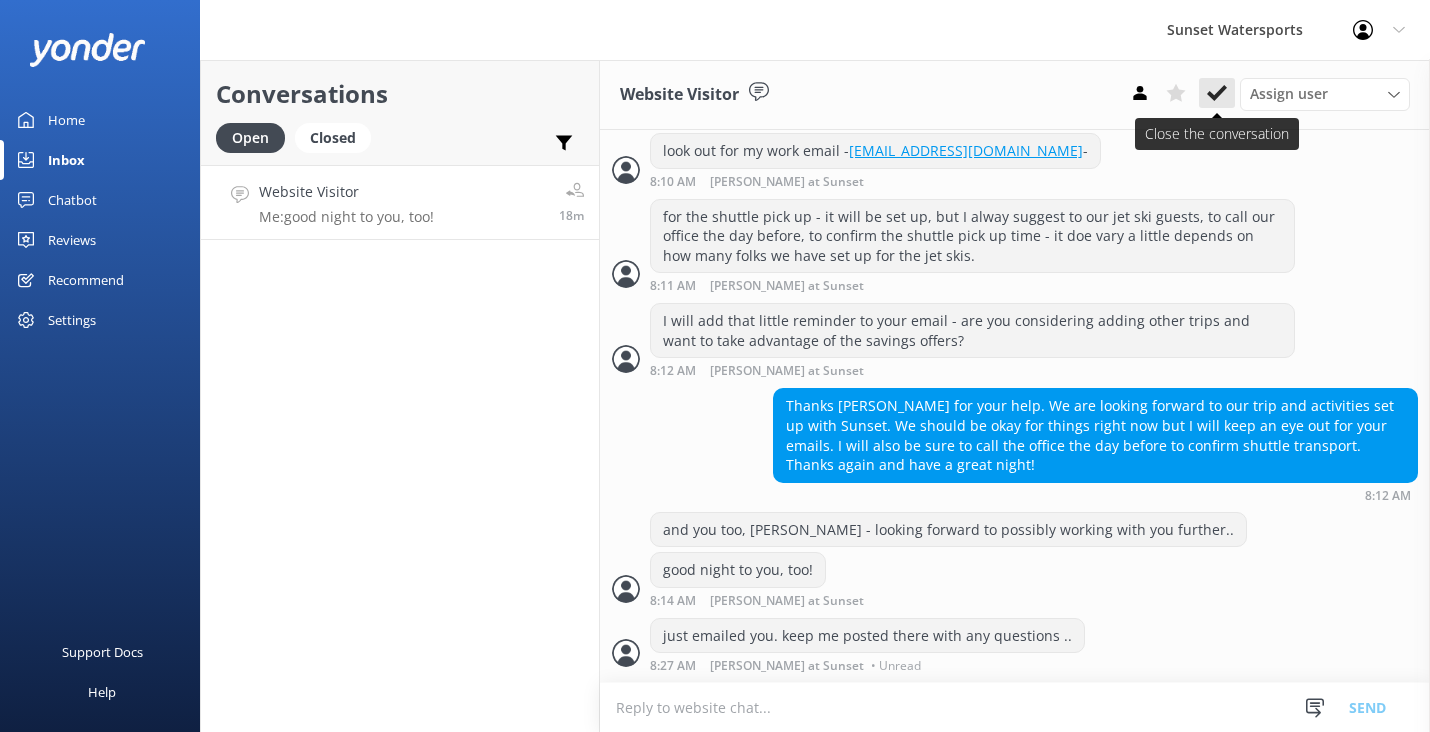 click 